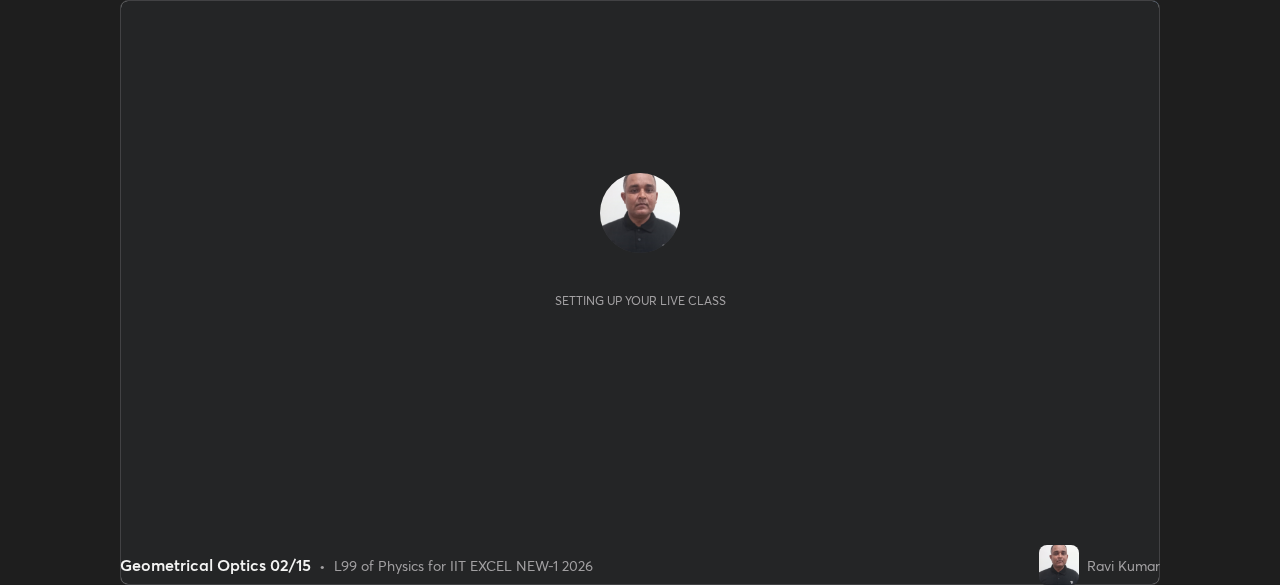 scroll, scrollTop: 0, scrollLeft: 0, axis: both 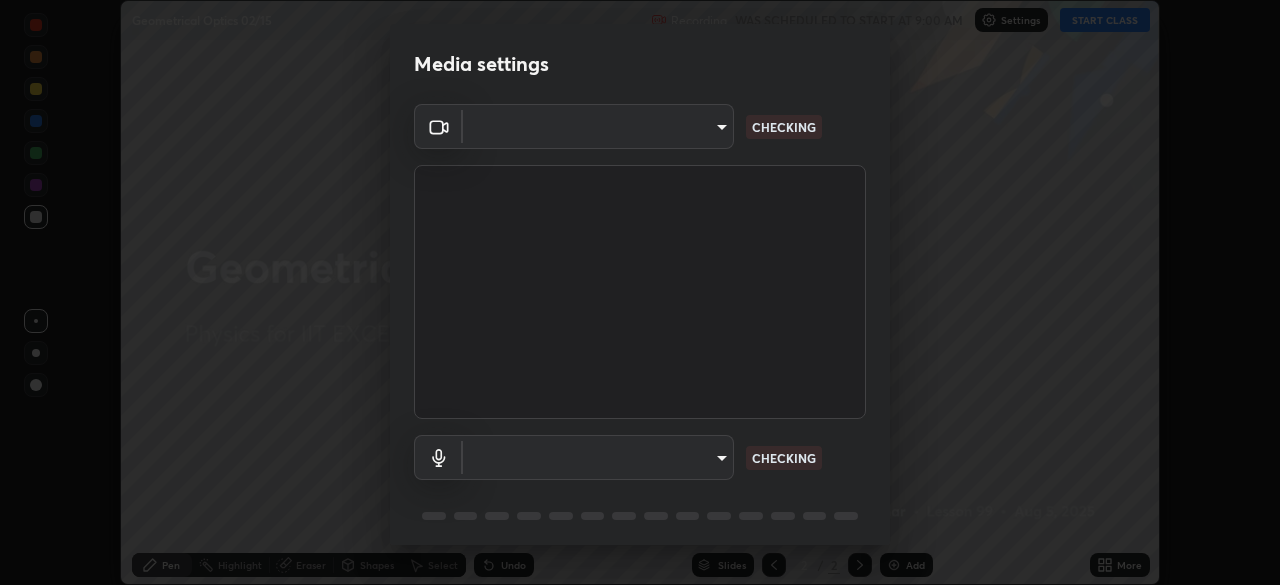 type on "4d63cd10dcc1379e9927399513255d12d620b7bbb39ca773e0f9116a90128a71" 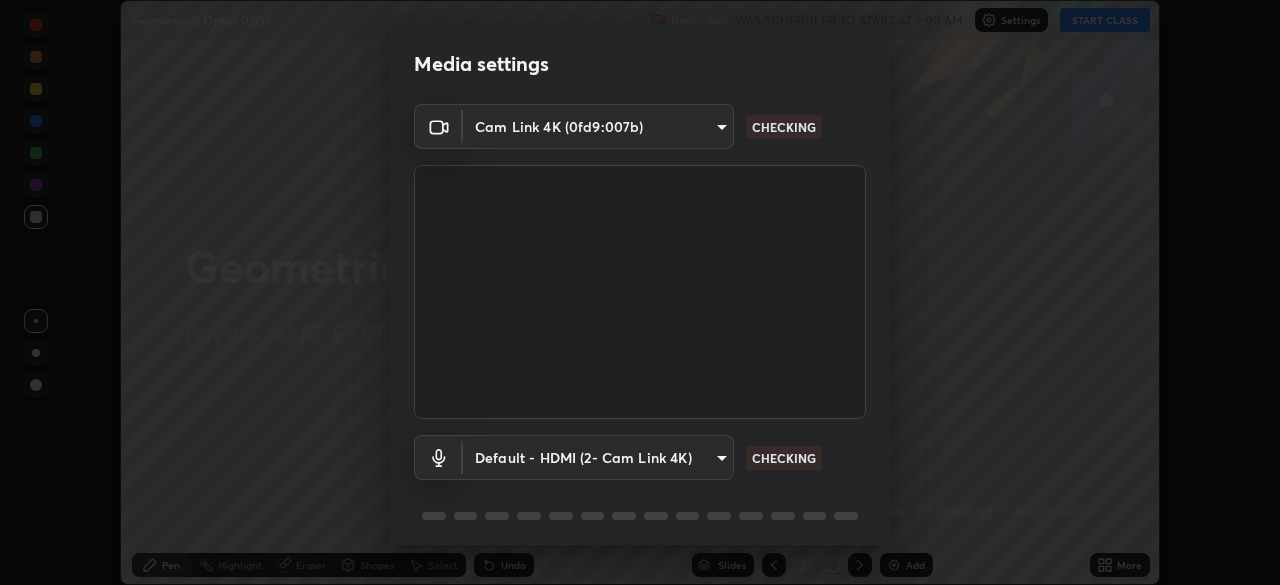 scroll, scrollTop: 71, scrollLeft: 0, axis: vertical 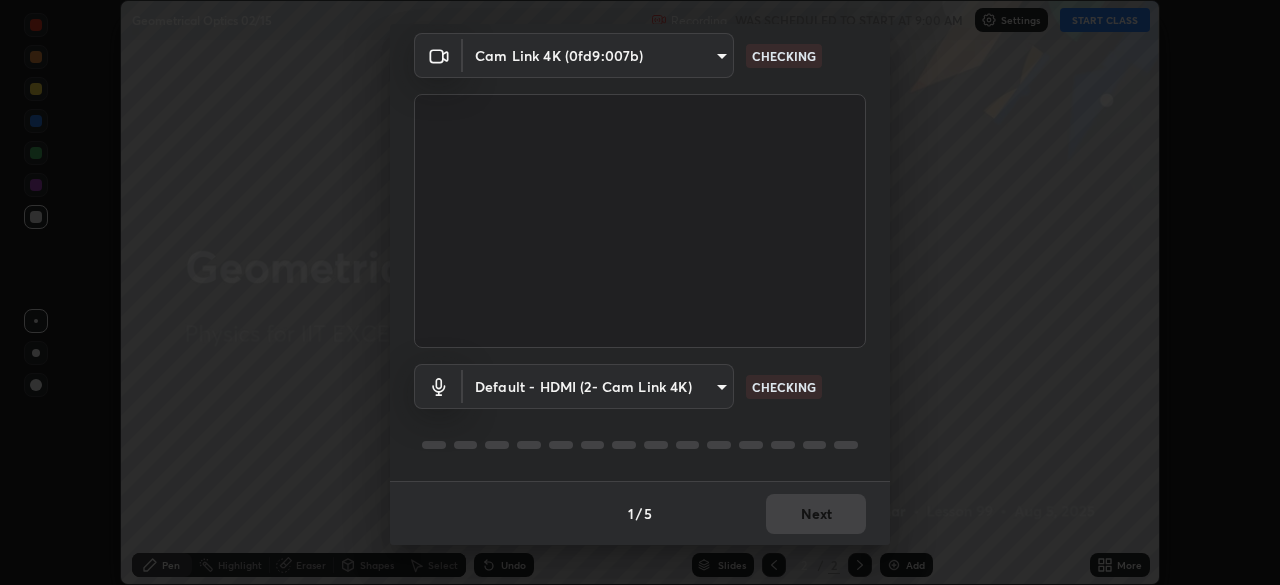 click on "Erase all Geometrical Optics 02/15 Recording WAS SCHEDULED TO START AT  9:00 AM Settings START CLASS Setting up your live class Geometrical Optics 02/15 • L99 of Physics for IIT EXCEL NEW-1 2026 [FIRST] [LAST] Pen Highlight Eraser Shapes Select Undo Slides 2 / 2 Add More No doubts shared Encourage your learners to ask a doubt for better clarity Report an issue Reason for reporting Buffering Chat not working Audio - Video sync issue Educator video quality low ​ Attach an image Report Media settings Cam Link 4K (0fd9:007b) 4d63cd10dcc1379e9927399513255d12d620b7bbb39ca773e0f9116a90128a71 CHECKING Default - HDMI (2- Cam Link 4K) default CHECKING 1 / 5 Next" at bounding box center (640, 292) 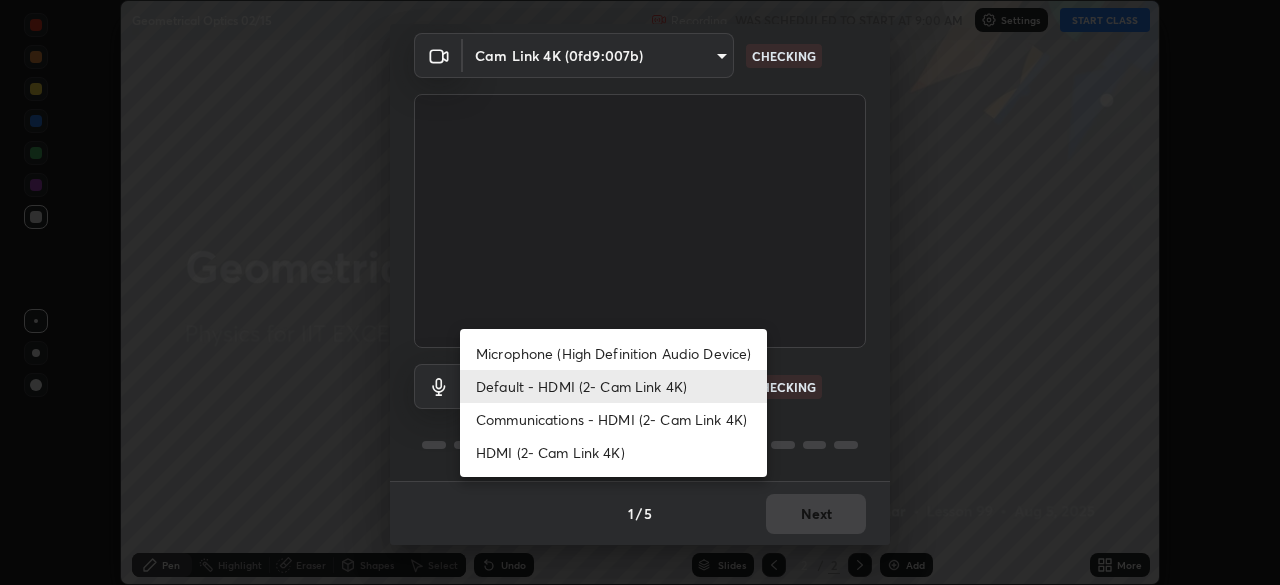 click on "HDMI (2- Cam Link 4K)" at bounding box center [613, 452] 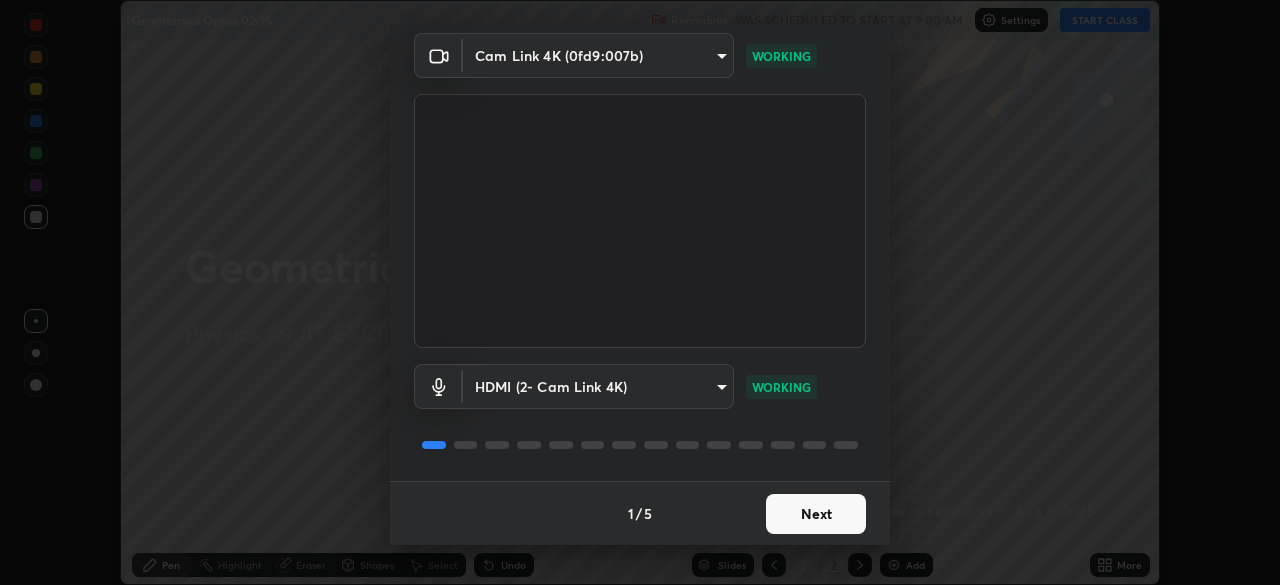 click on "Next" at bounding box center (816, 514) 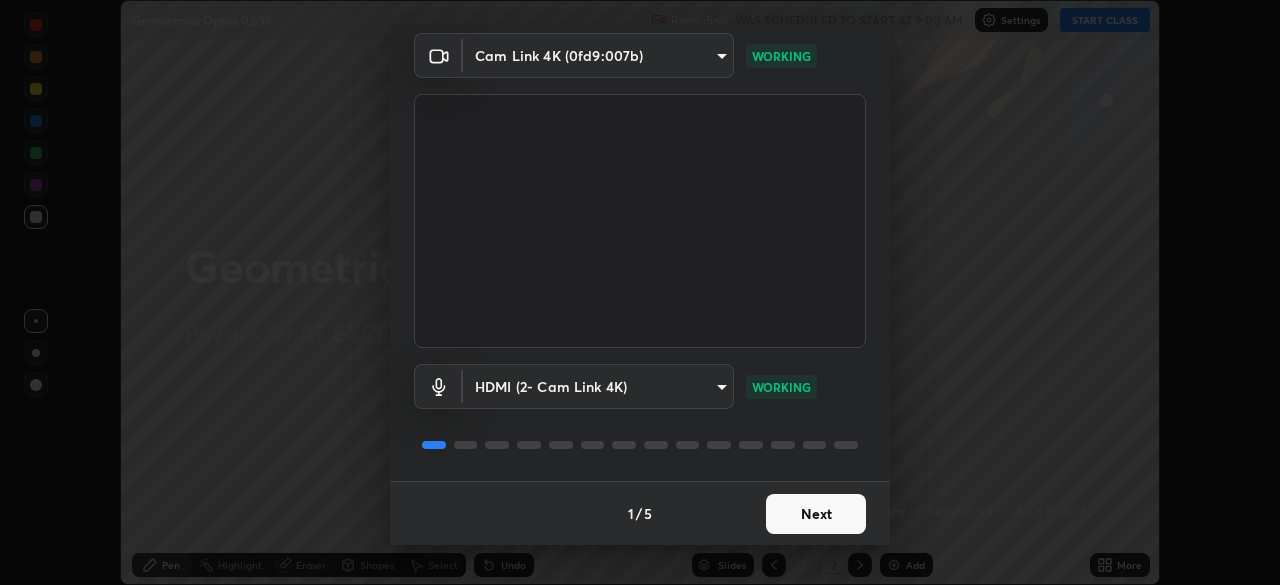 scroll, scrollTop: 0, scrollLeft: 0, axis: both 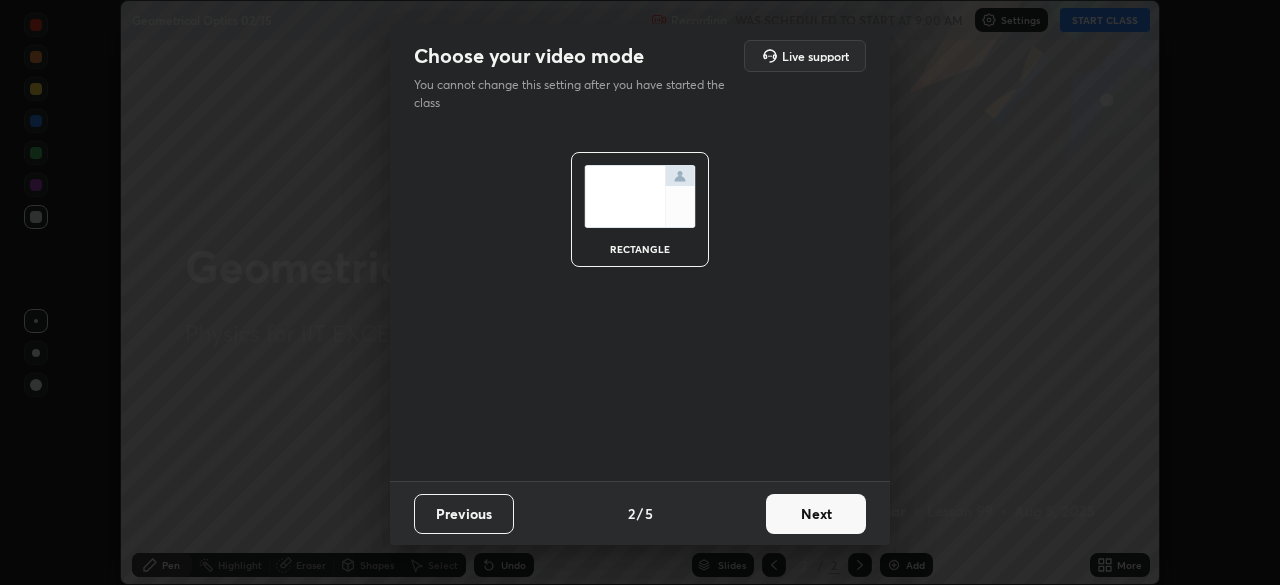 click on "Next" at bounding box center [816, 514] 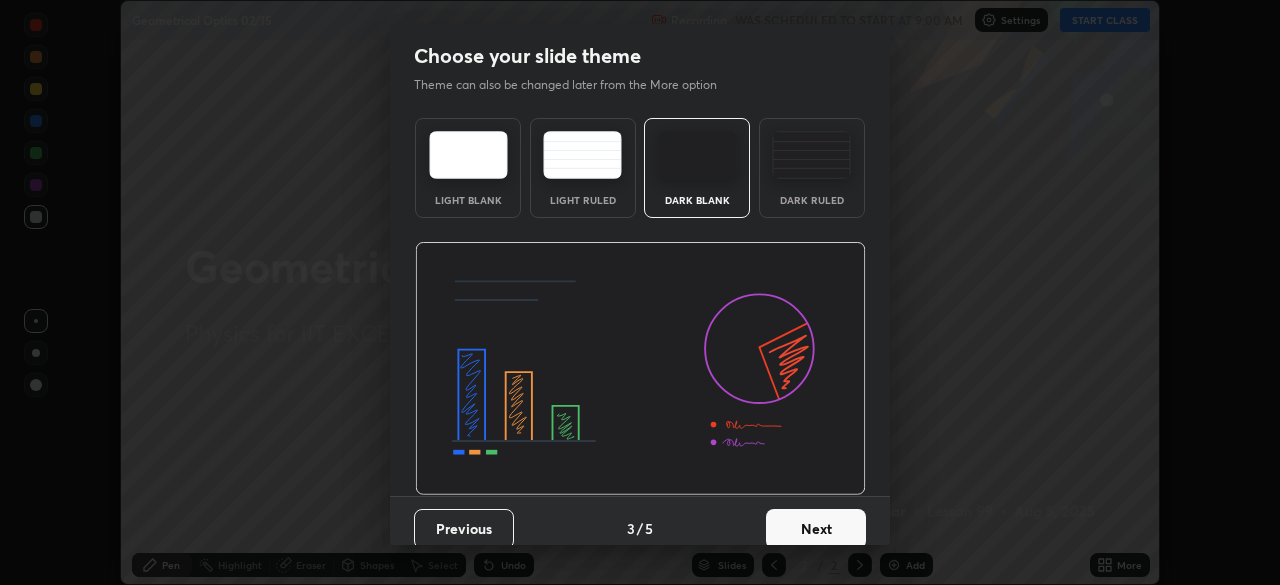 click on "Next" at bounding box center (816, 529) 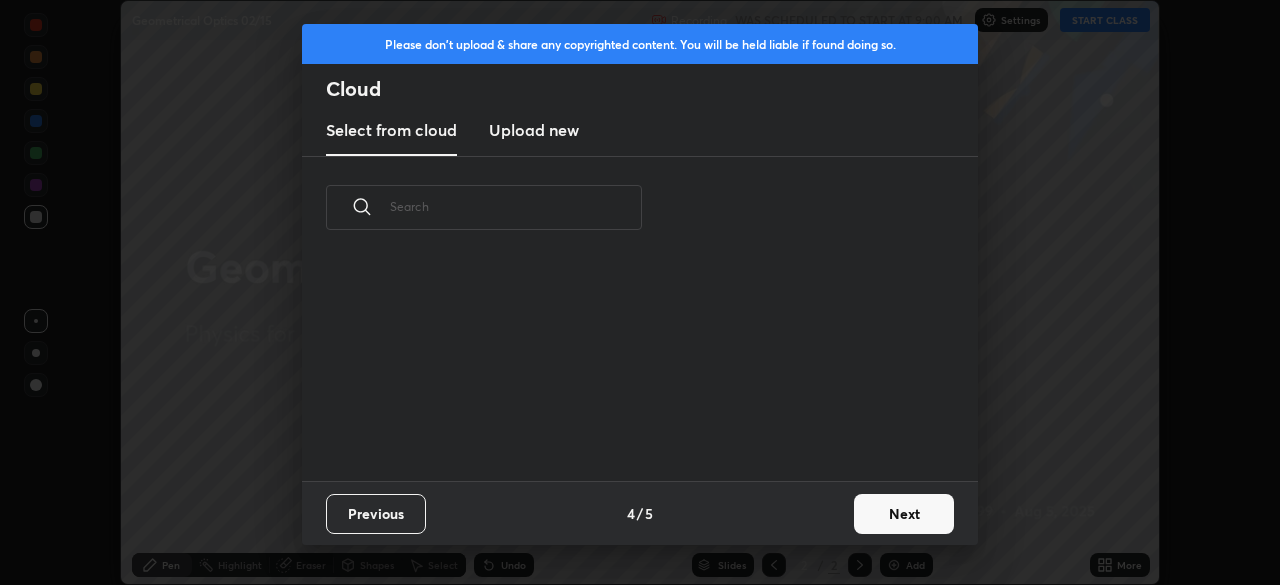 click on "Next" at bounding box center (904, 514) 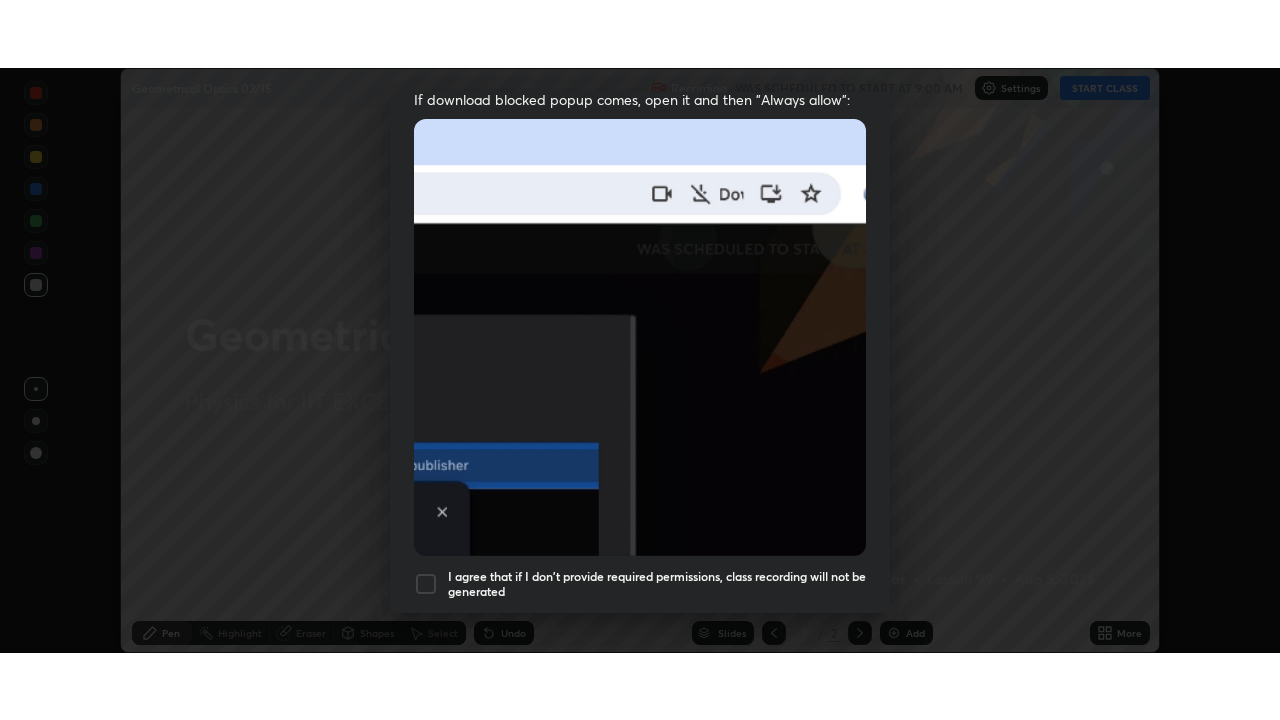 scroll, scrollTop: 479, scrollLeft: 0, axis: vertical 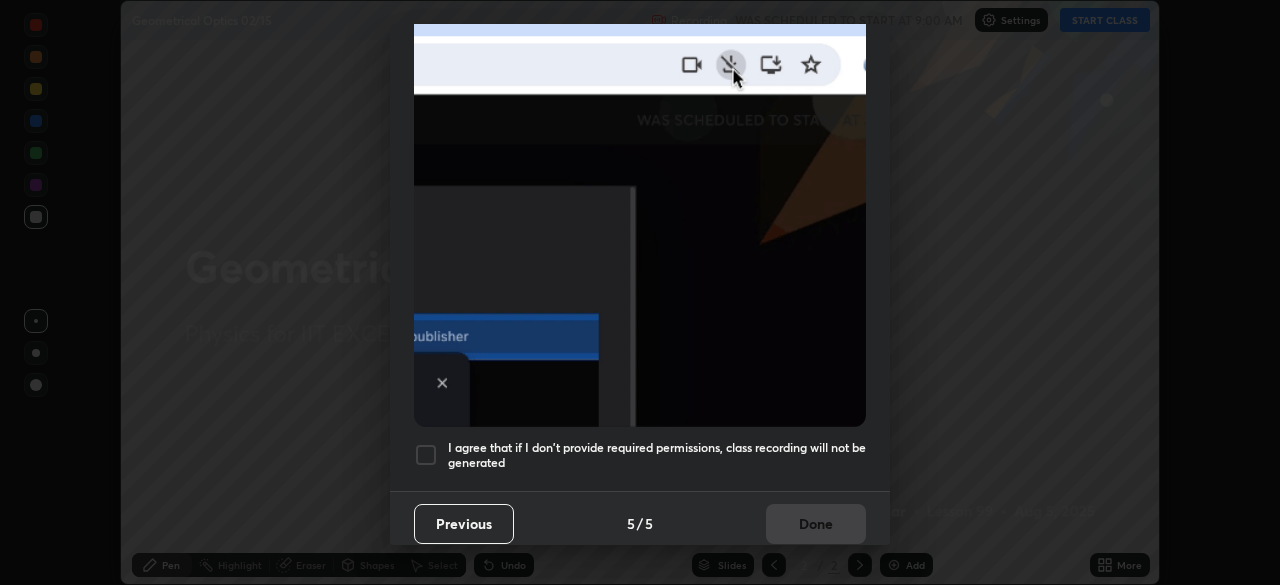 click at bounding box center (426, 455) 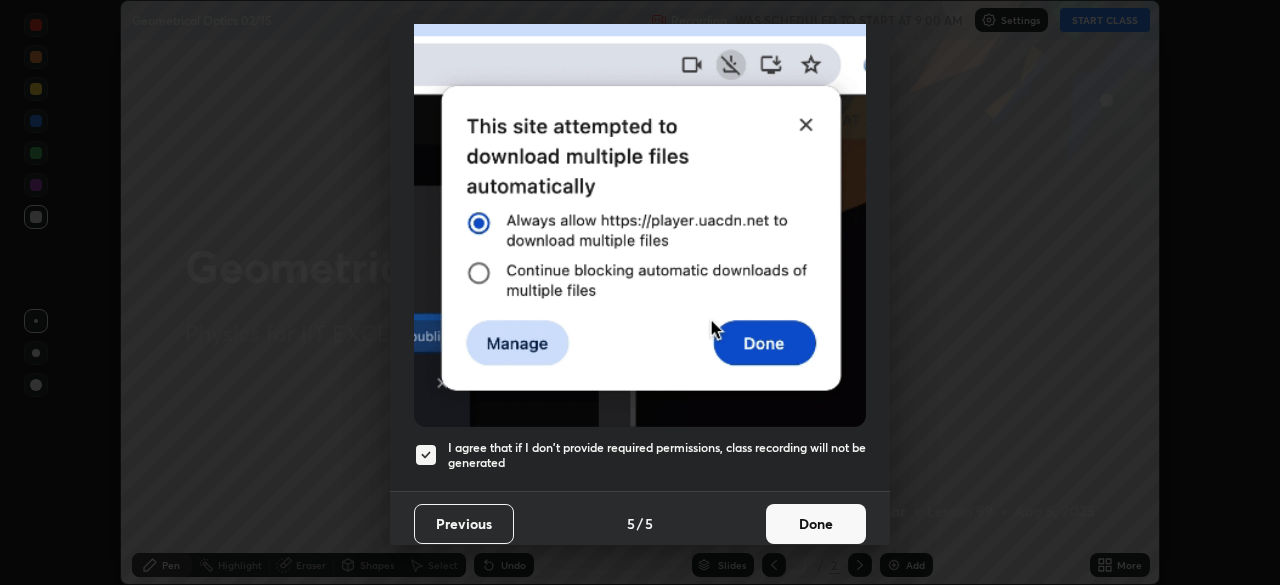 click on "Done" at bounding box center (816, 524) 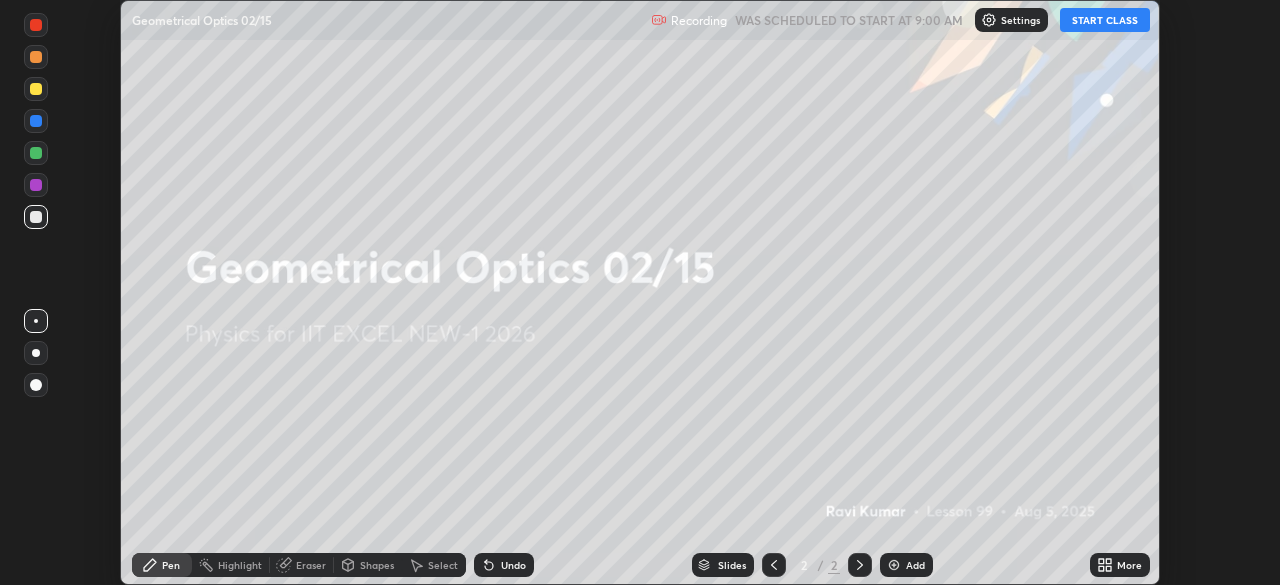 click 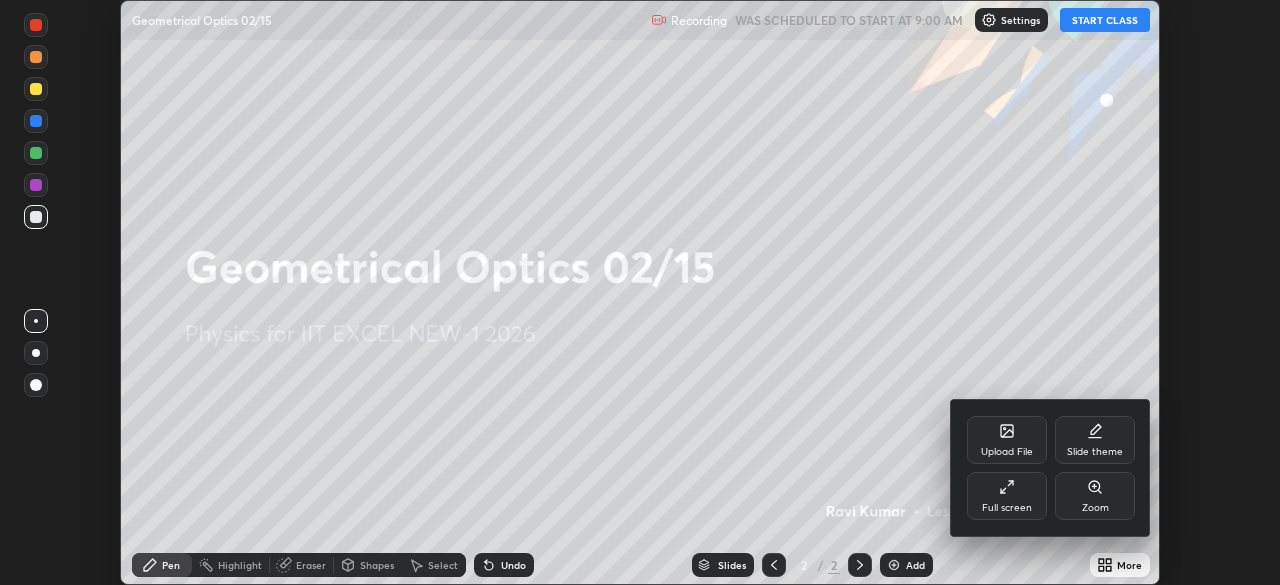 click on "Full screen" at bounding box center [1007, 508] 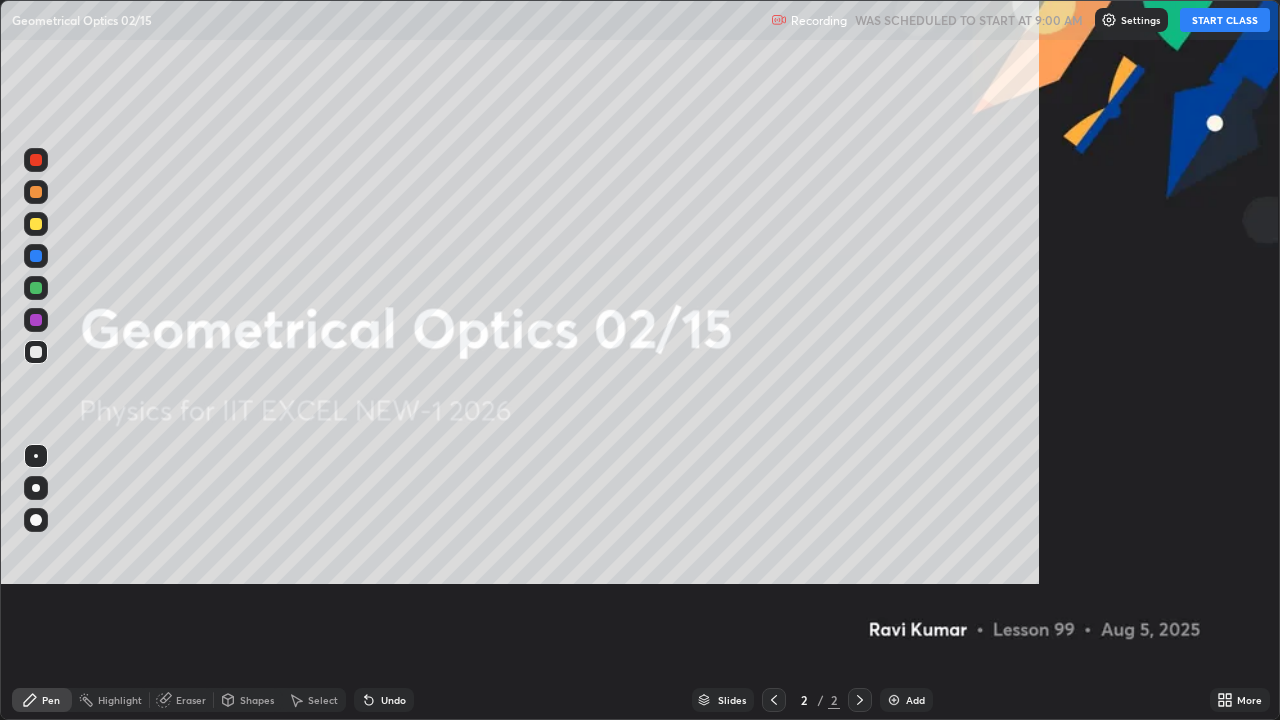 scroll, scrollTop: 99280, scrollLeft: 98720, axis: both 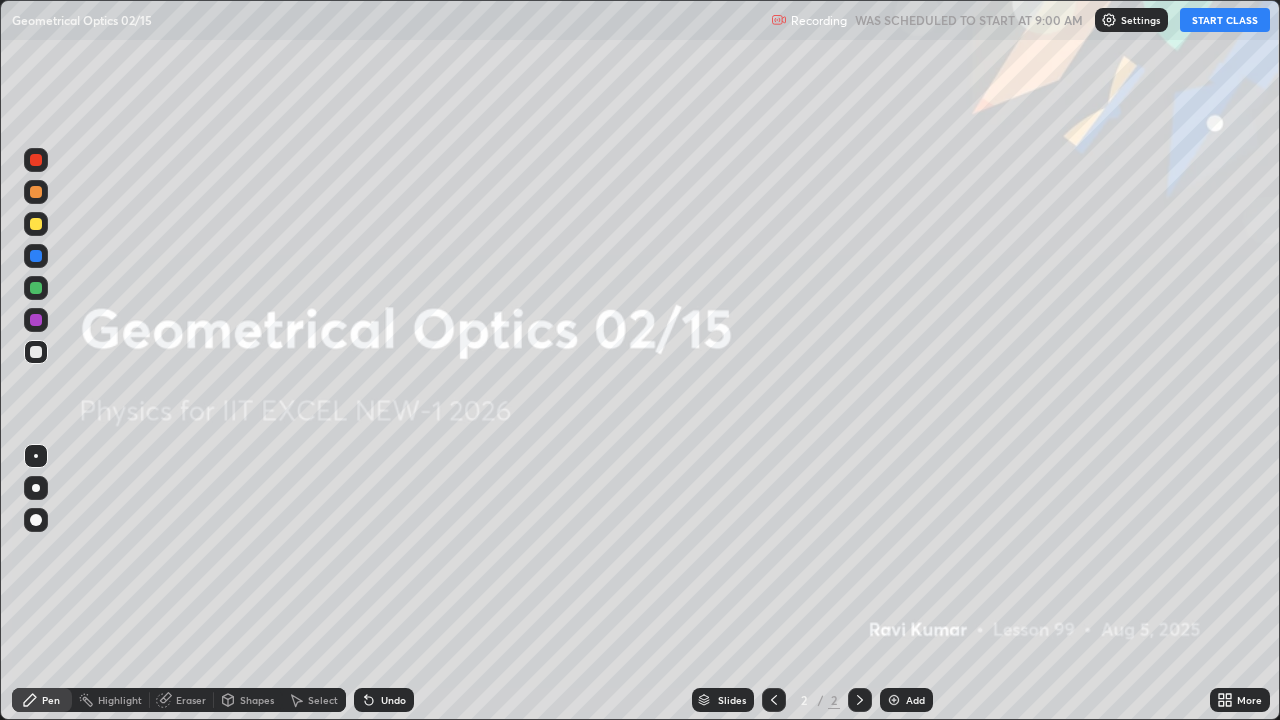 click at bounding box center (1109, 20) 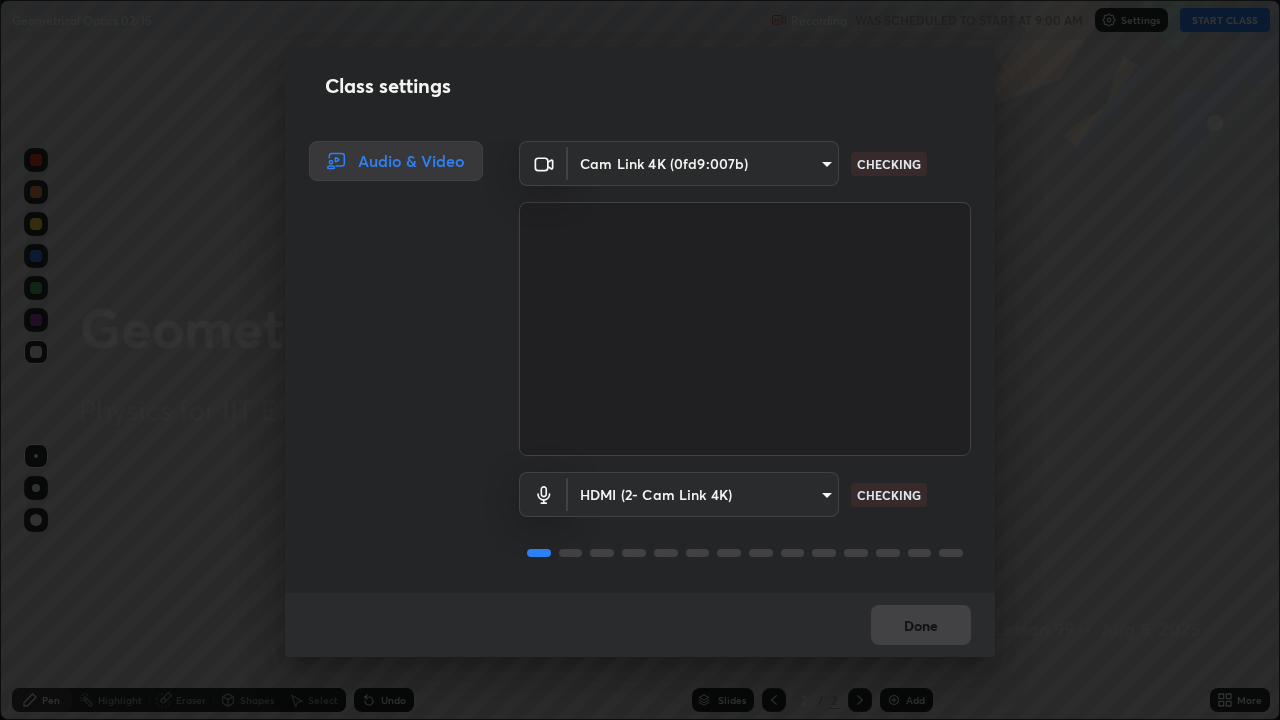 scroll, scrollTop: 2, scrollLeft: 0, axis: vertical 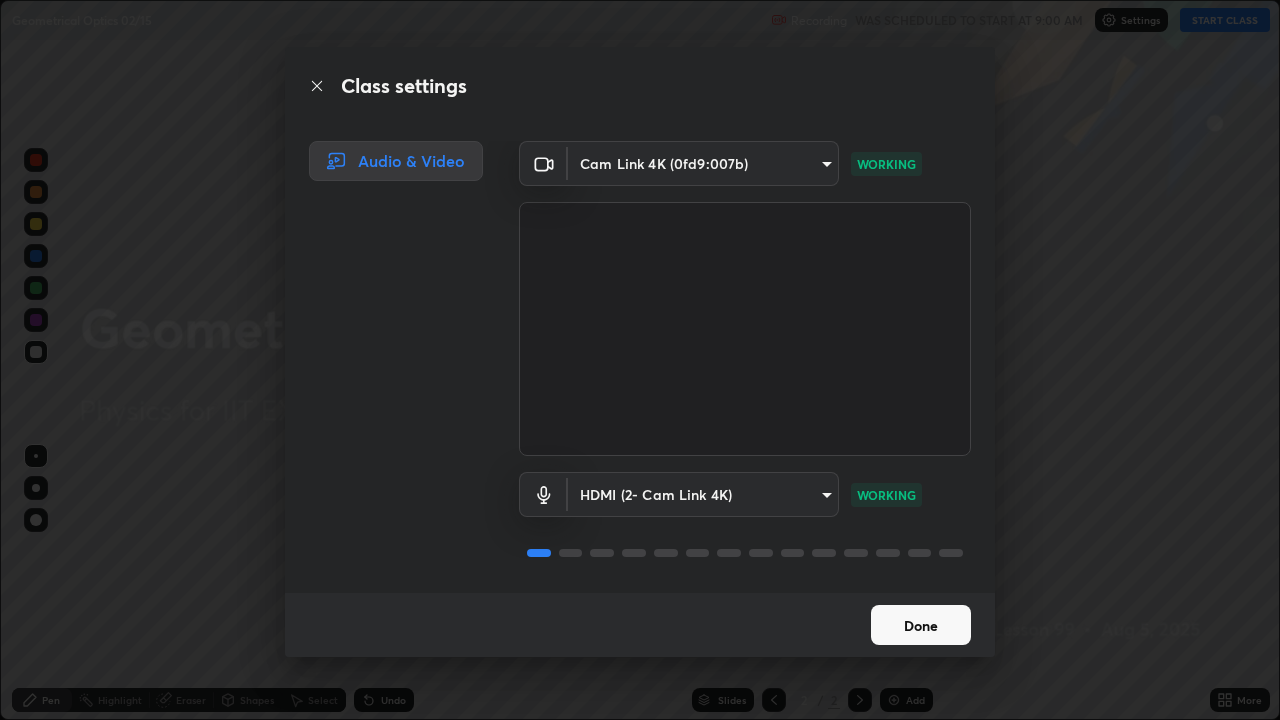 click on "Done" at bounding box center (921, 625) 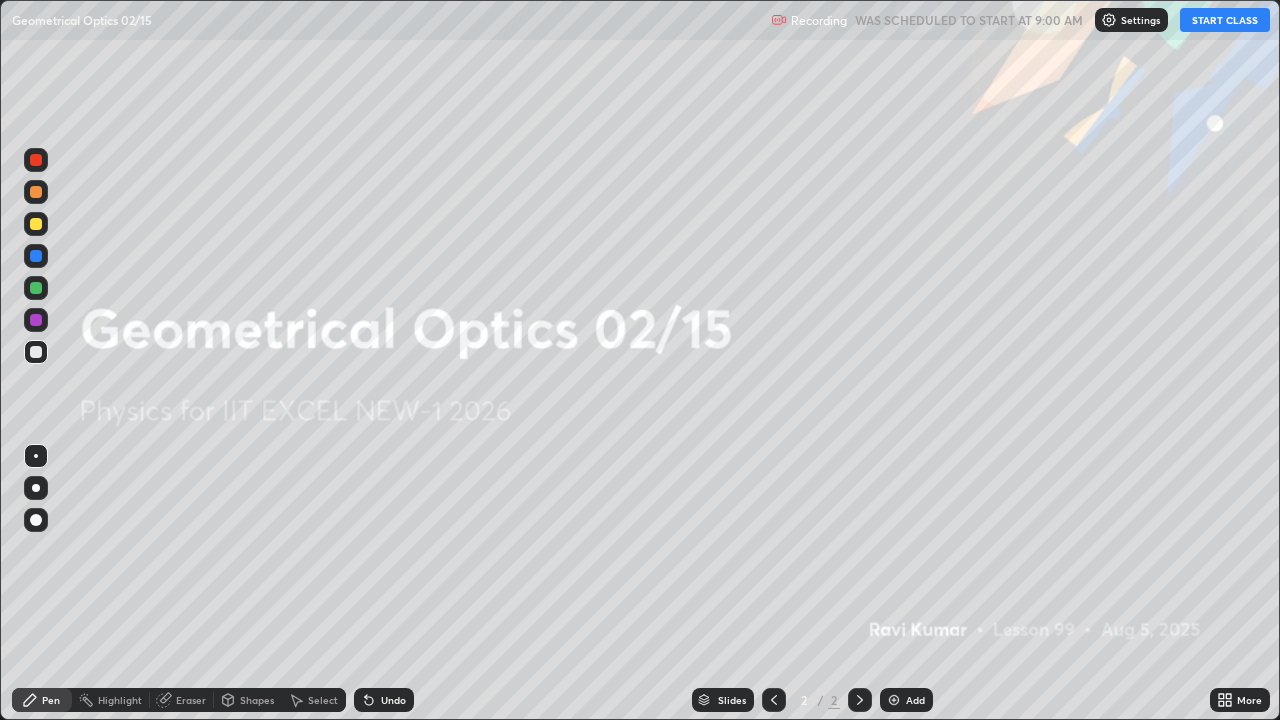 click on "START CLASS" at bounding box center [1225, 20] 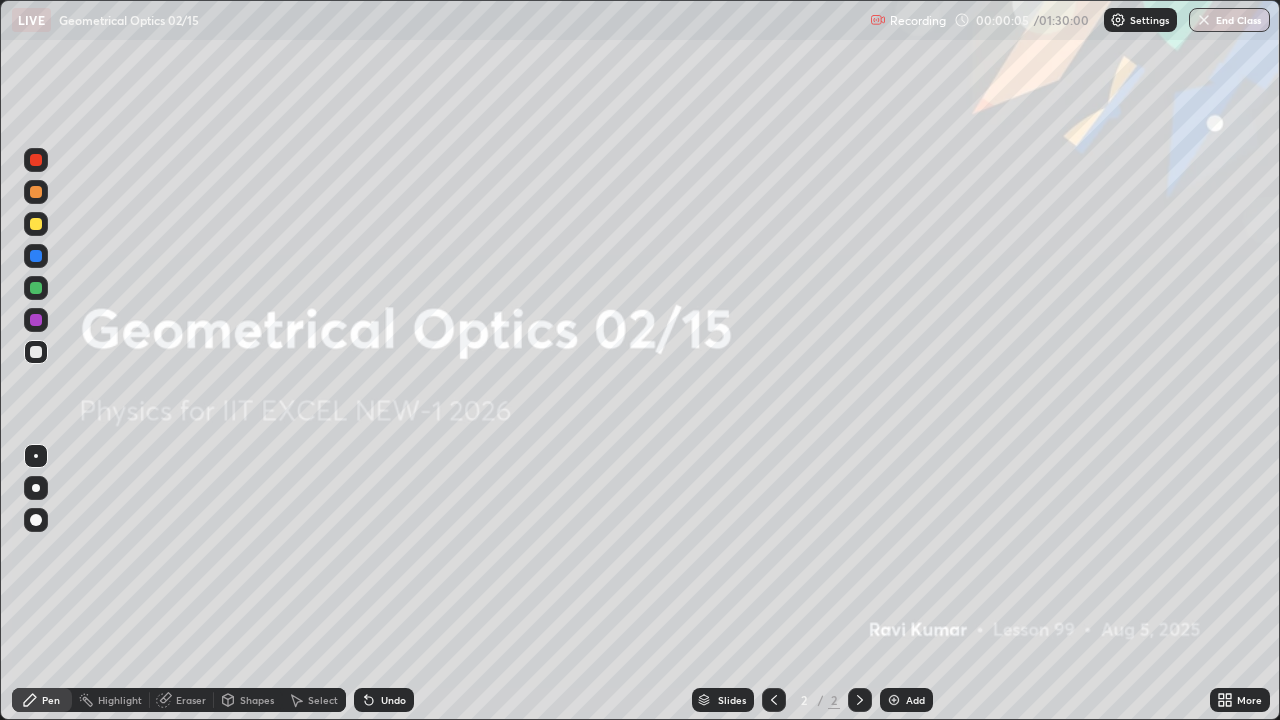 click at bounding box center (860, 700) 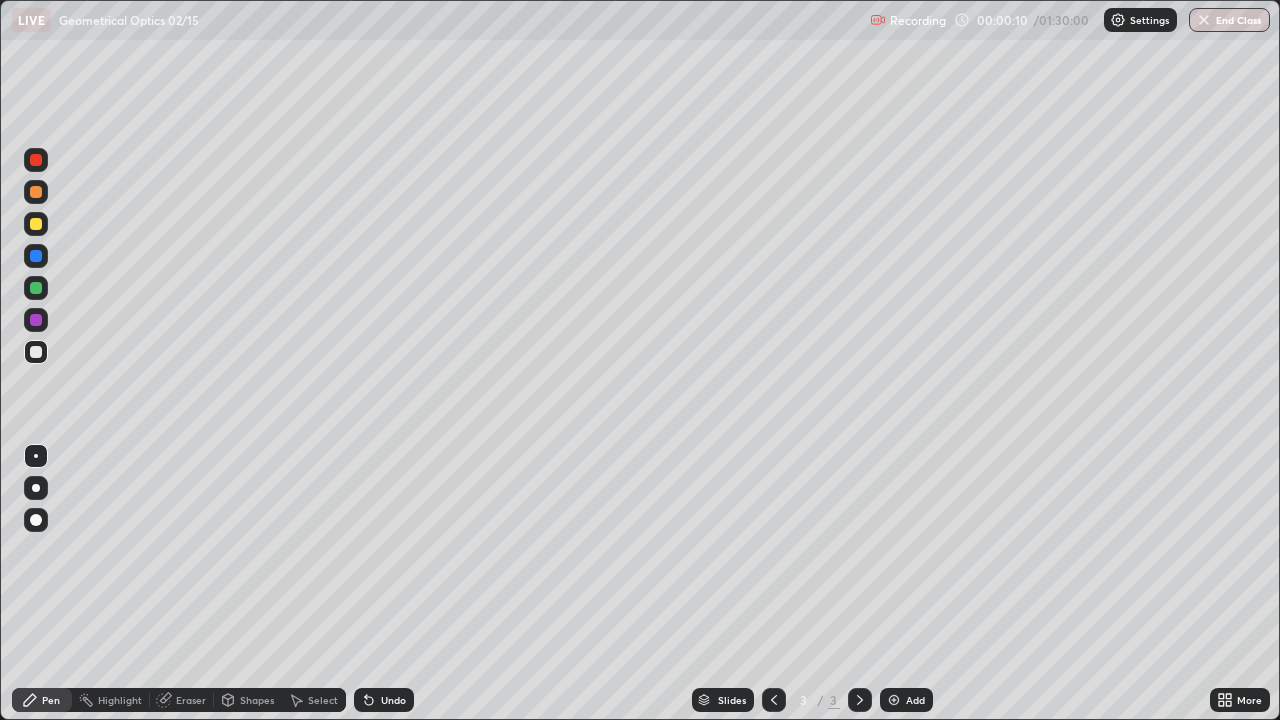 click at bounding box center (36, 224) 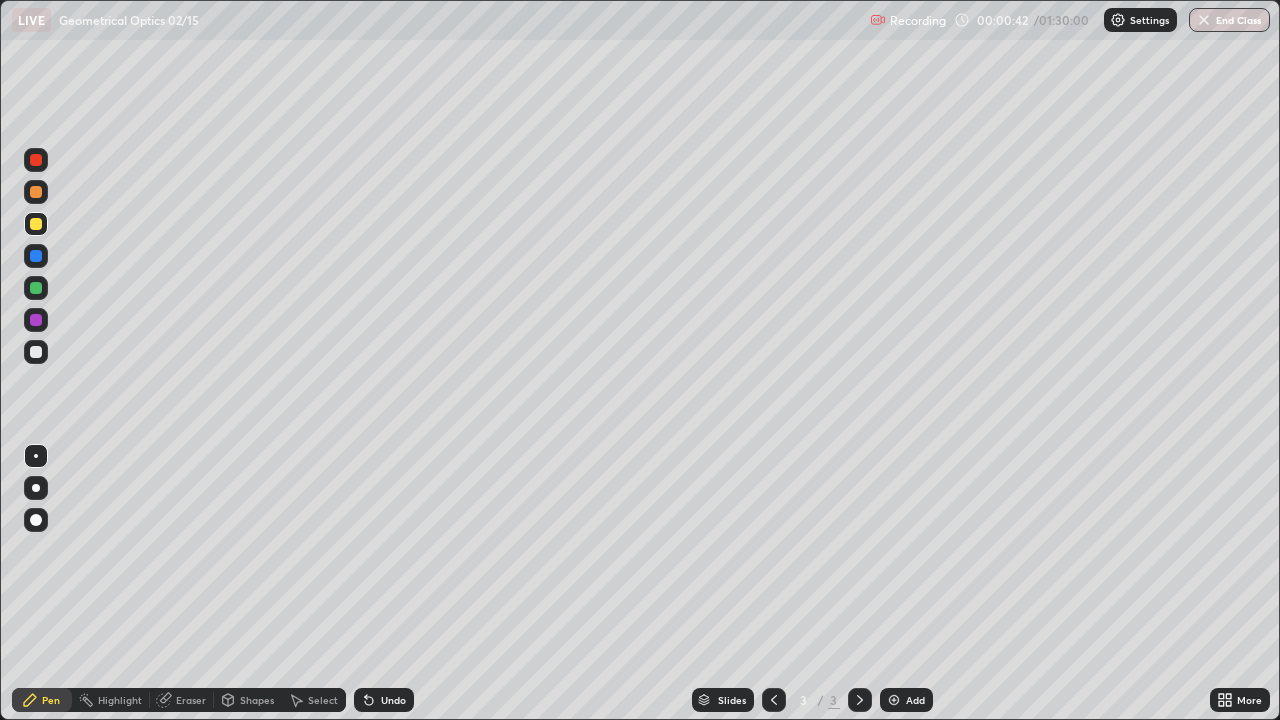 click at bounding box center [36, 352] 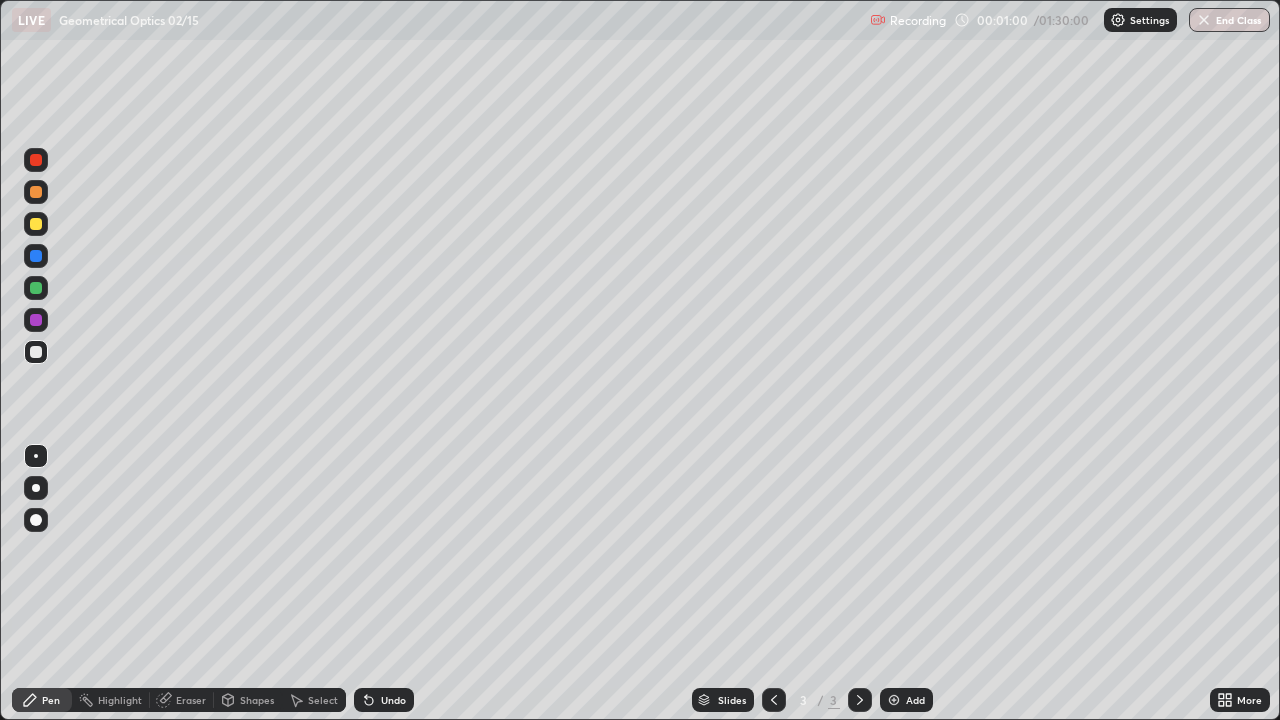 click at bounding box center (36, 224) 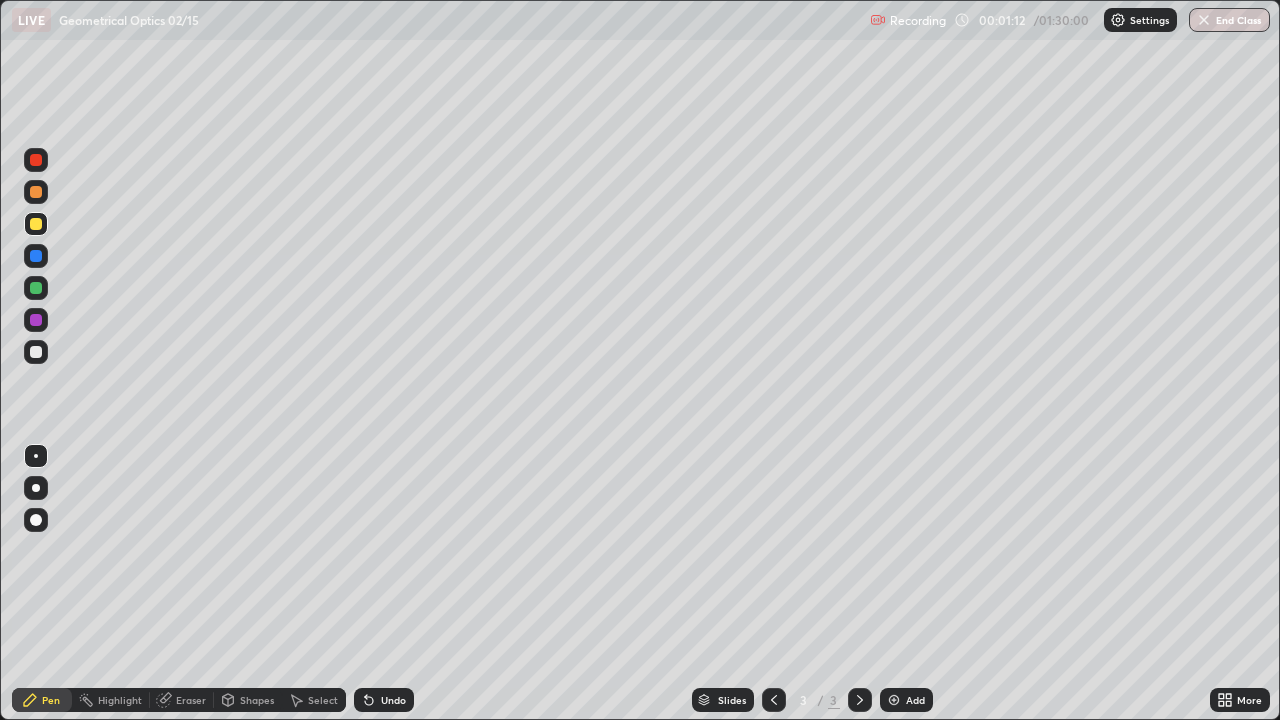 click at bounding box center (36, 352) 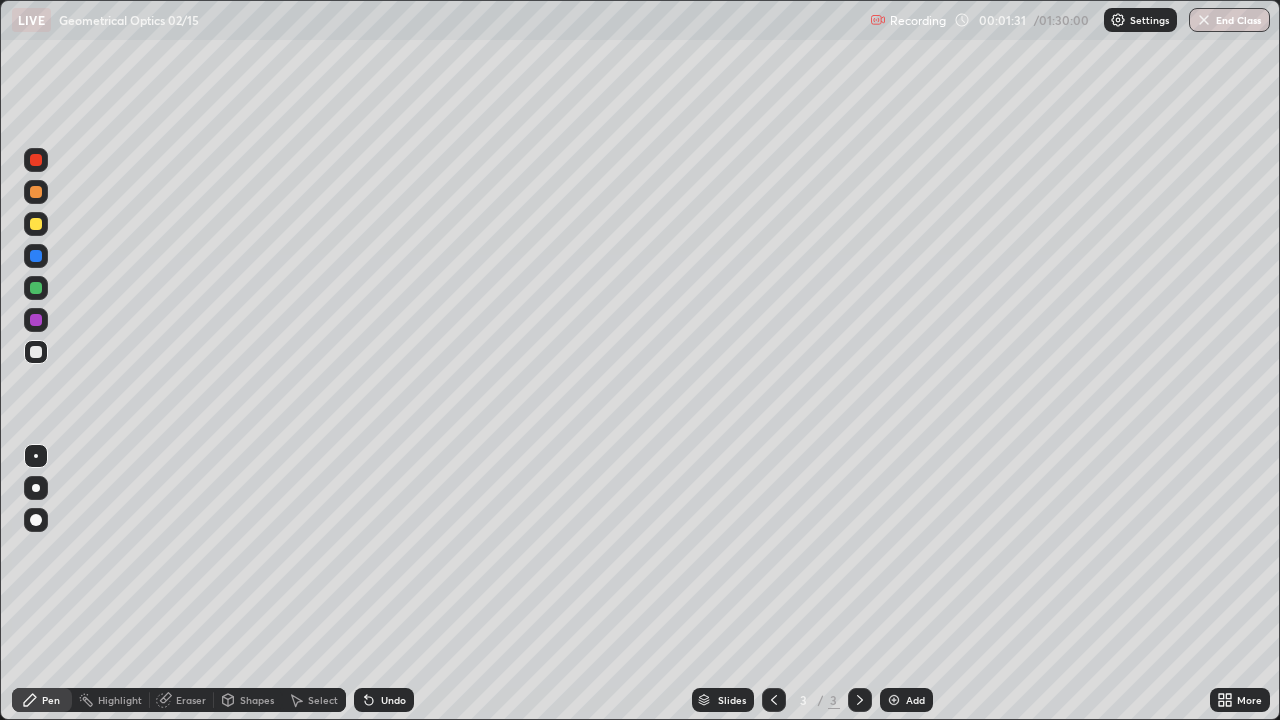 click on "Undo" at bounding box center [393, 700] 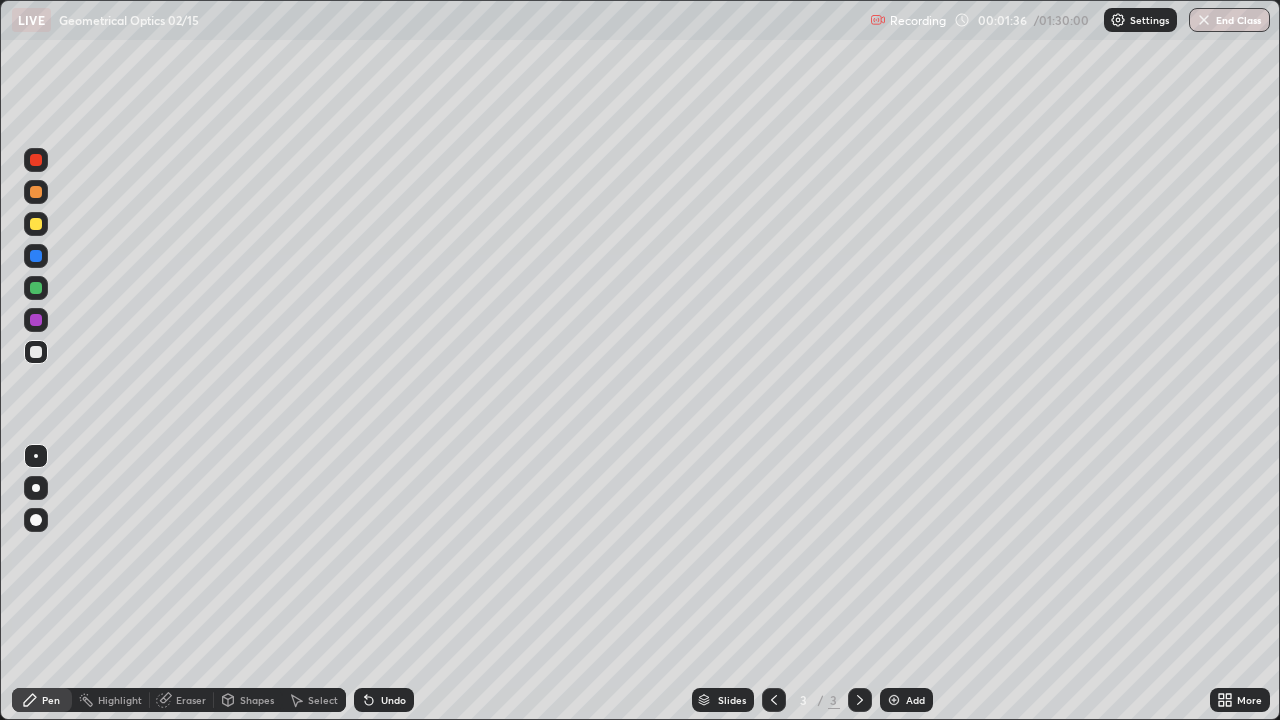 click at bounding box center [36, 288] 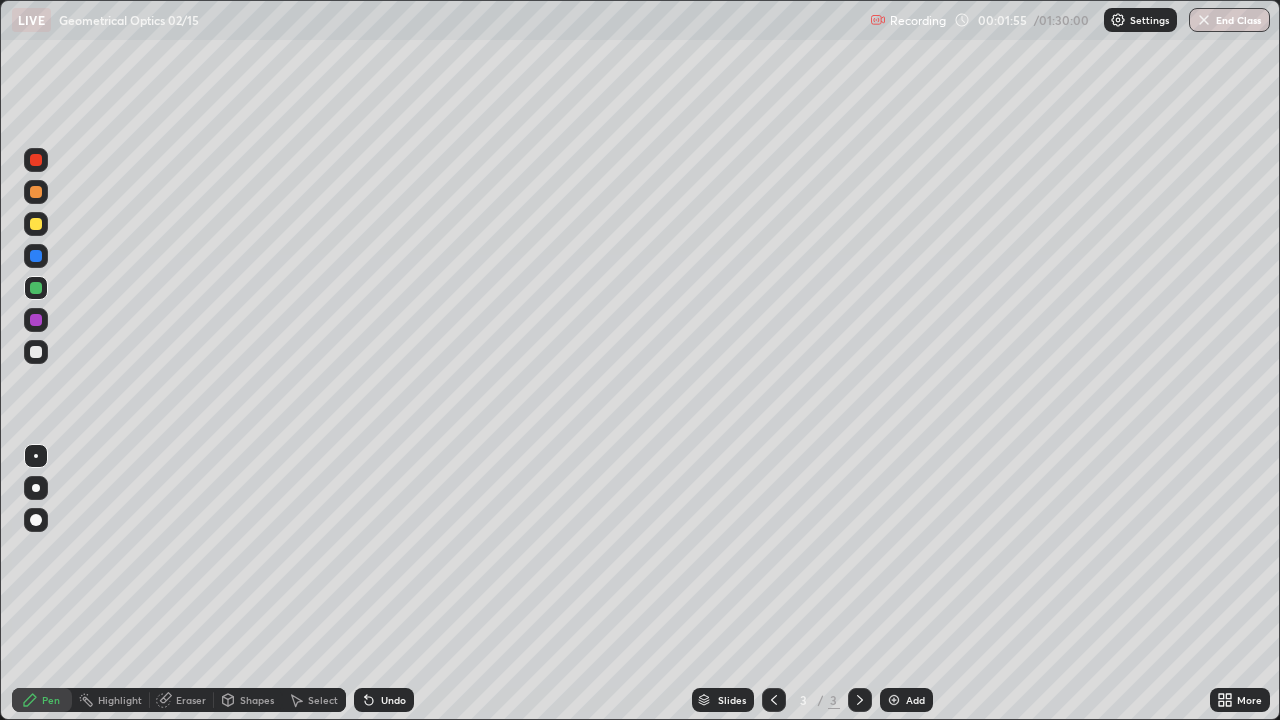 click at bounding box center (36, 352) 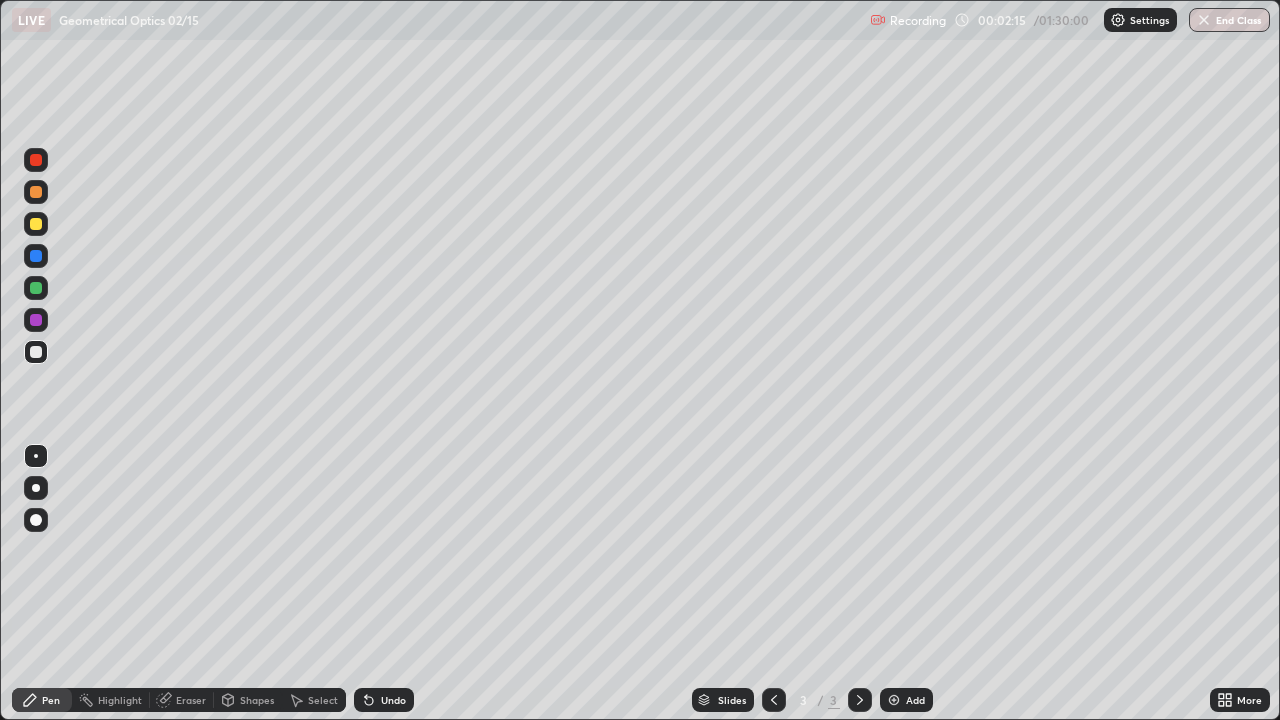 click 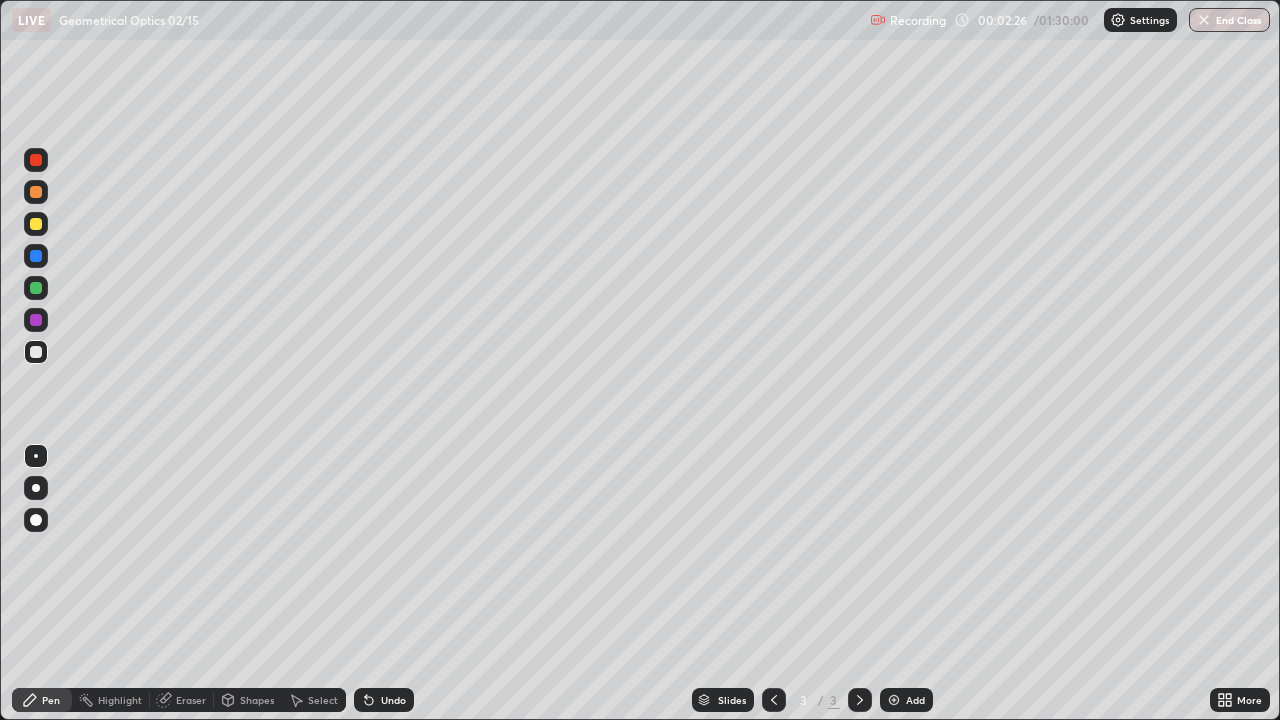 click on "Undo" at bounding box center [384, 700] 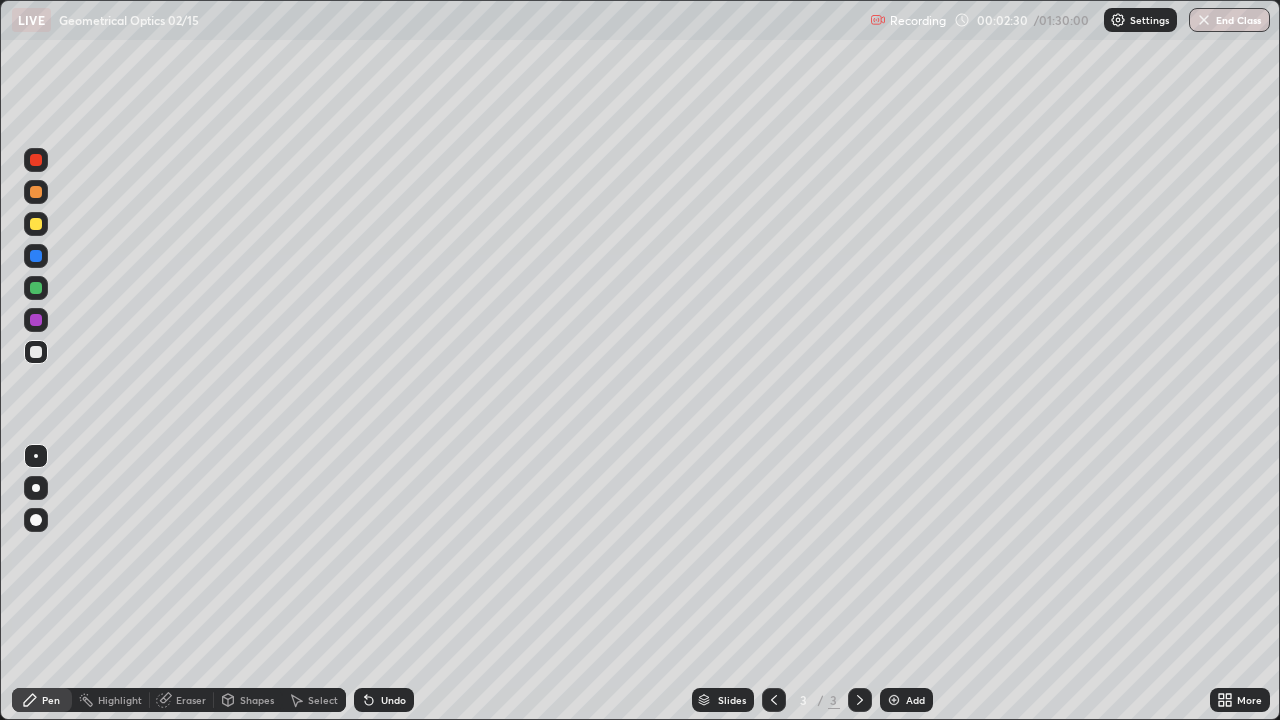 click at bounding box center [36, 224] 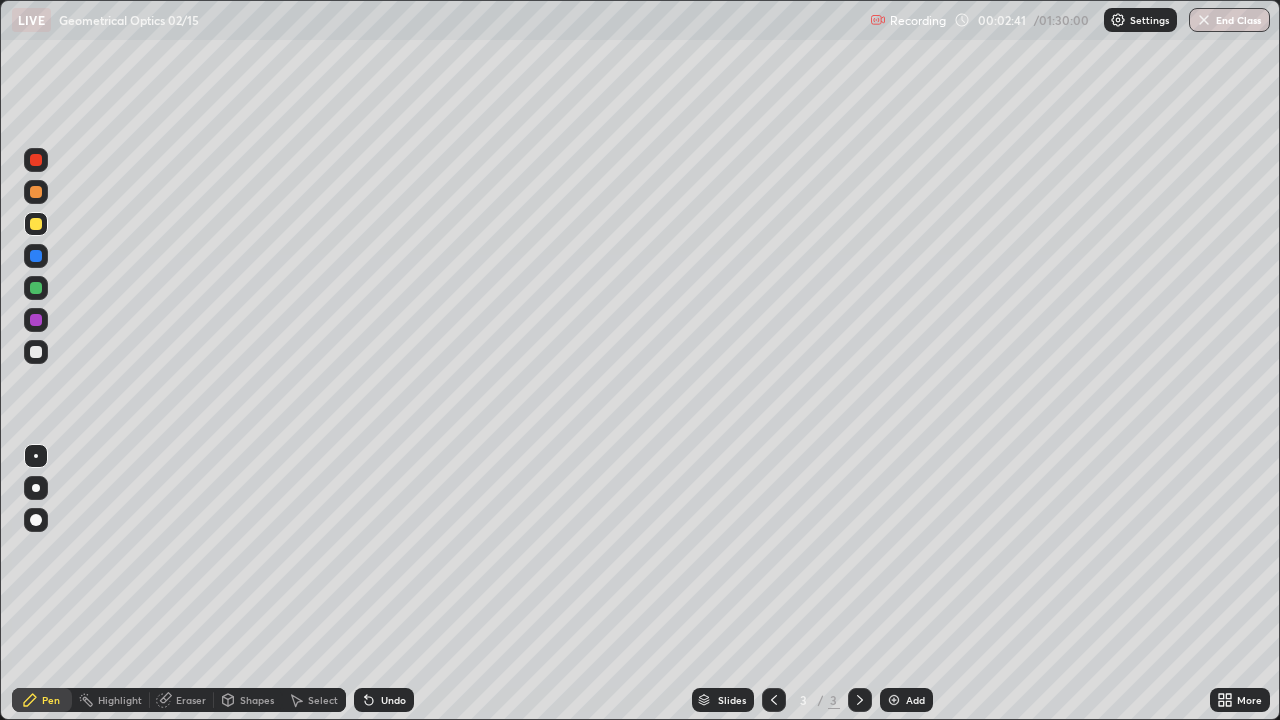 click at bounding box center [36, 288] 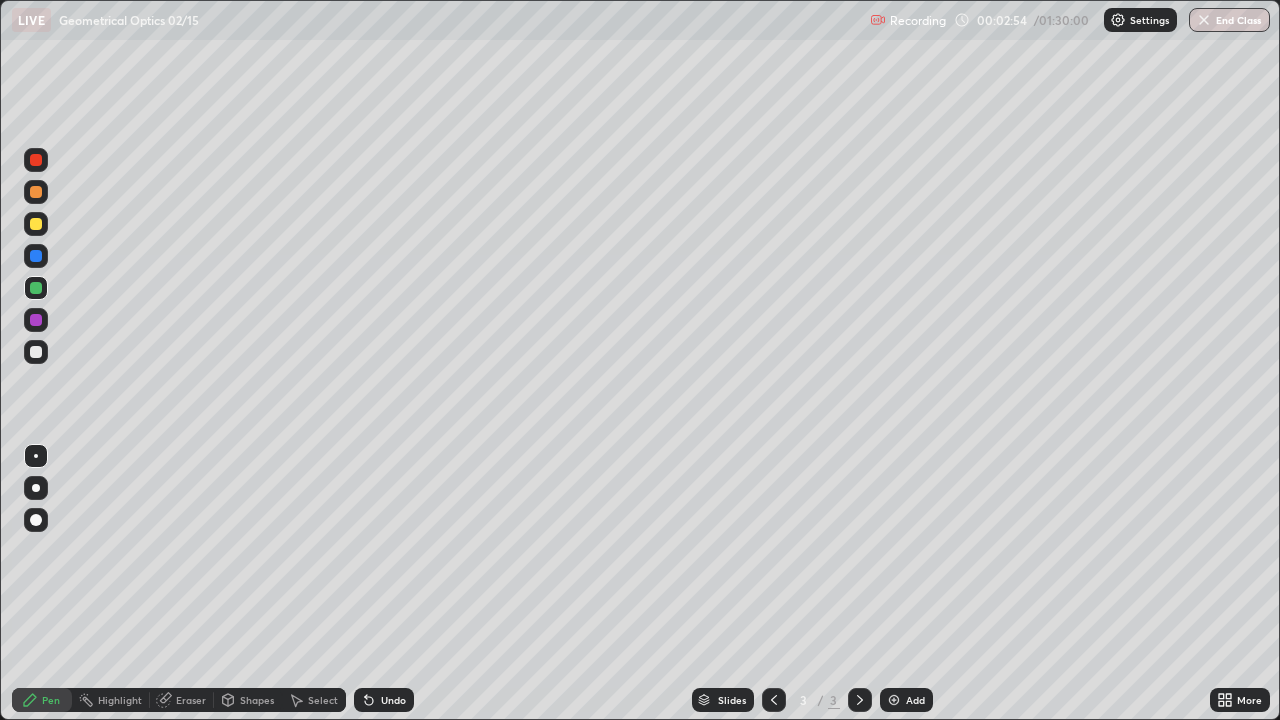 click at bounding box center [36, 352] 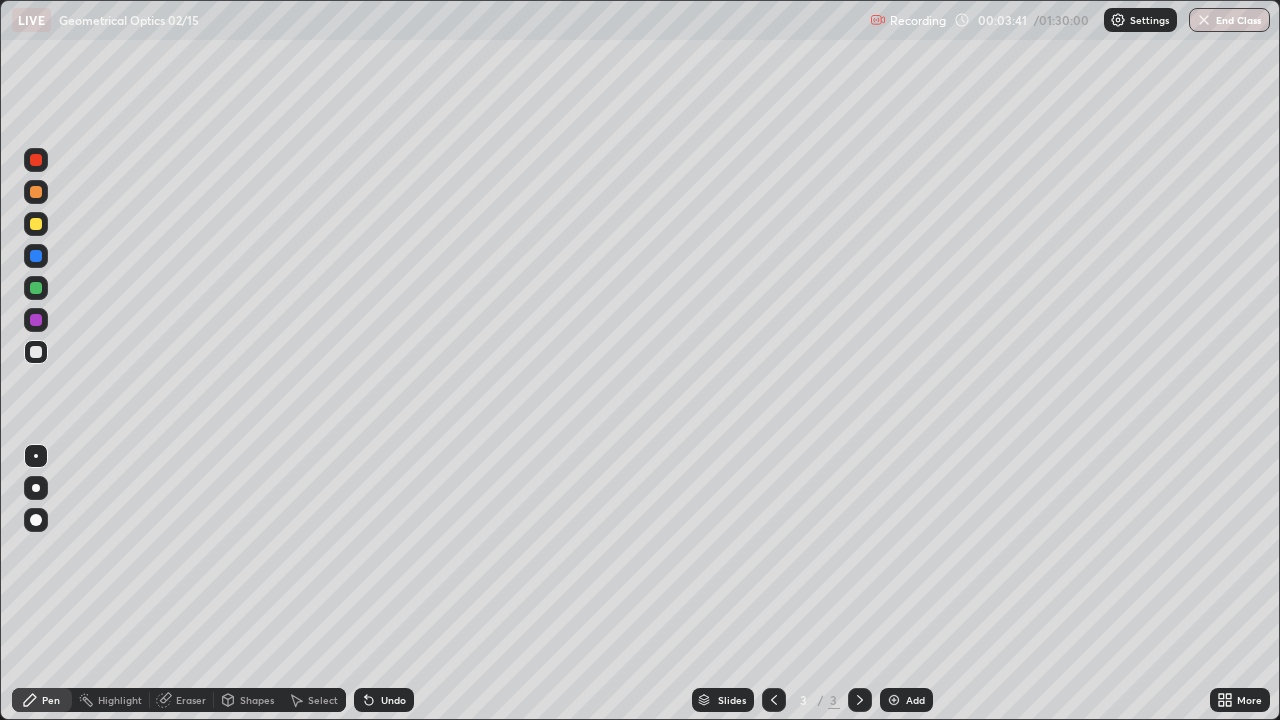 click at bounding box center (36, 224) 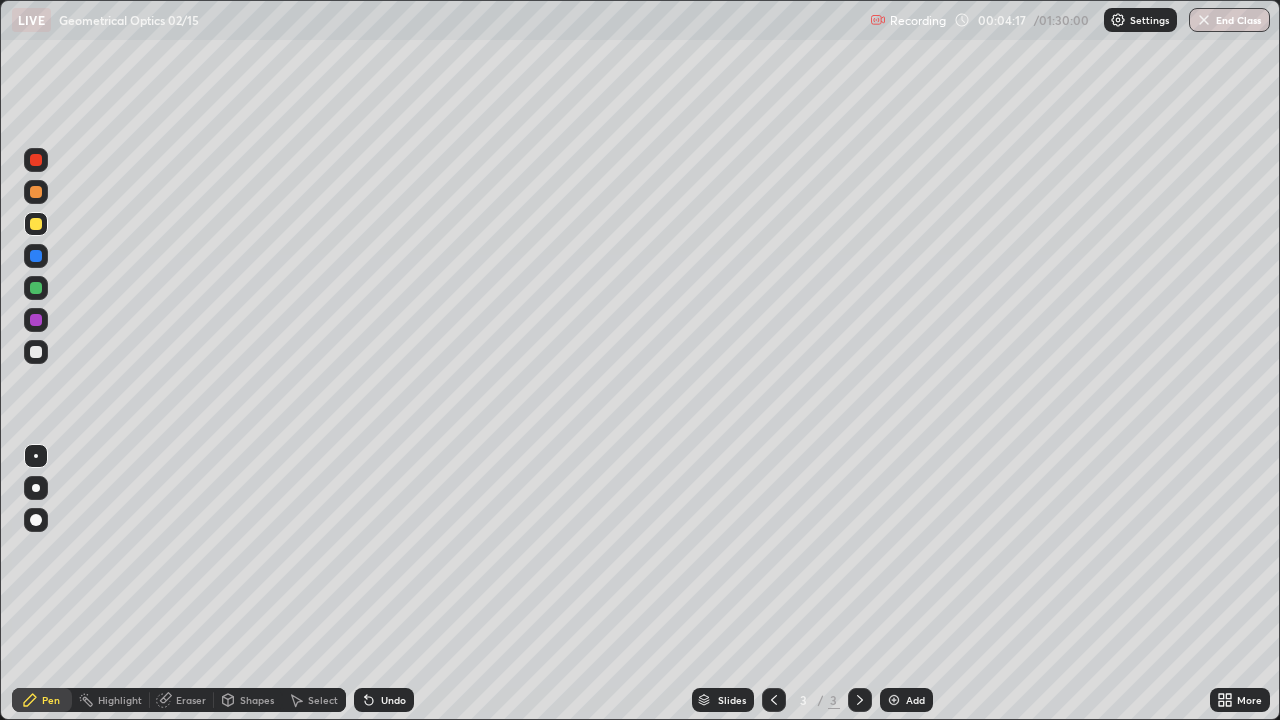 click on "Undo" at bounding box center (393, 700) 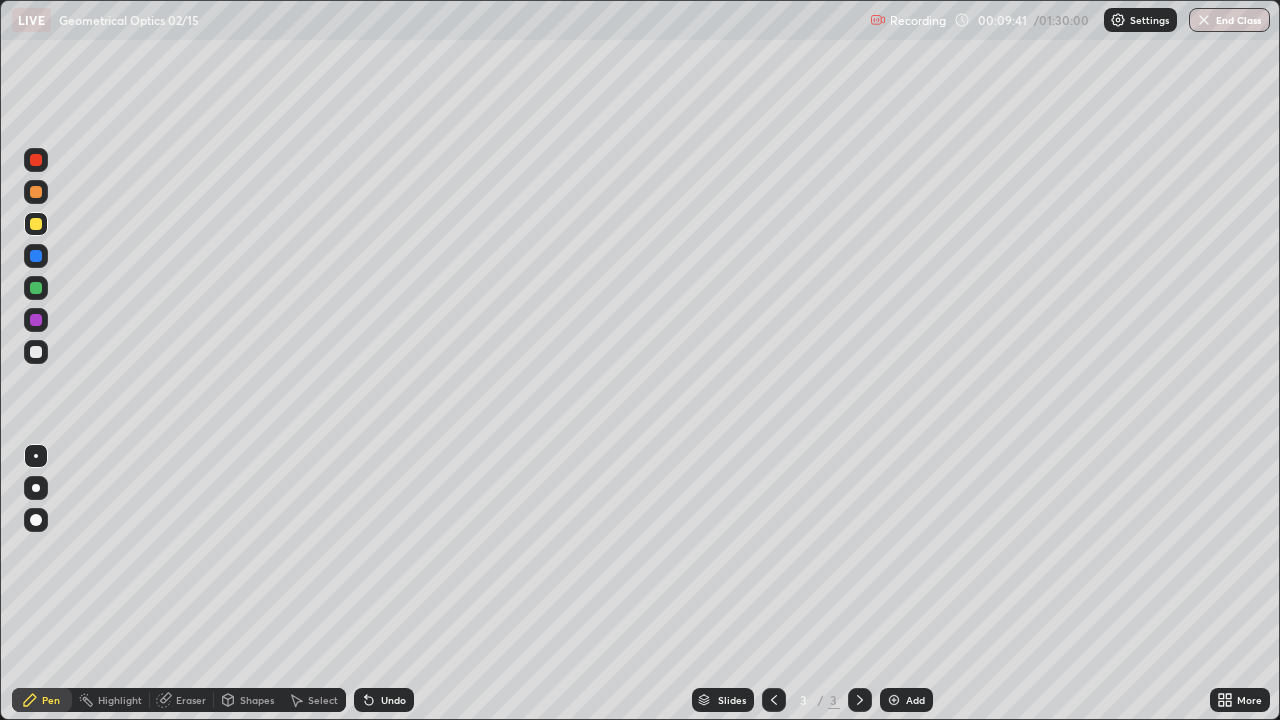click on "Undo" at bounding box center [393, 700] 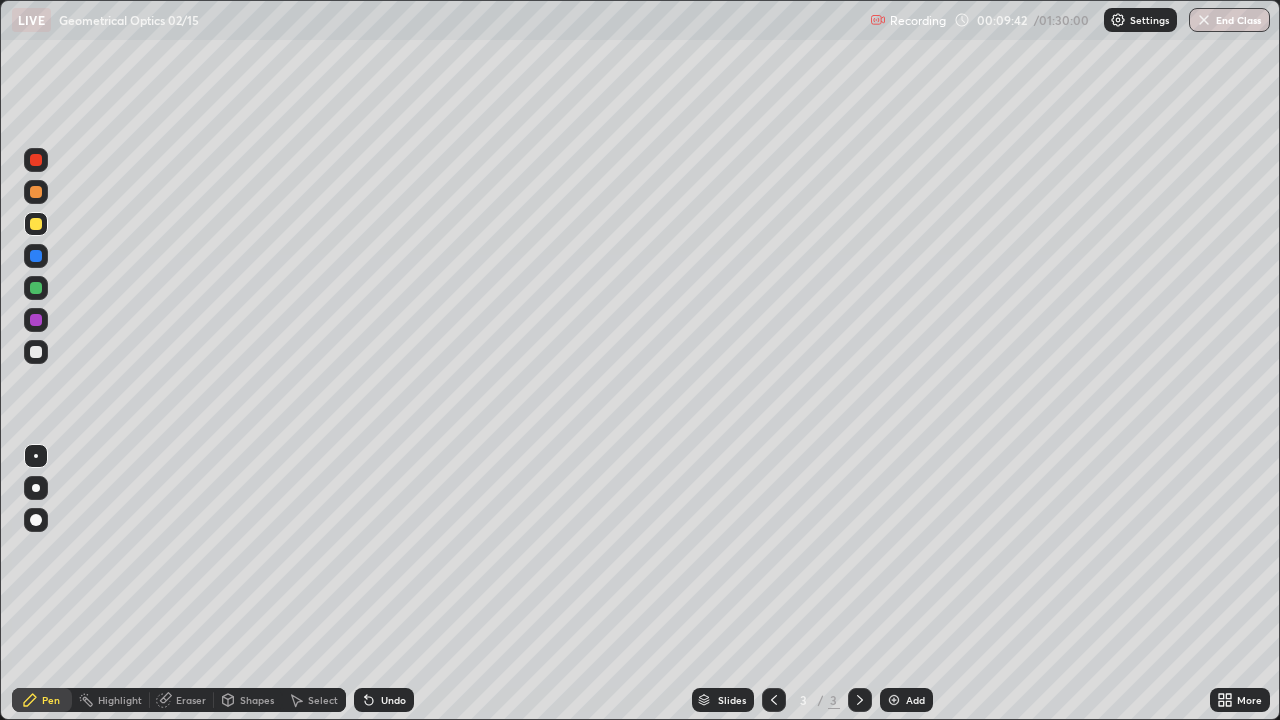 click on "Undo" at bounding box center (384, 700) 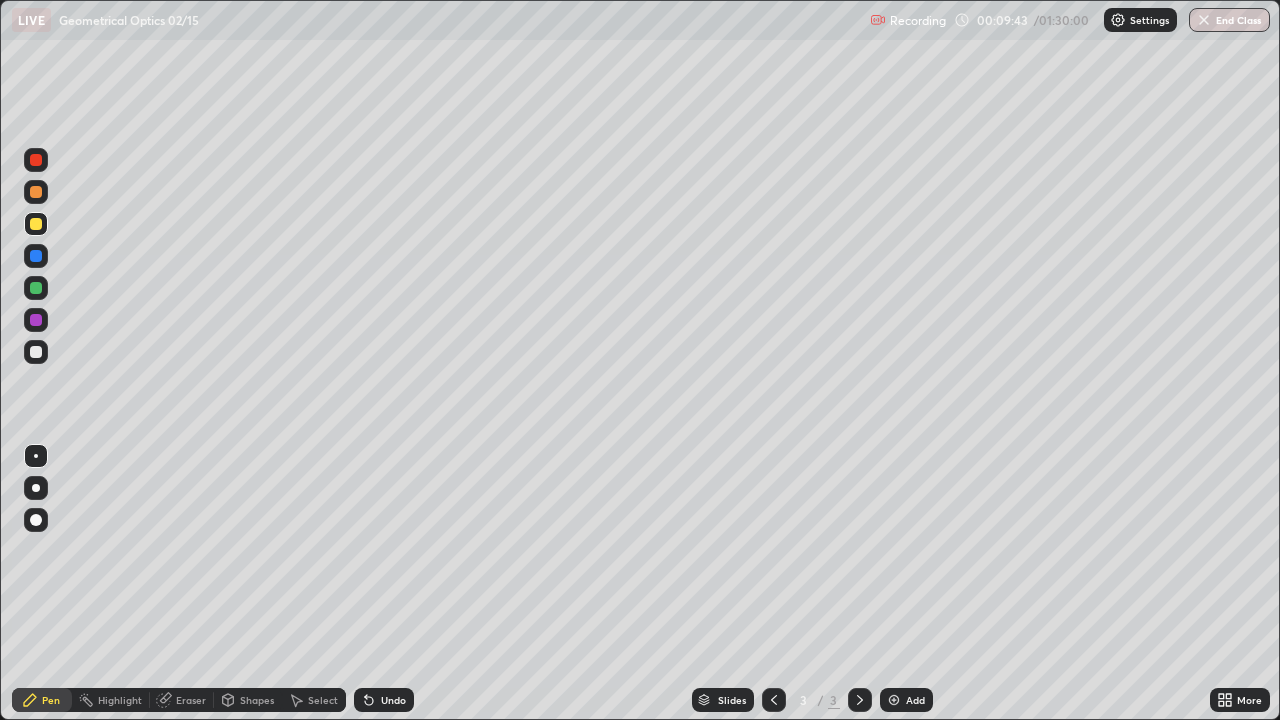 click on "Undo" at bounding box center [384, 700] 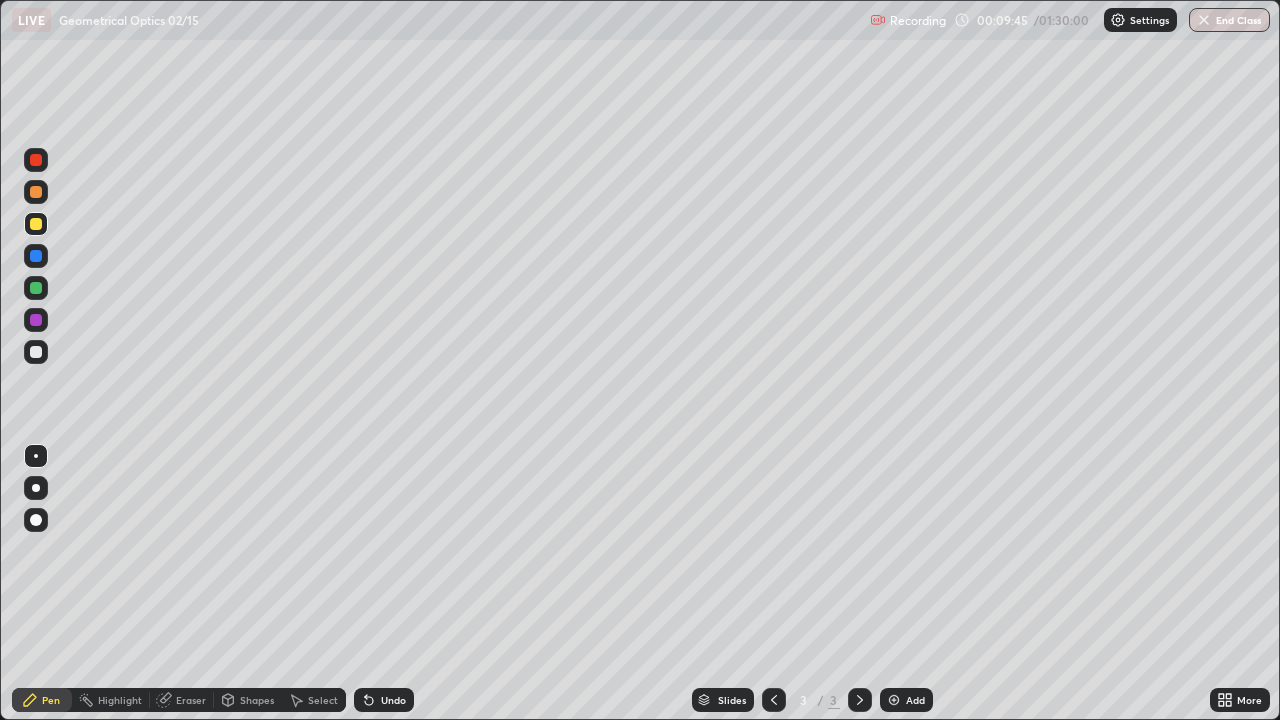 click 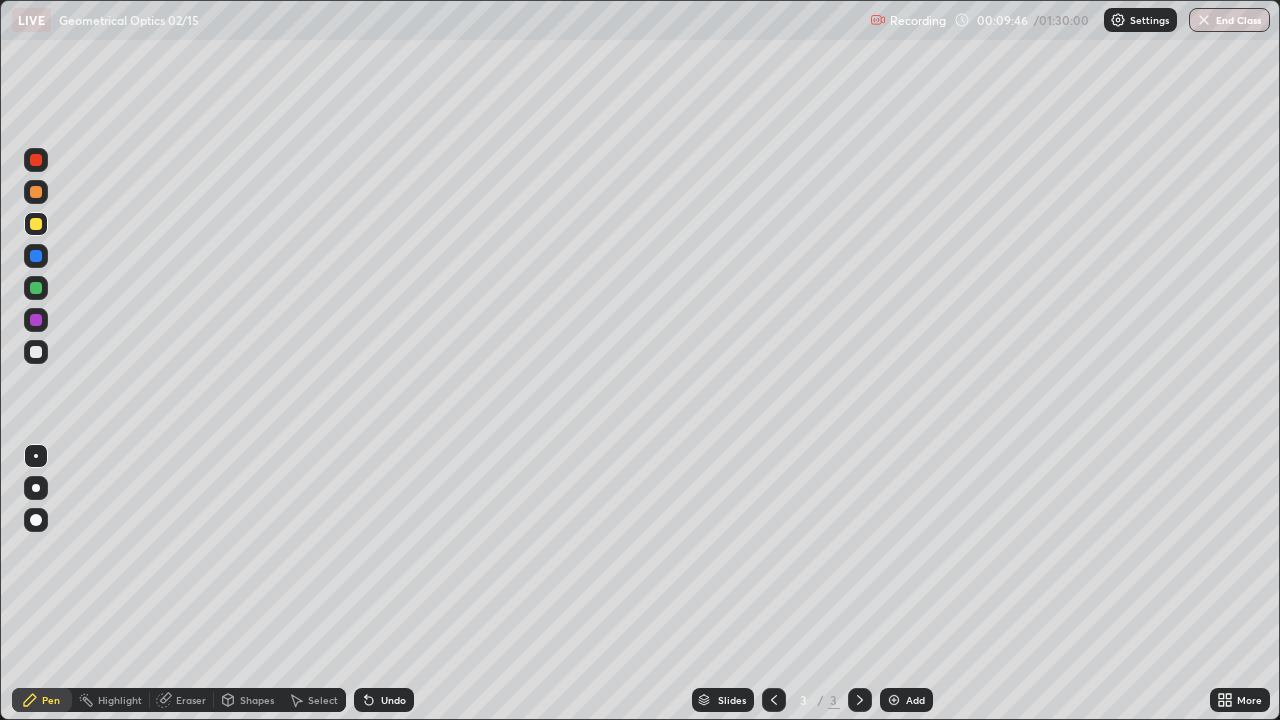 click on "Add" at bounding box center (906, 700) 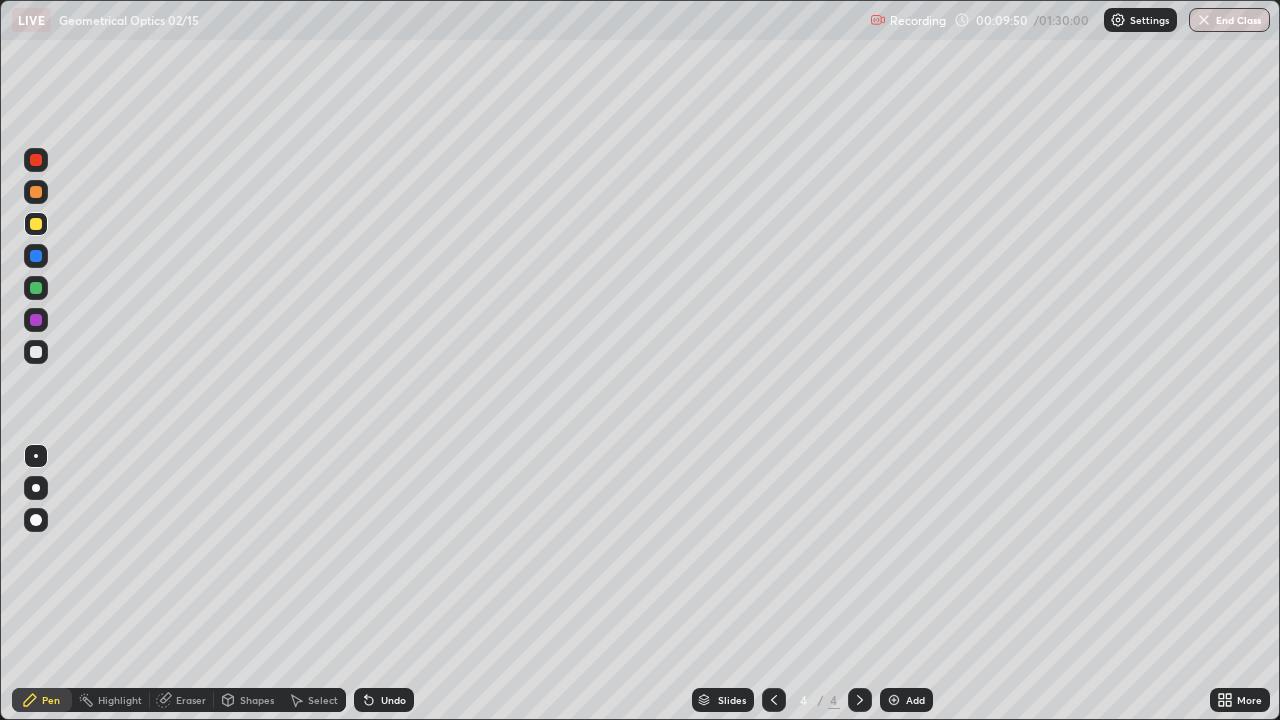 click at bounding box center [36, 288] 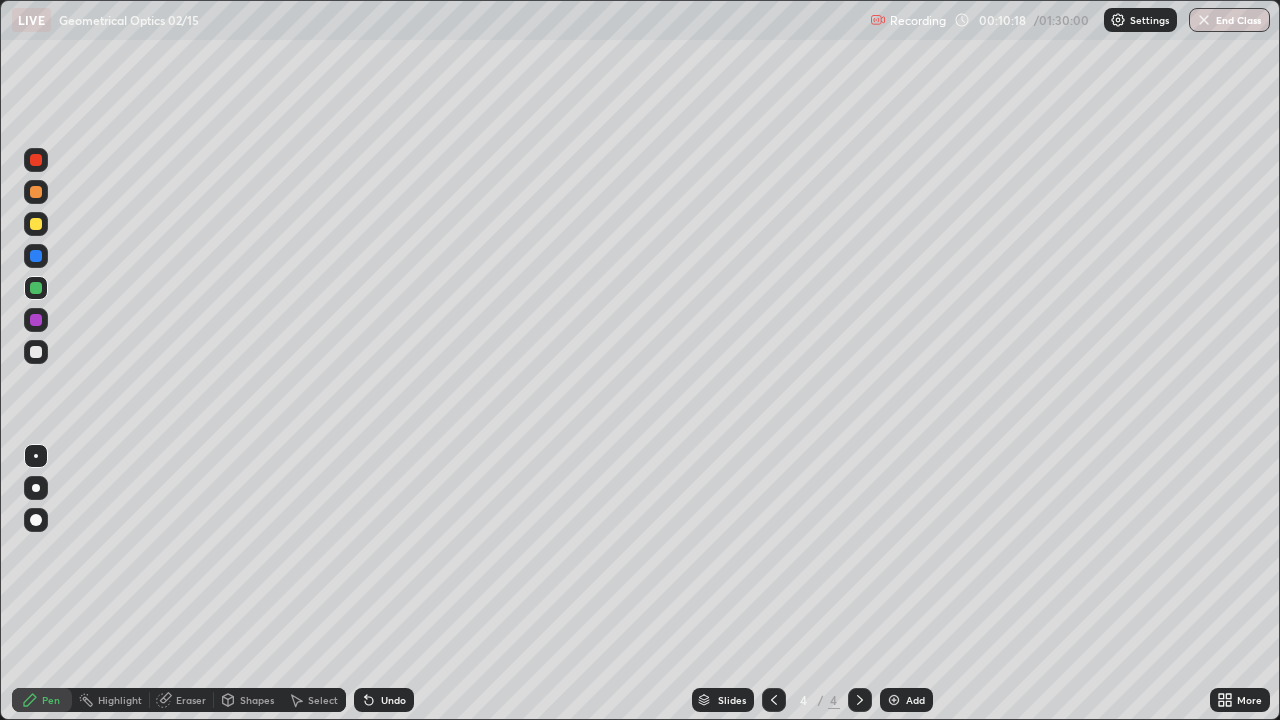 click 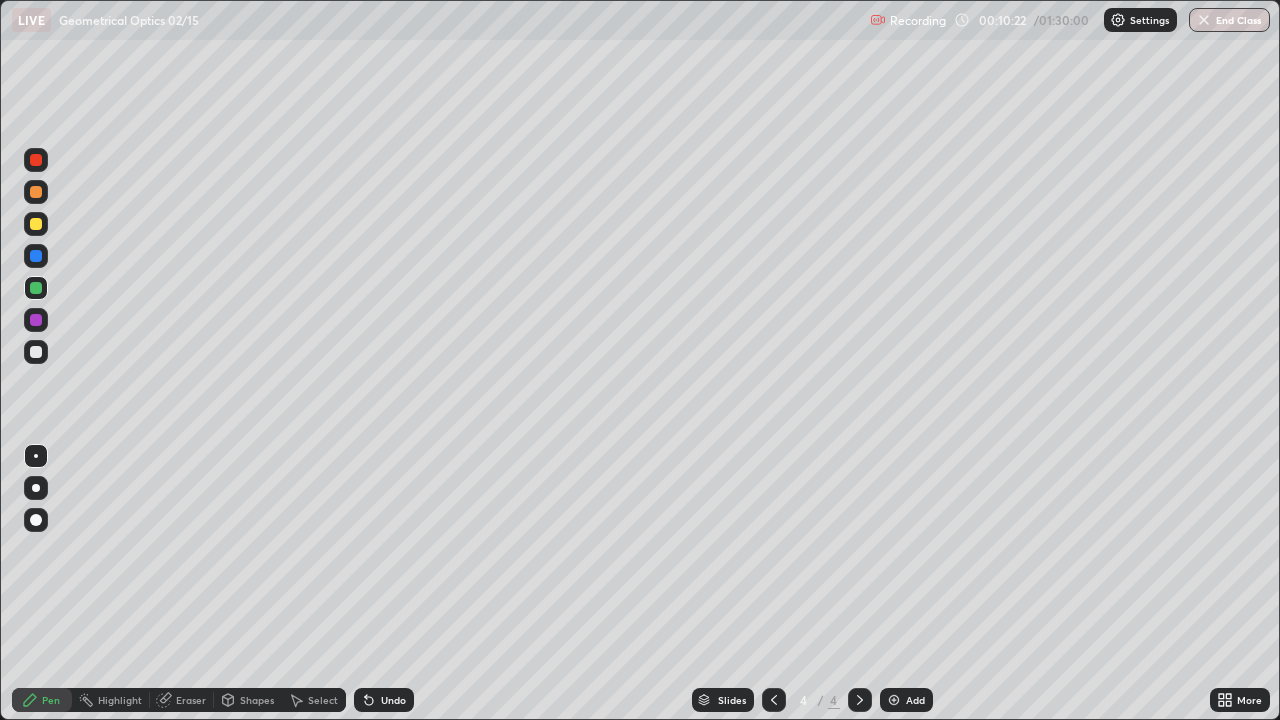 click at bounding box center (36, 224) 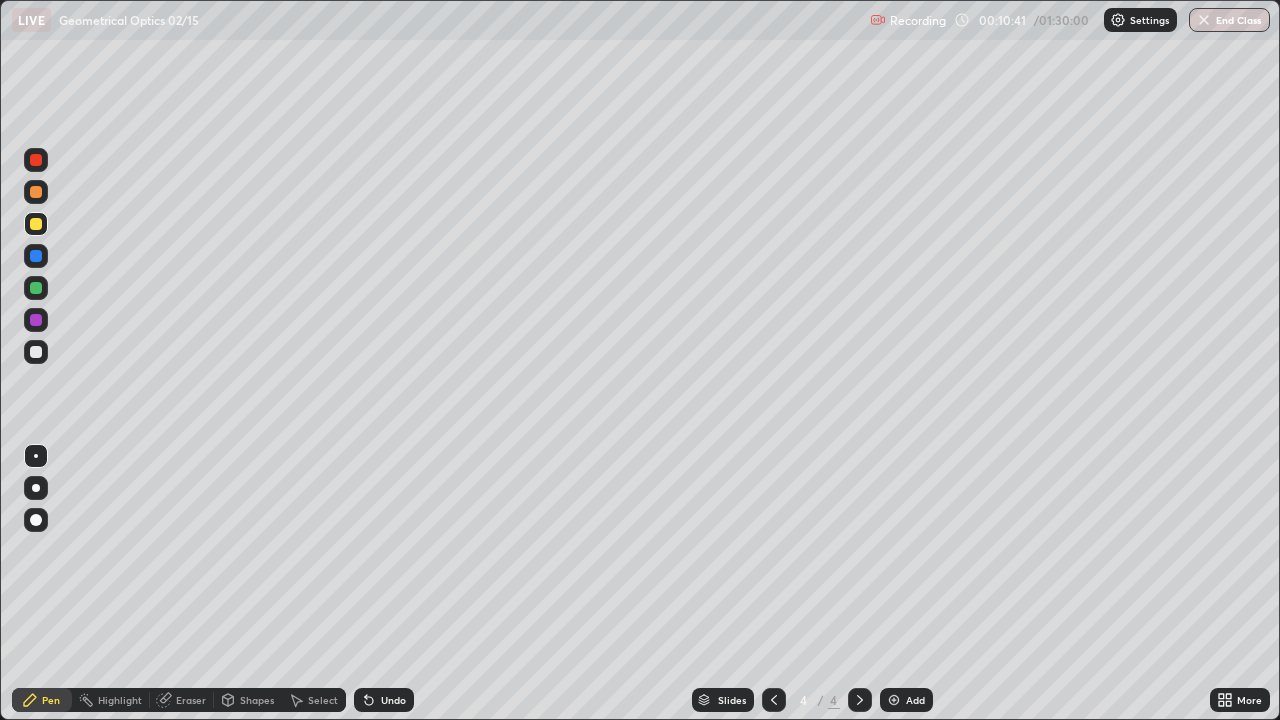 click on "Undo" at bounding box center [393, 700] 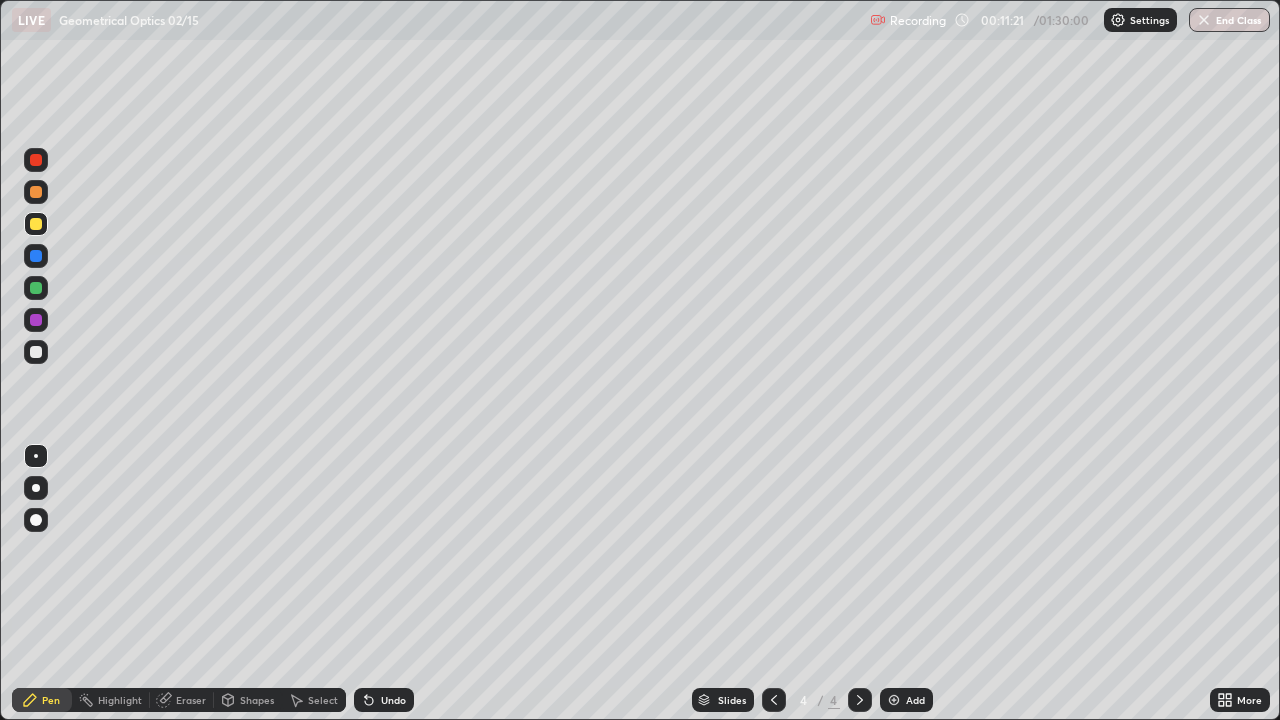 click on "Undo" at bounding box center (393, 700) 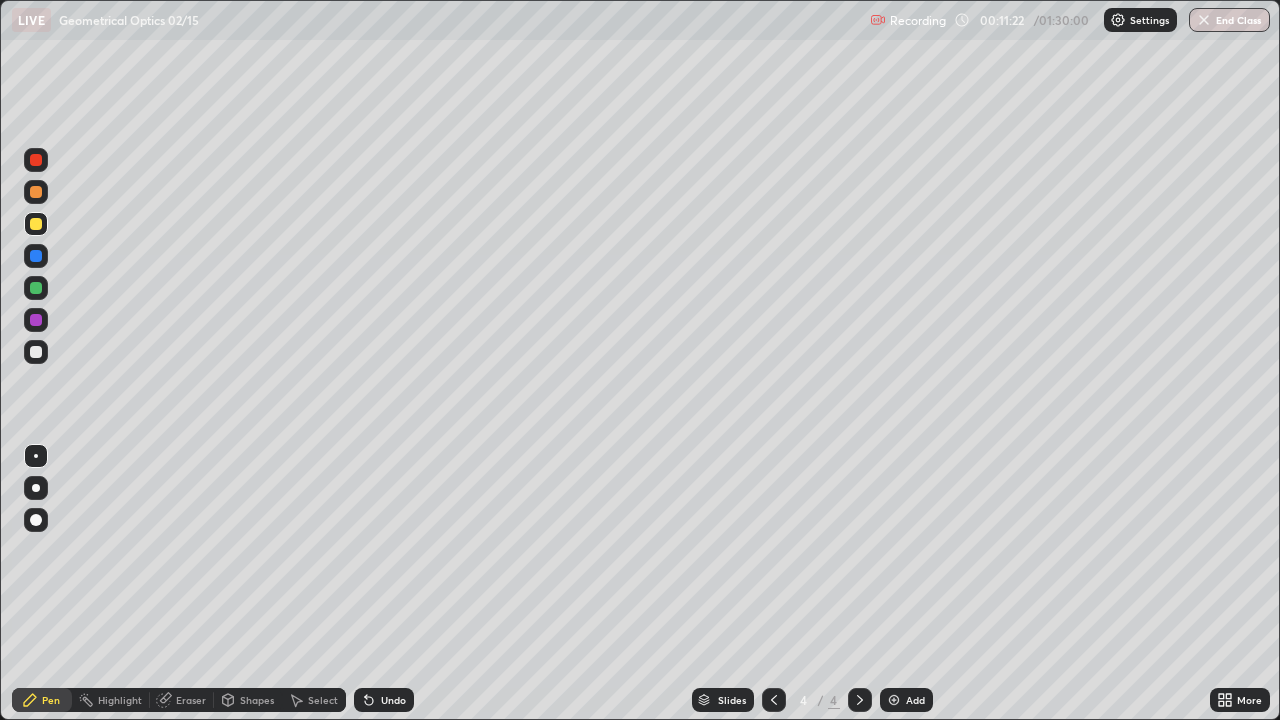 click on "Undo" at bounding box center (393, 700) 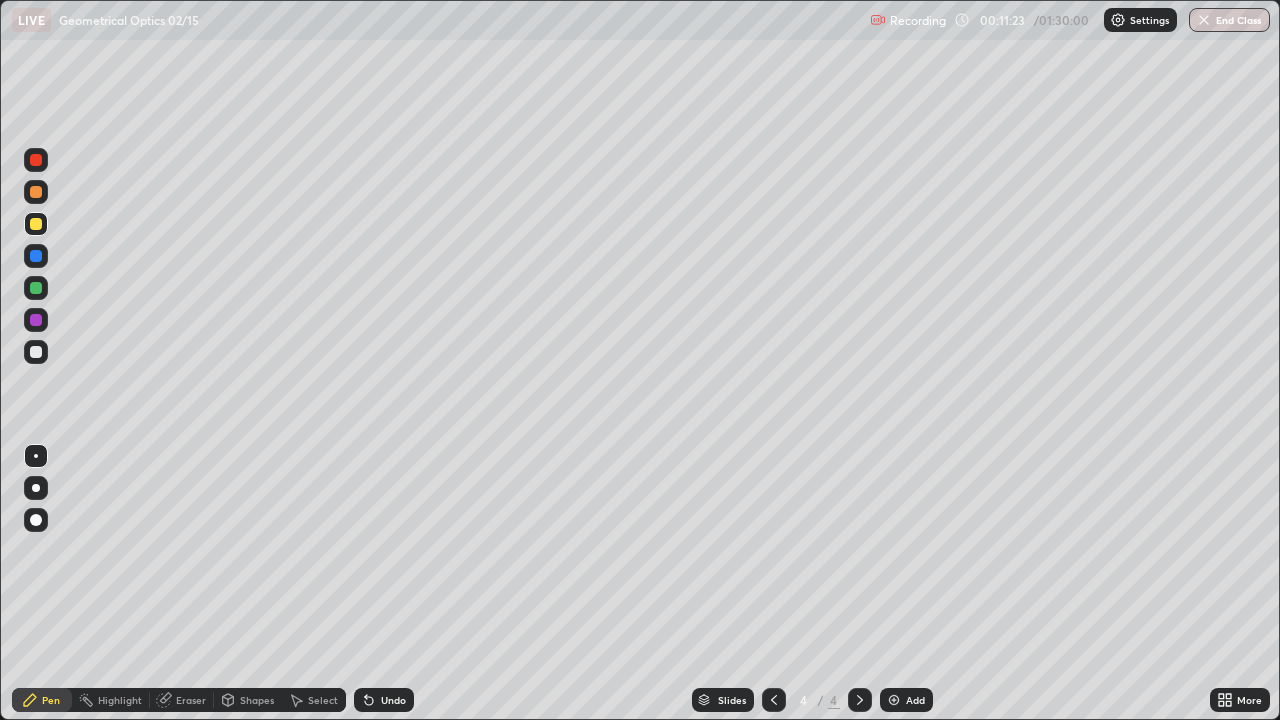 click on "Undo" at bounding box center [393, 700] 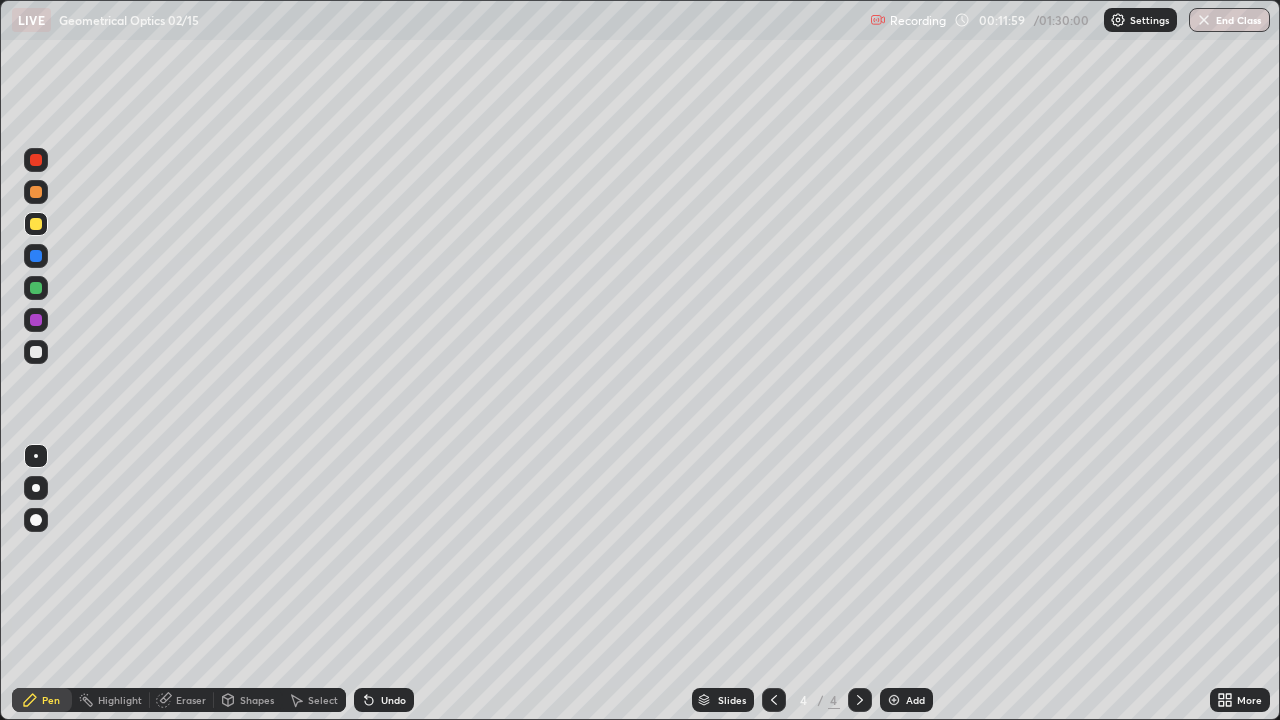 click on "Eraser" at bounding box center (191, 700) 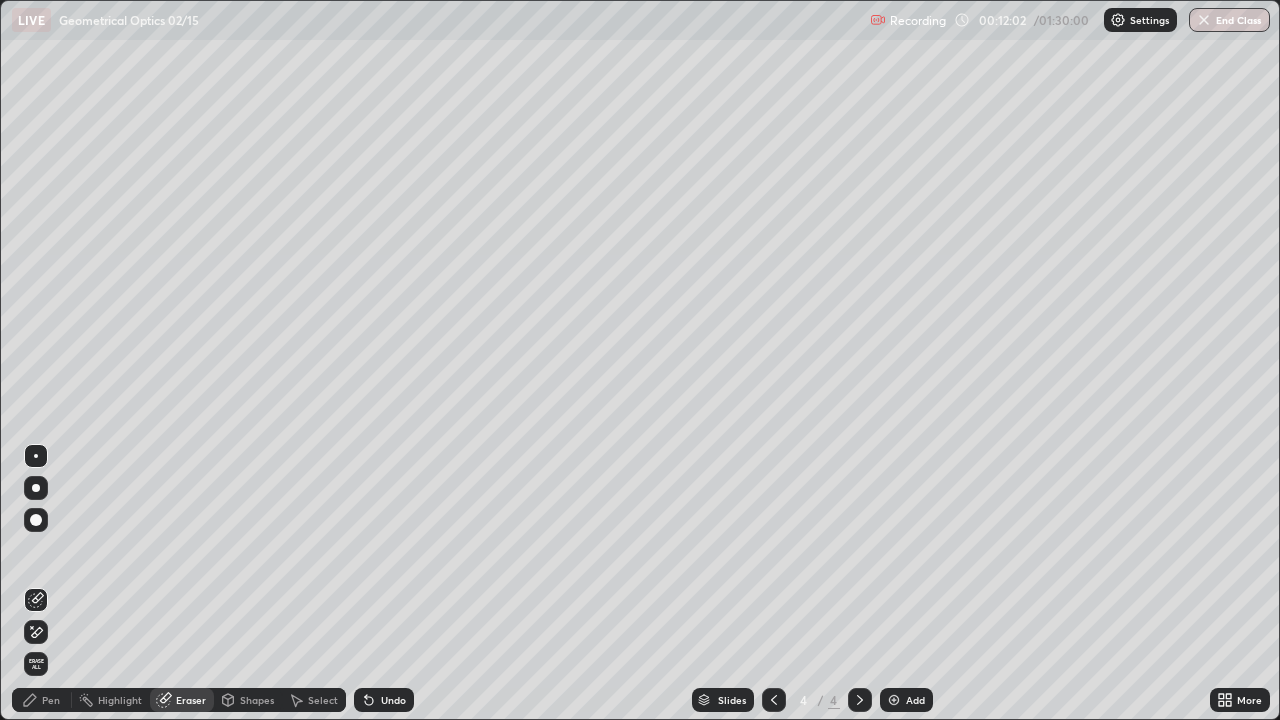 click 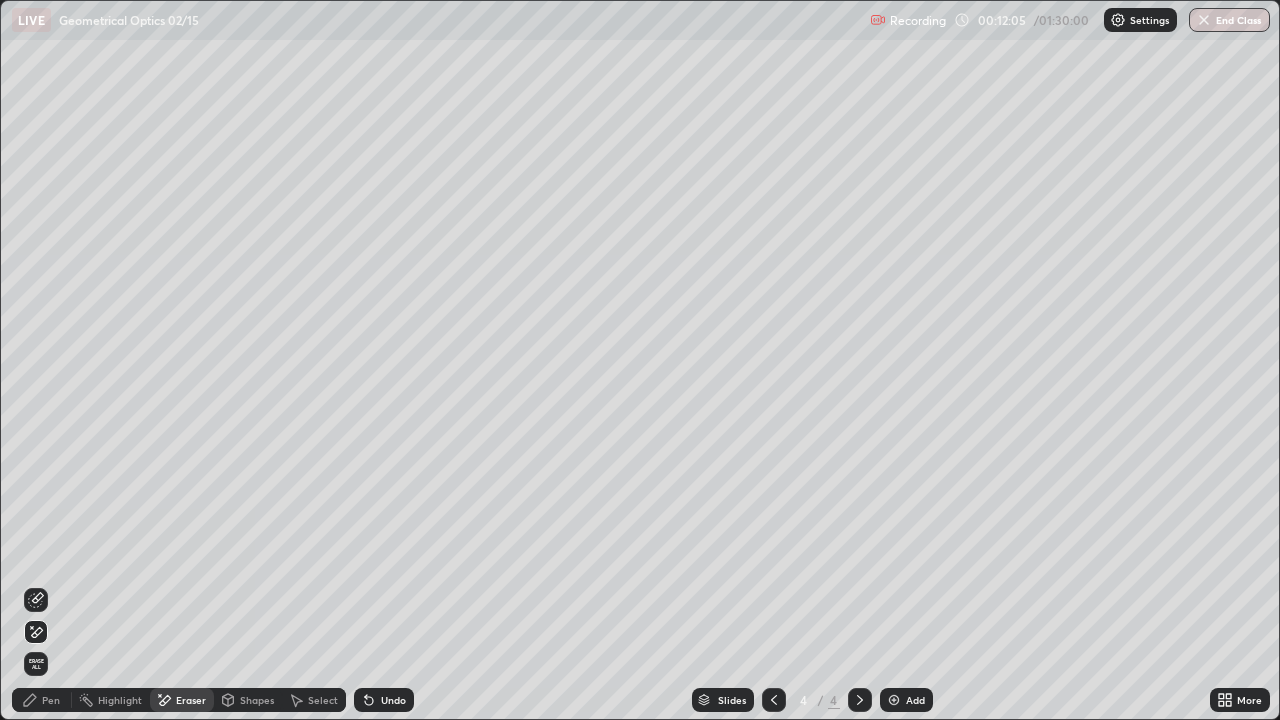 click on "Pen" at bounding box center (51, 700) 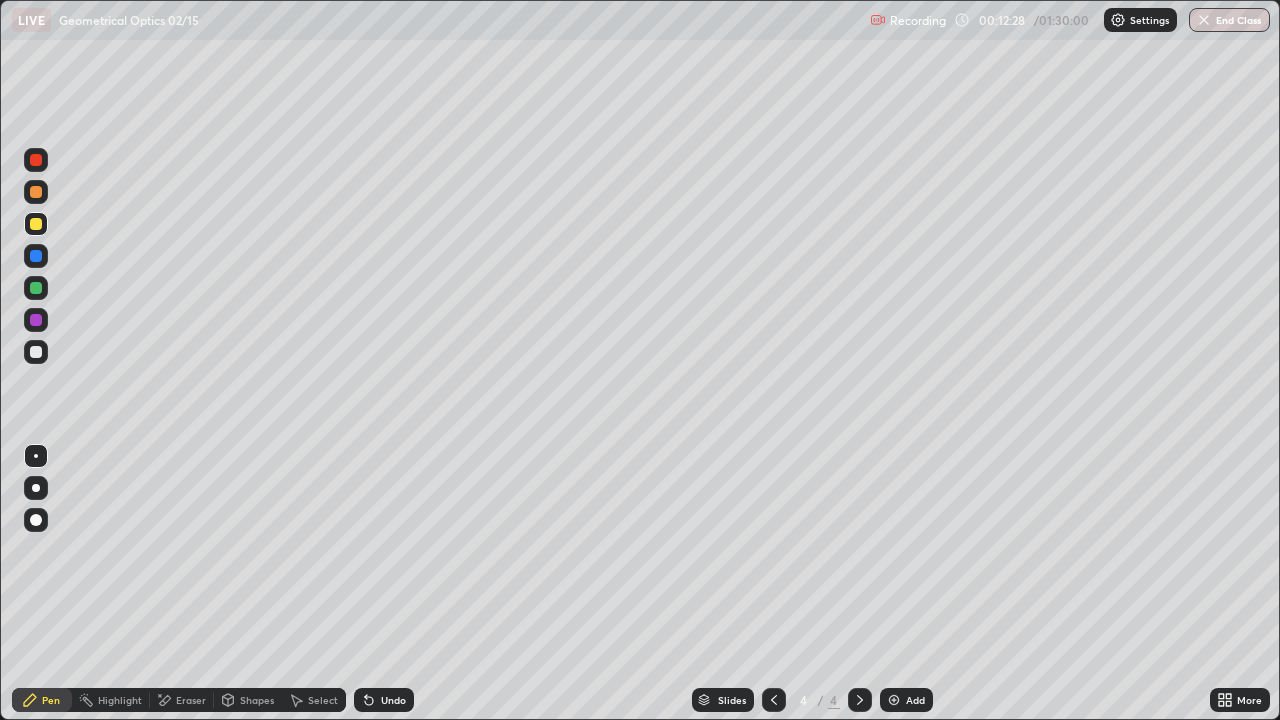 click at bounding box center [36, 352] 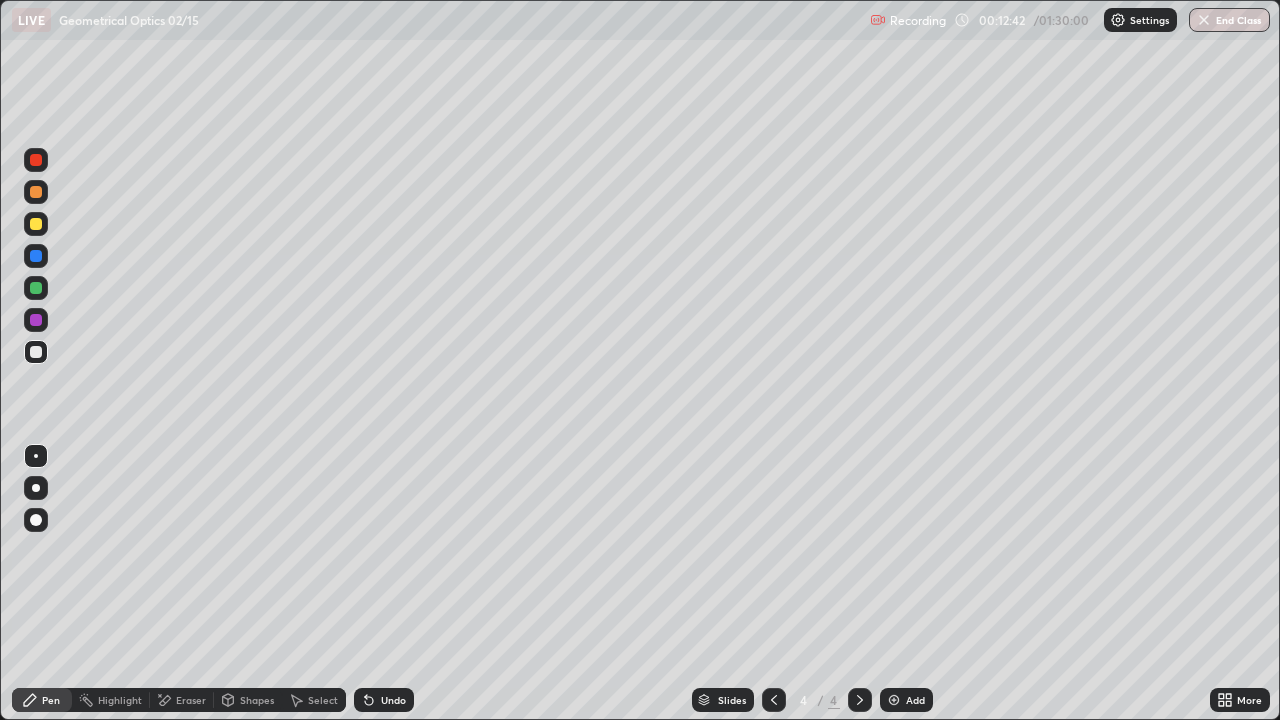 click on "Undo" at bounding box center [393, 700] 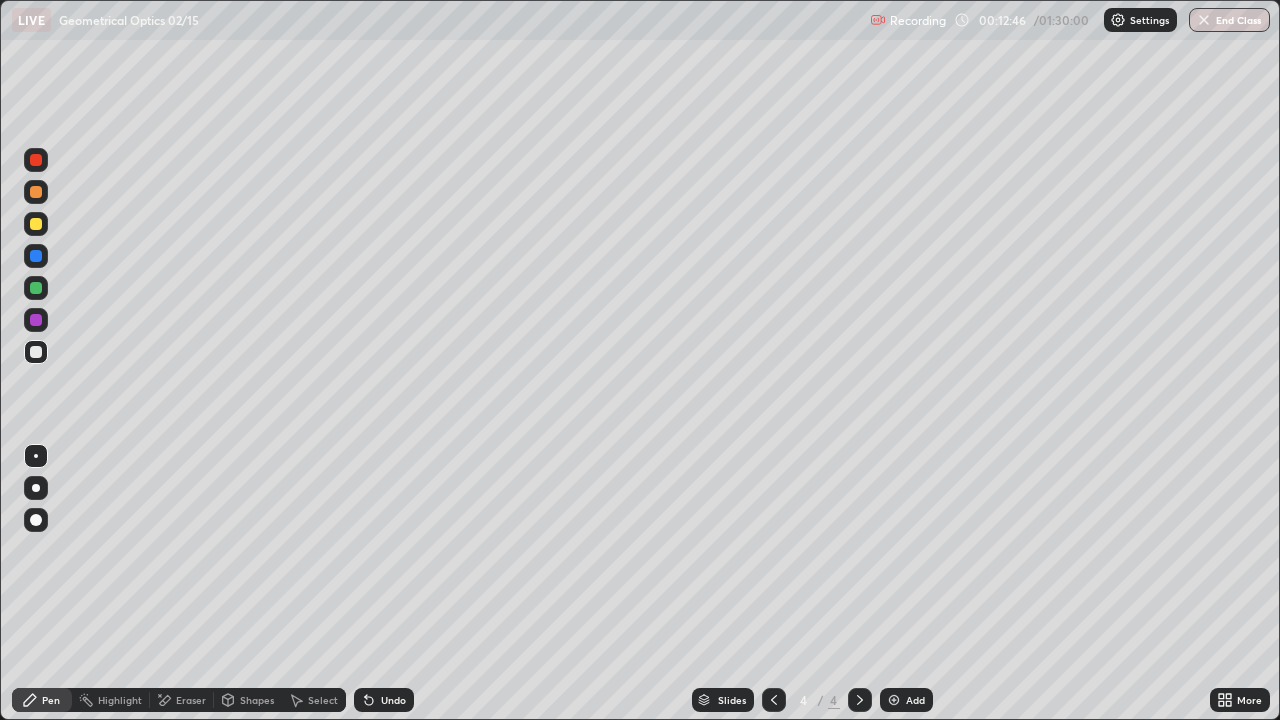click on "Undo" at bounding box center [393, 700] 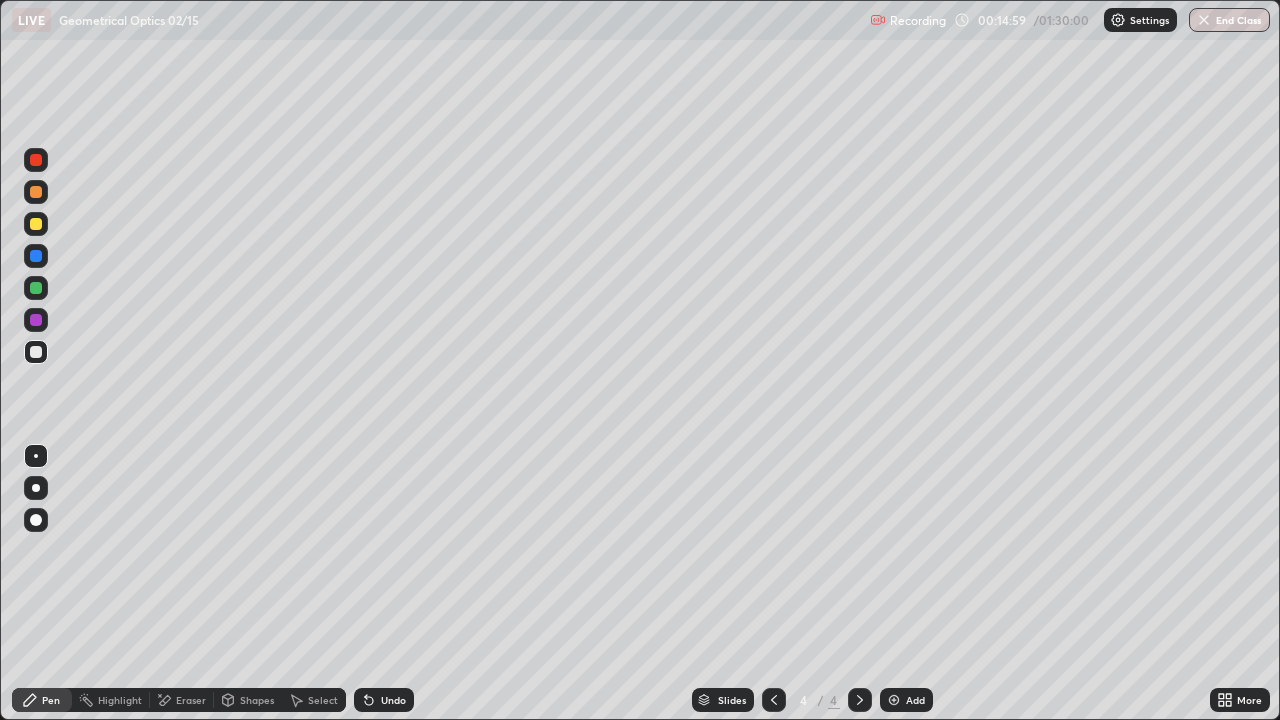 click at bounding box center (36, 352) 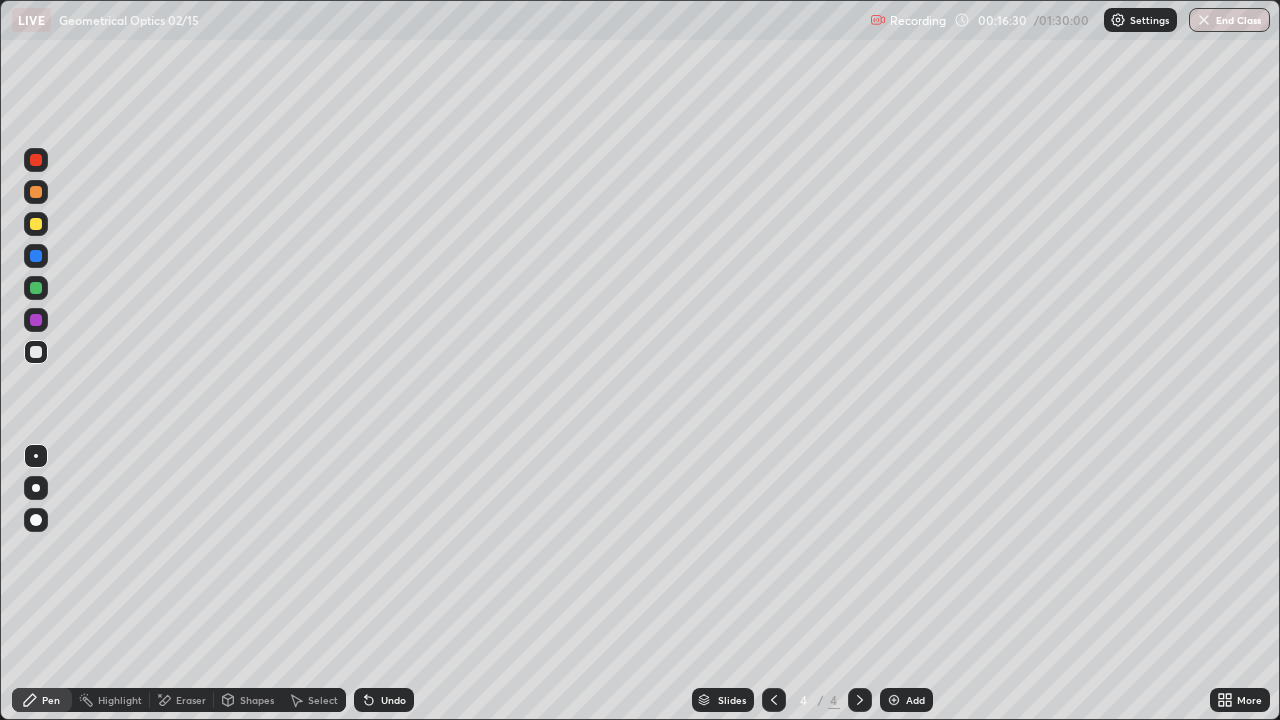 click 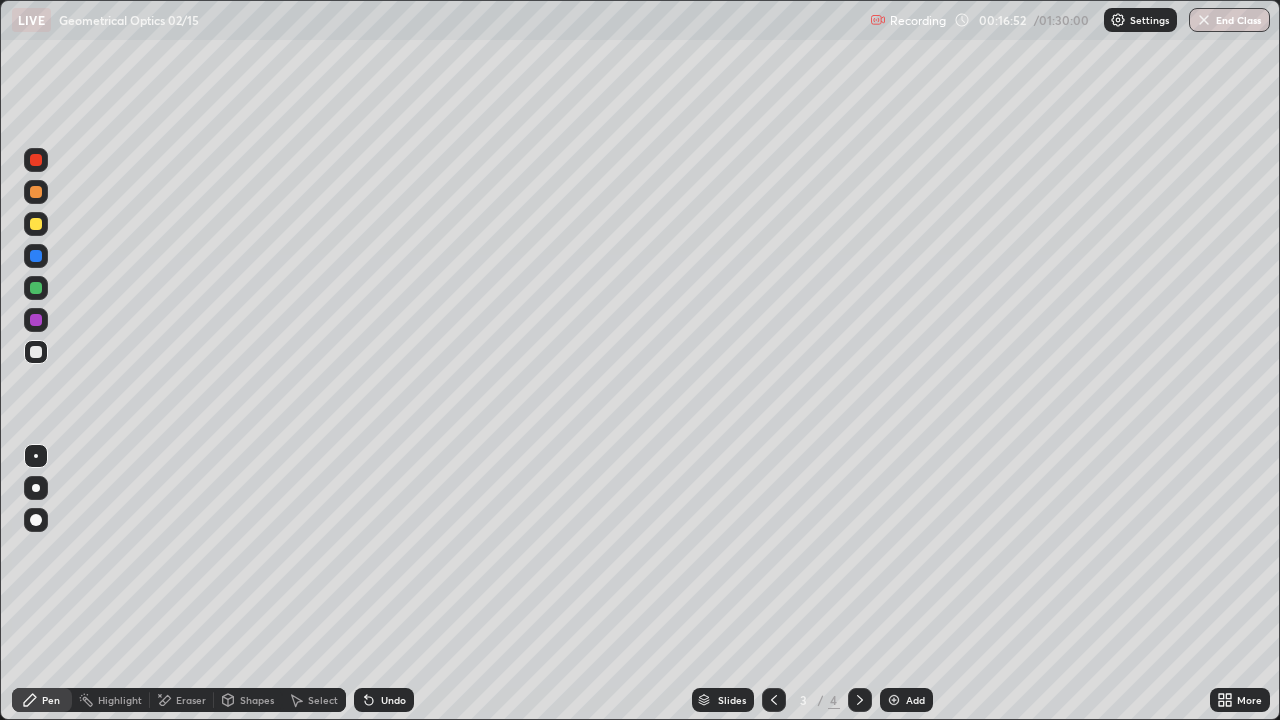 click 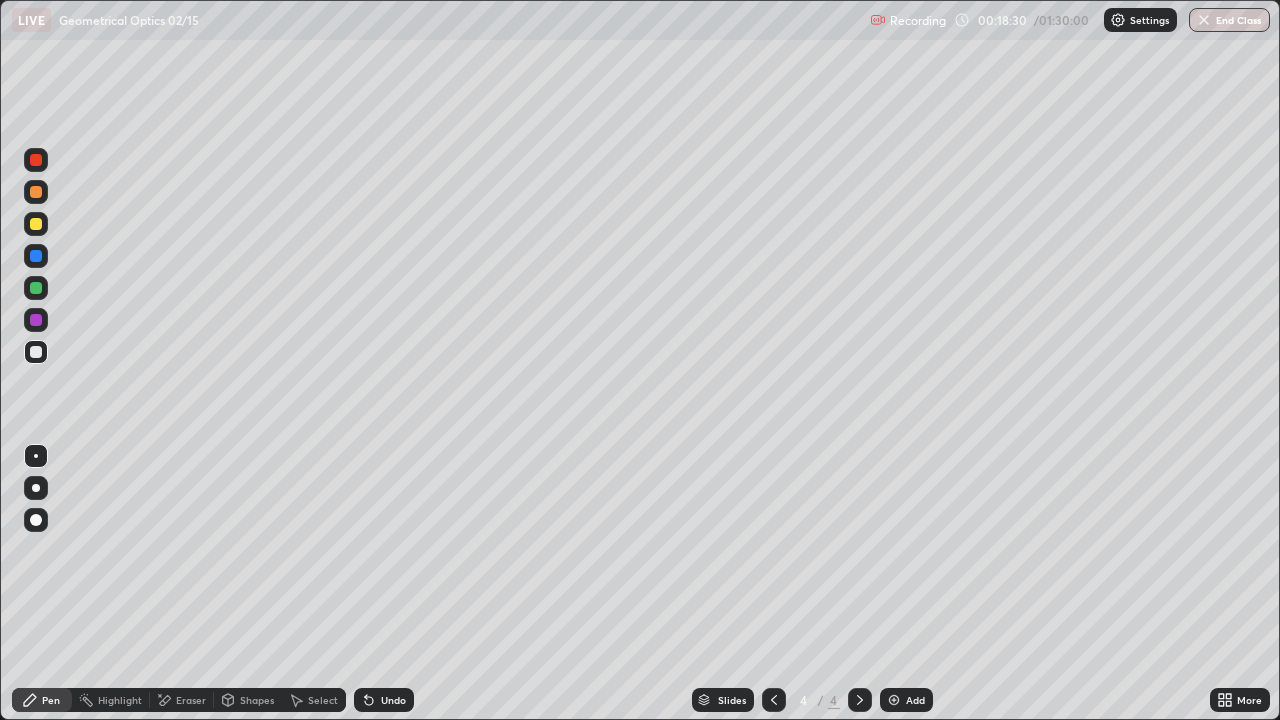 click 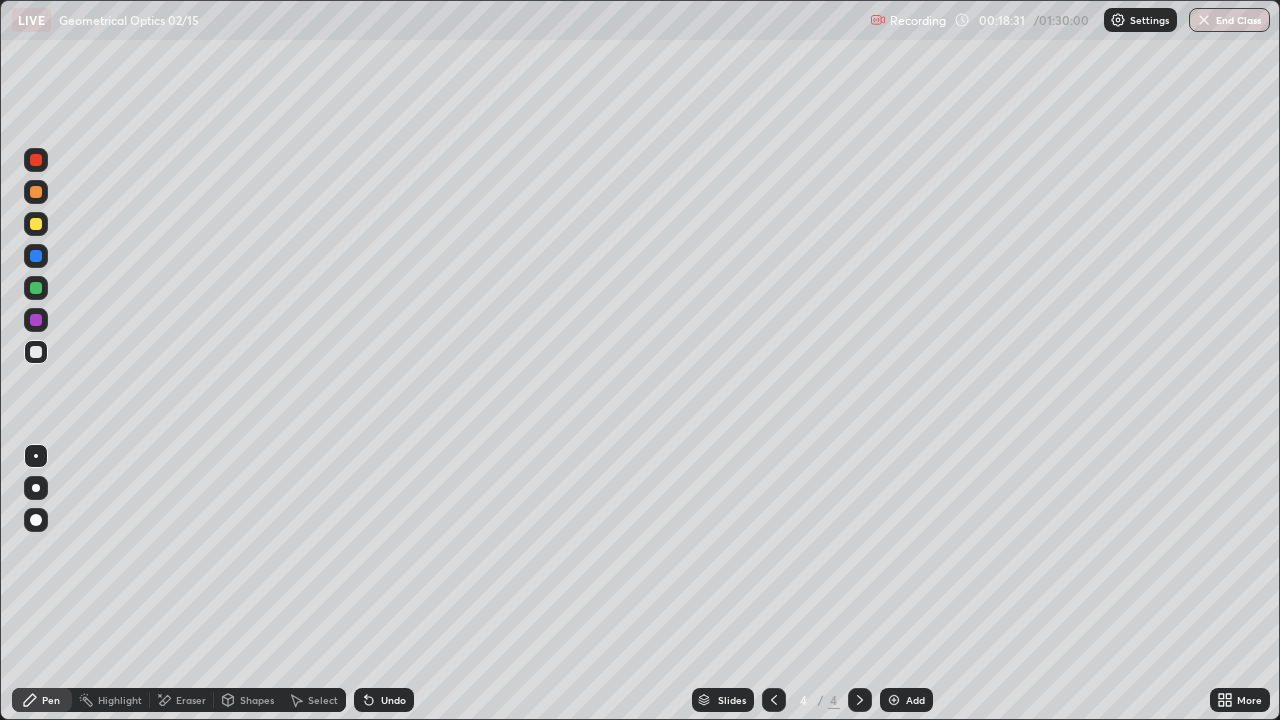 click at bounding box center (894, 700) 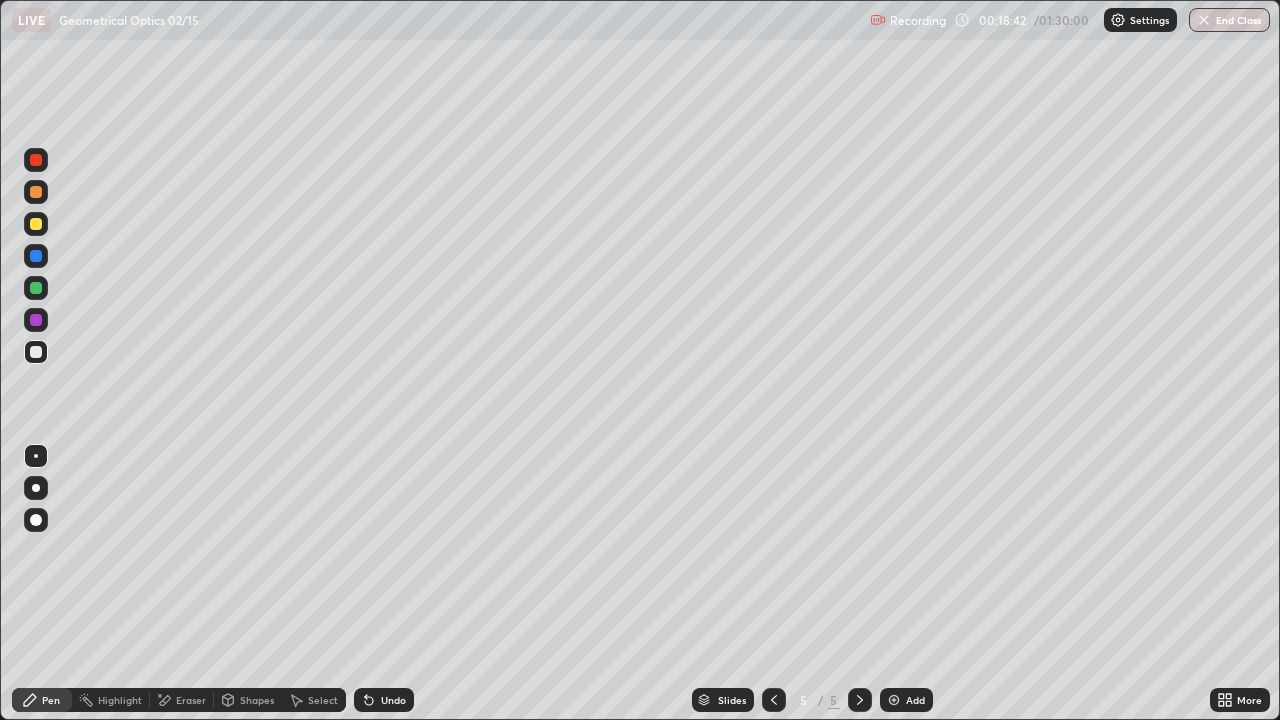 click on "Undo" at bounding box center [393, 700] 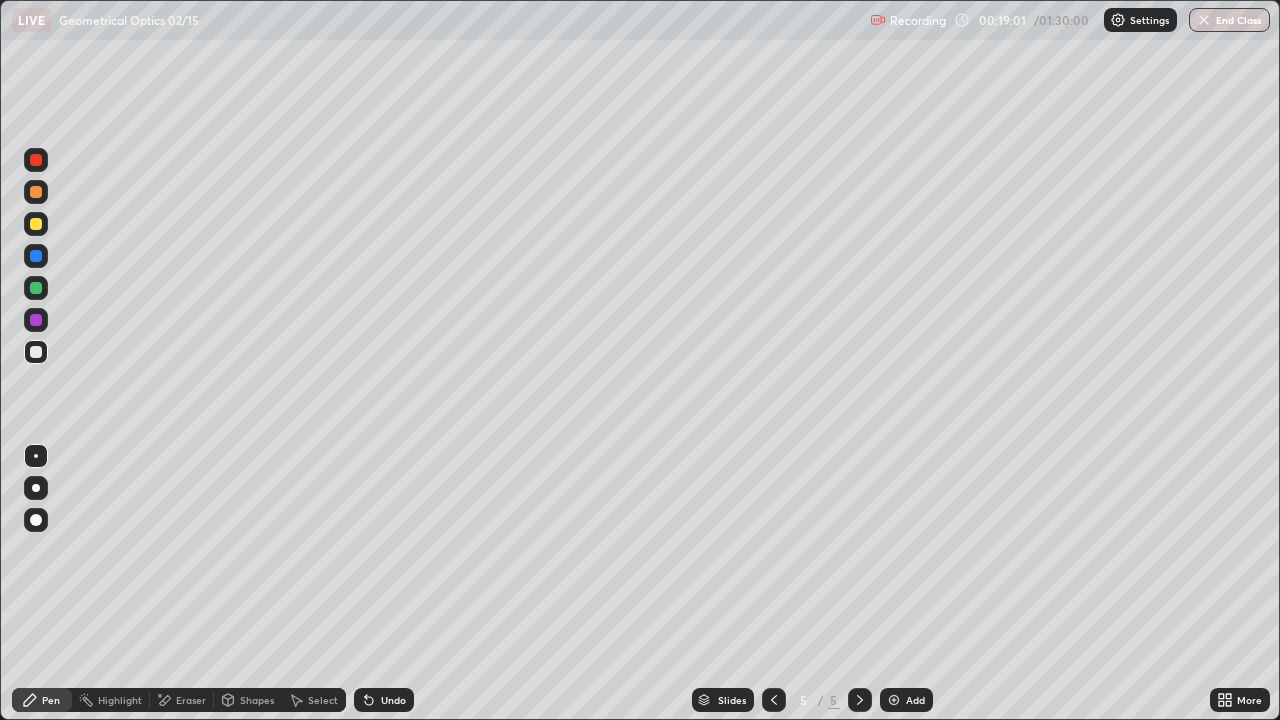 click at bounding box center (36, 288) 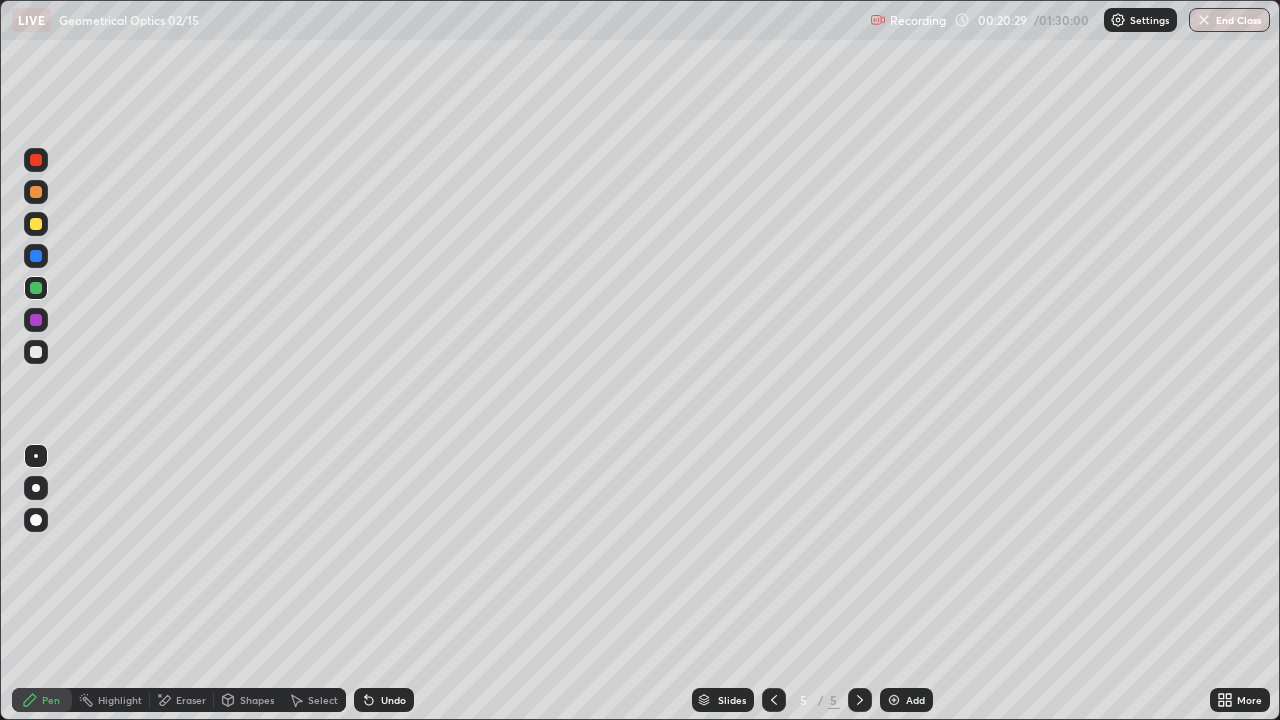 click at bounding box center [36, 224] 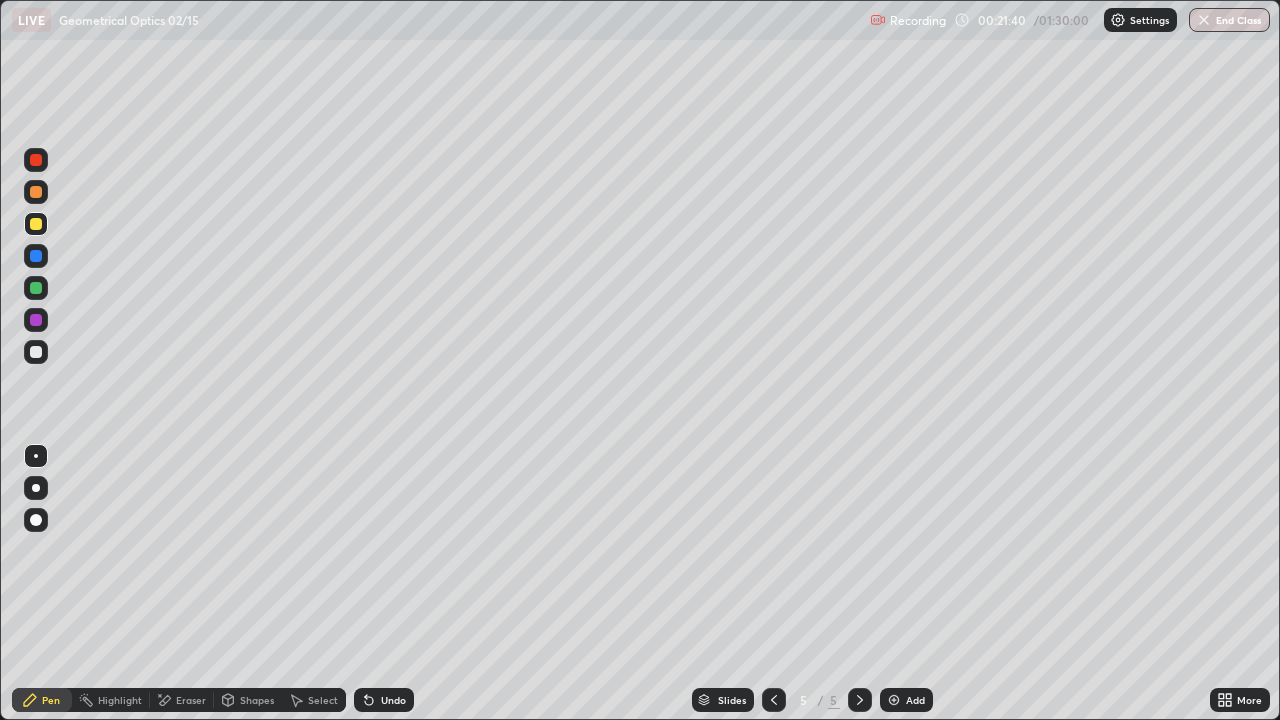 click at bounding box center (36, 352) 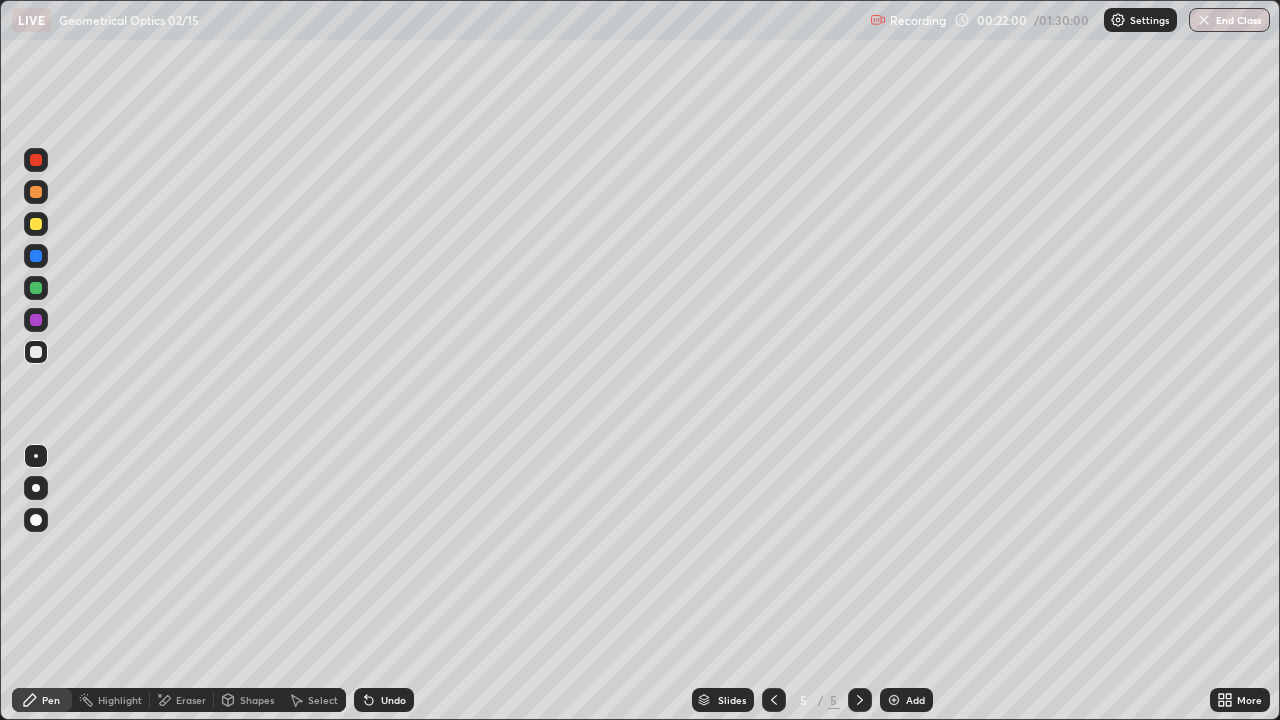 click on "Undo" at bounding box center (384, 700) 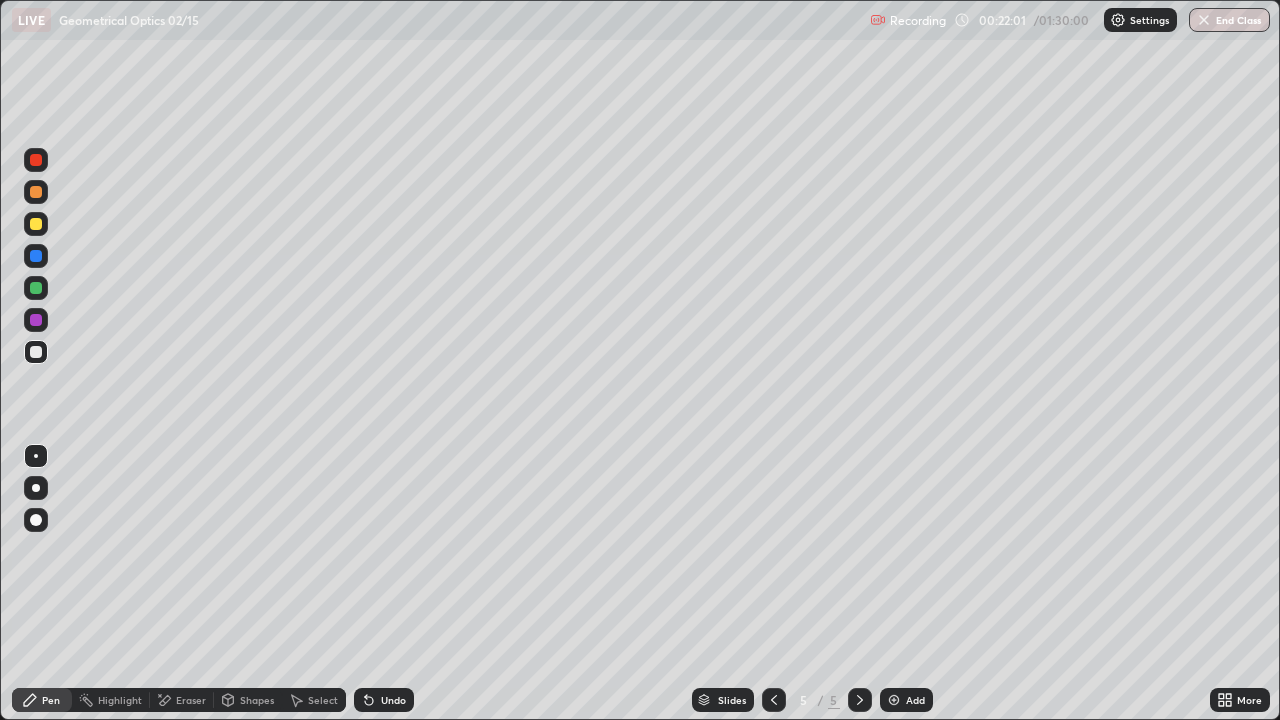 click 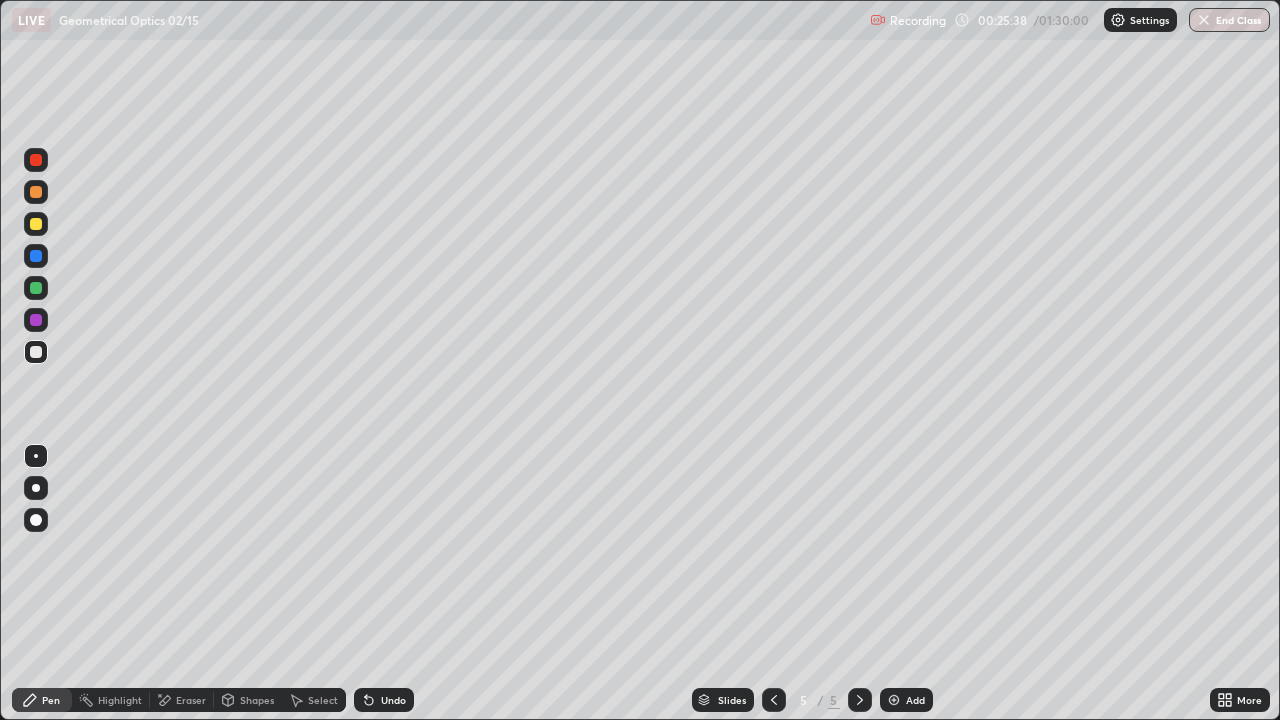 click 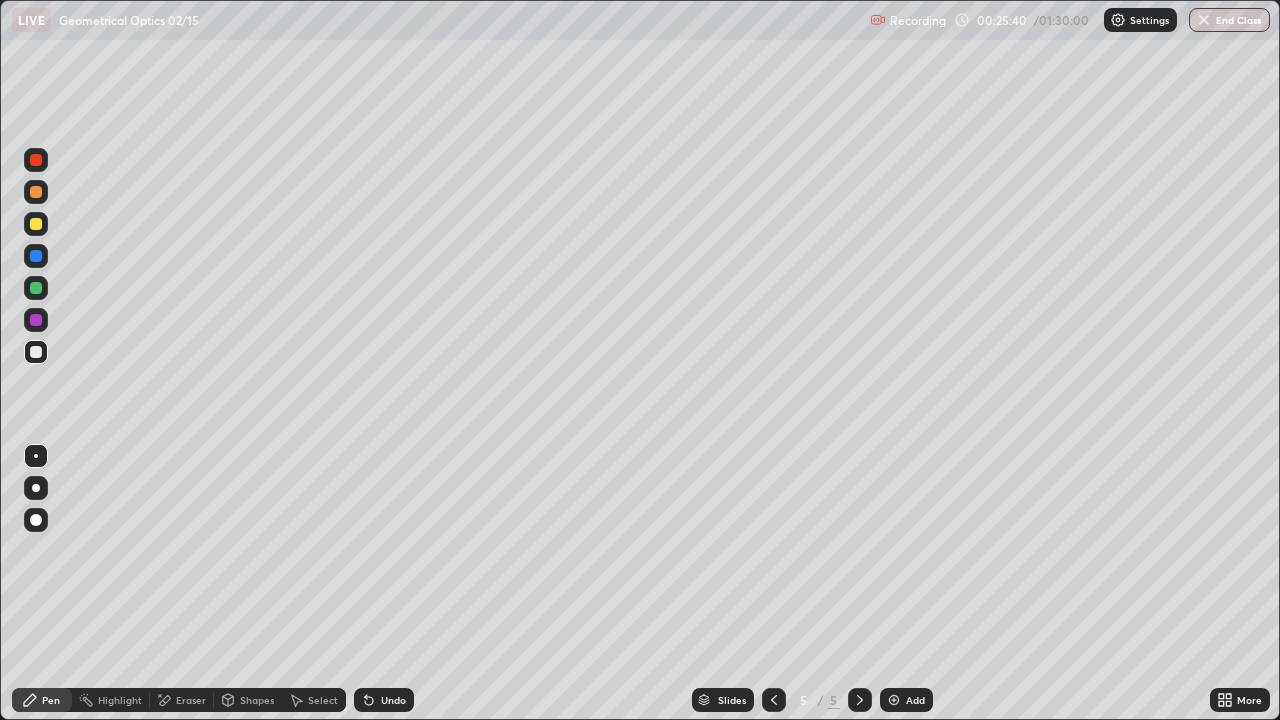 click on "Add" at bounding box center [915, 700] 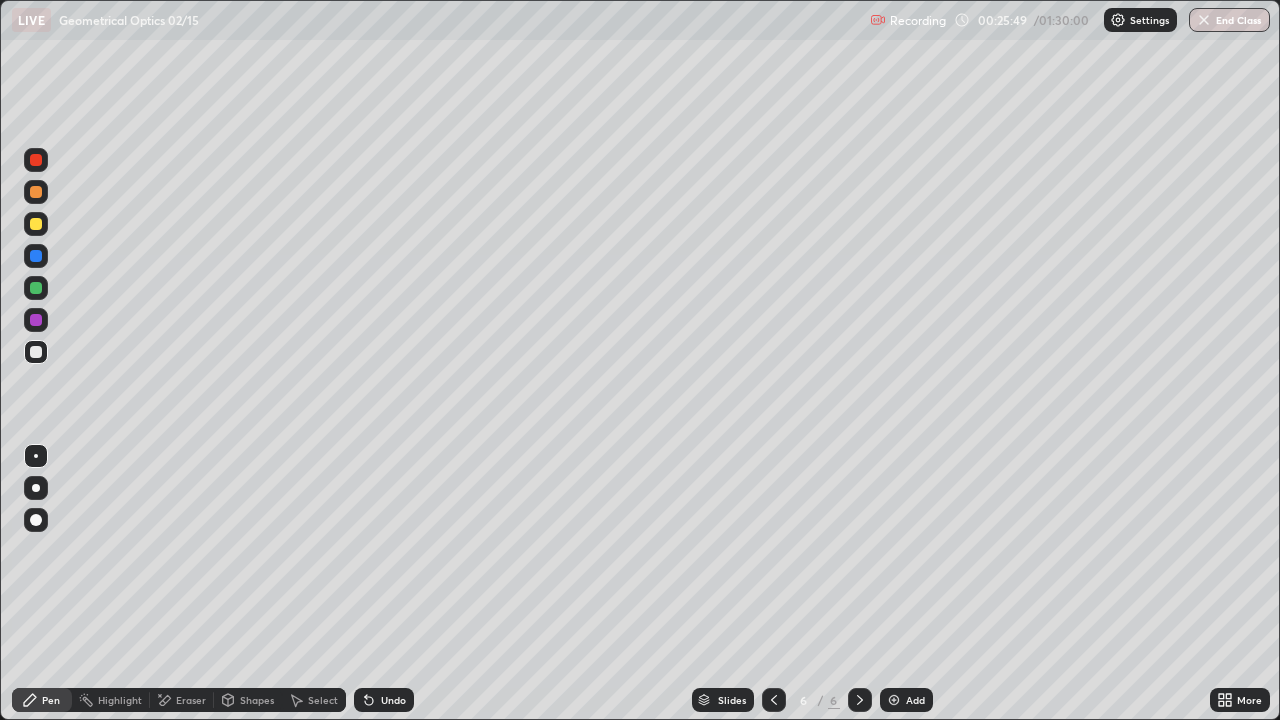 click on "Undo" at bounding box center [393, 700] 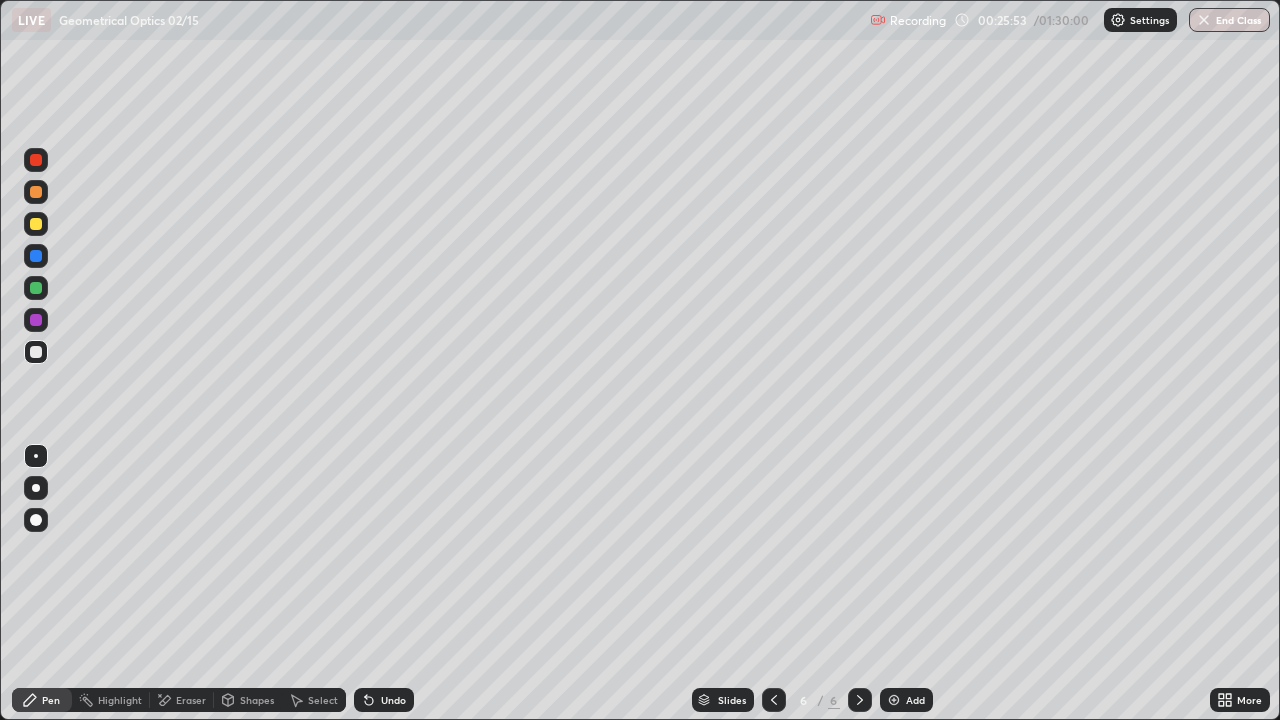 click on "Undo" at bounding box center [384, 700] 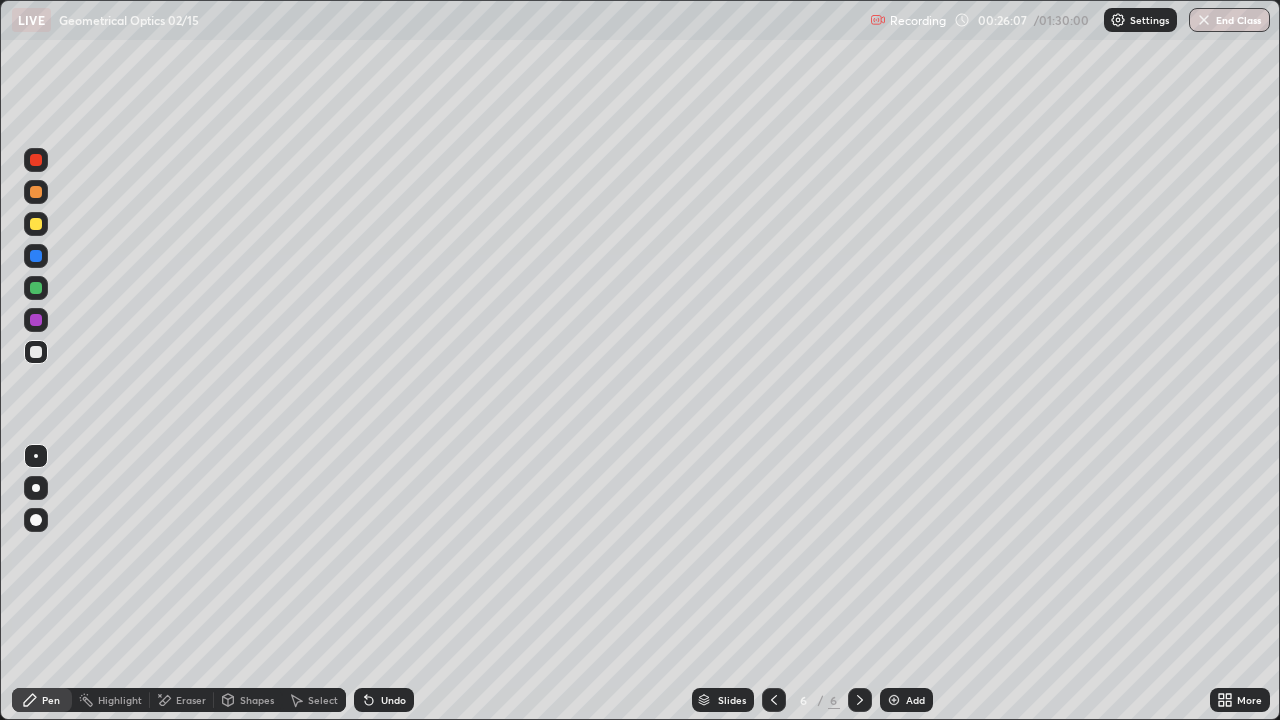 click at bounding box center (36, 224) 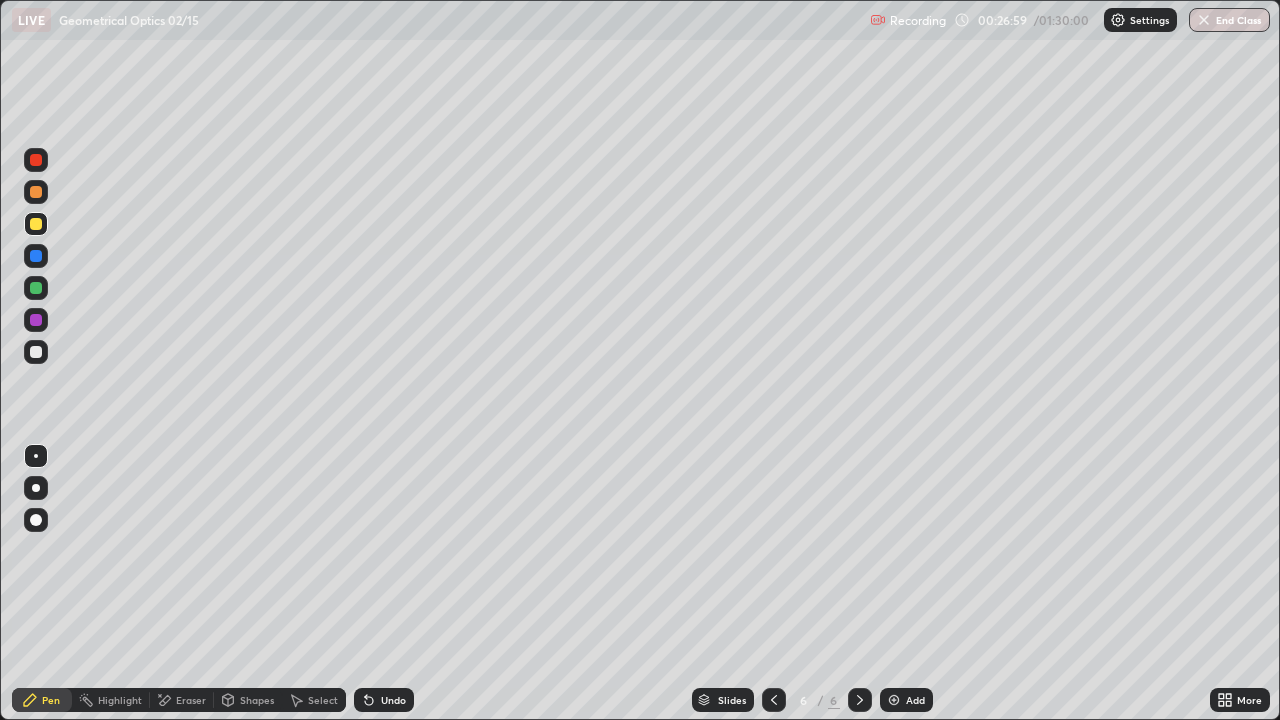 click on "Undo" at bounding box center [393, 700] 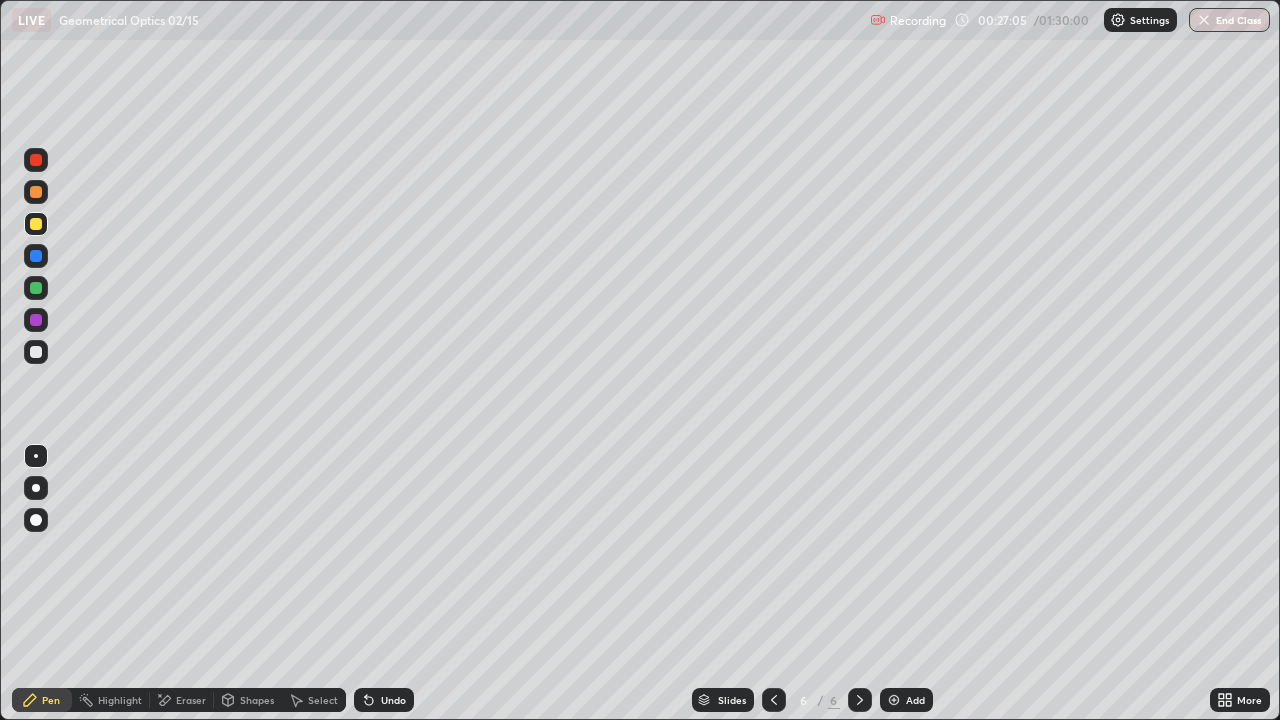 click at bounding box center (36, 352) 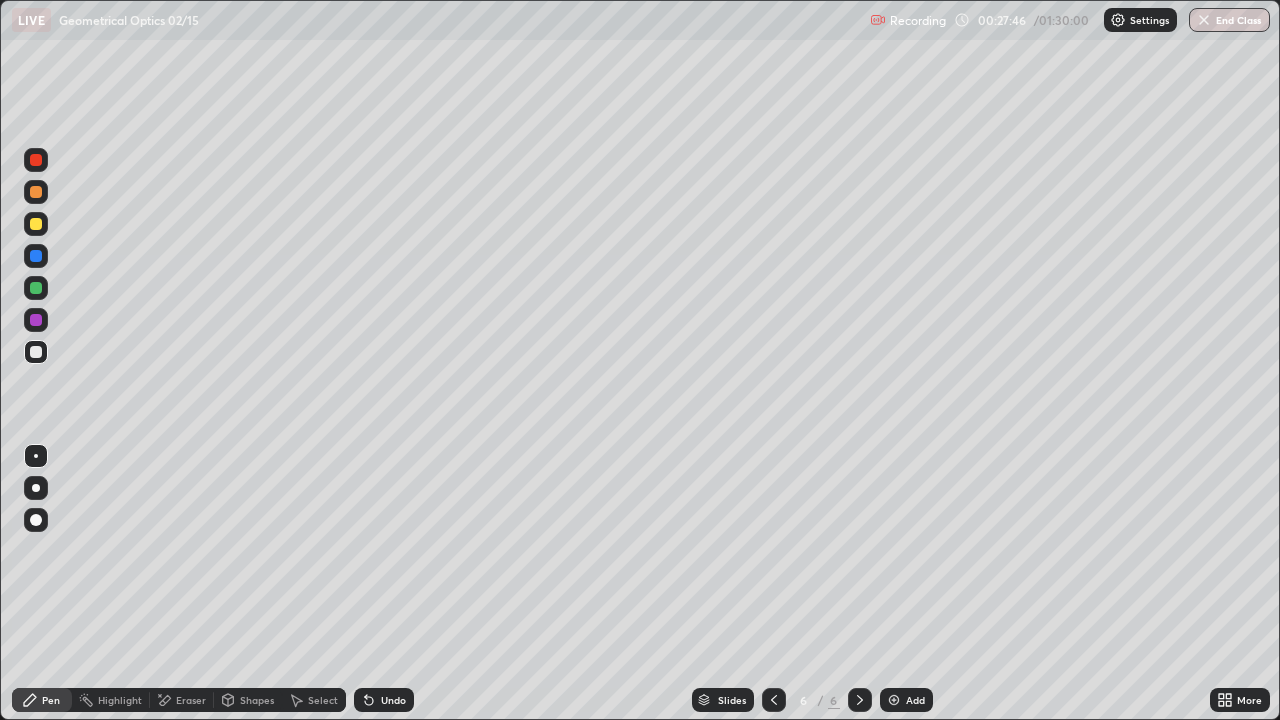 click at bounding box center (36, 224) 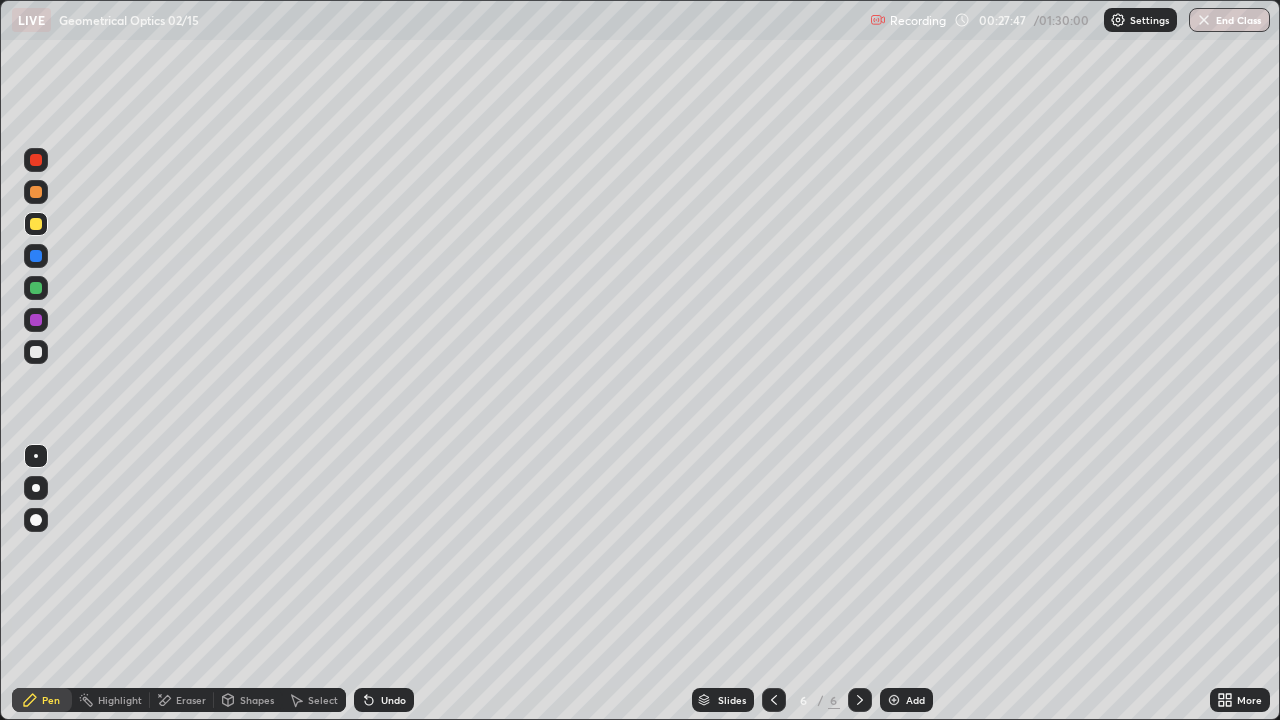 click at bounding box center [36, 160] 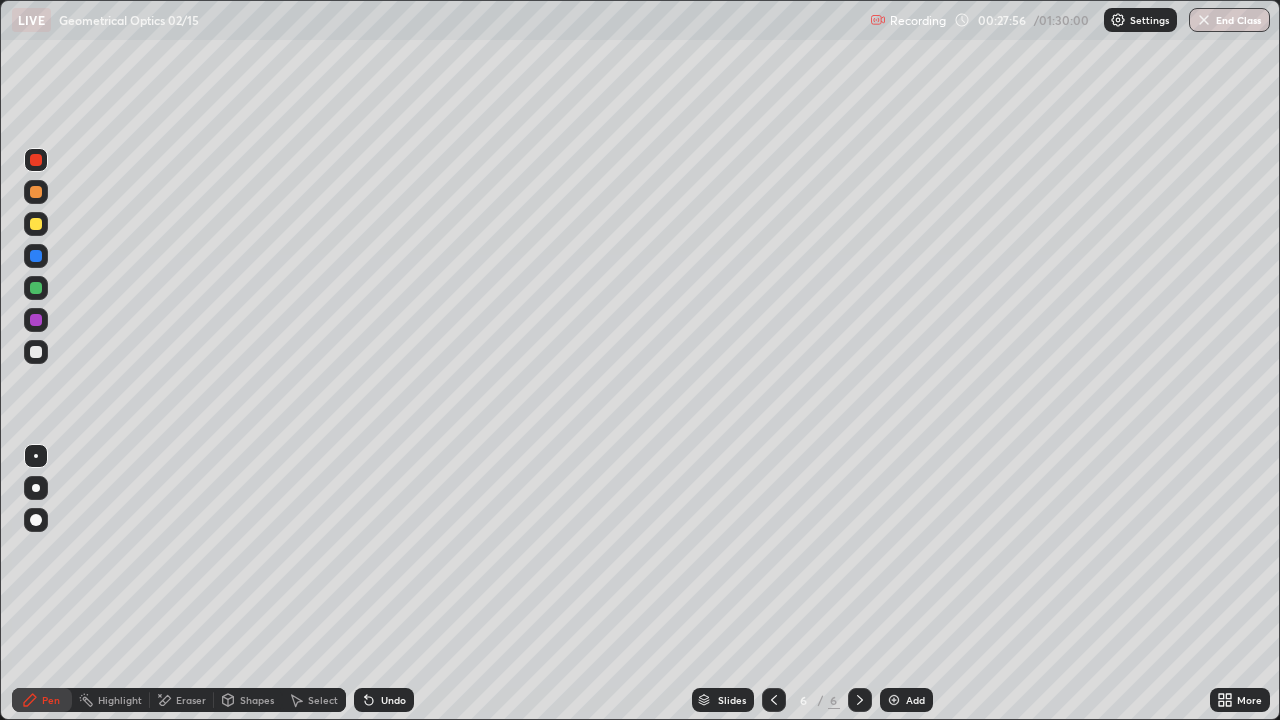 click on "Undo" at bounding box center (393, 700) 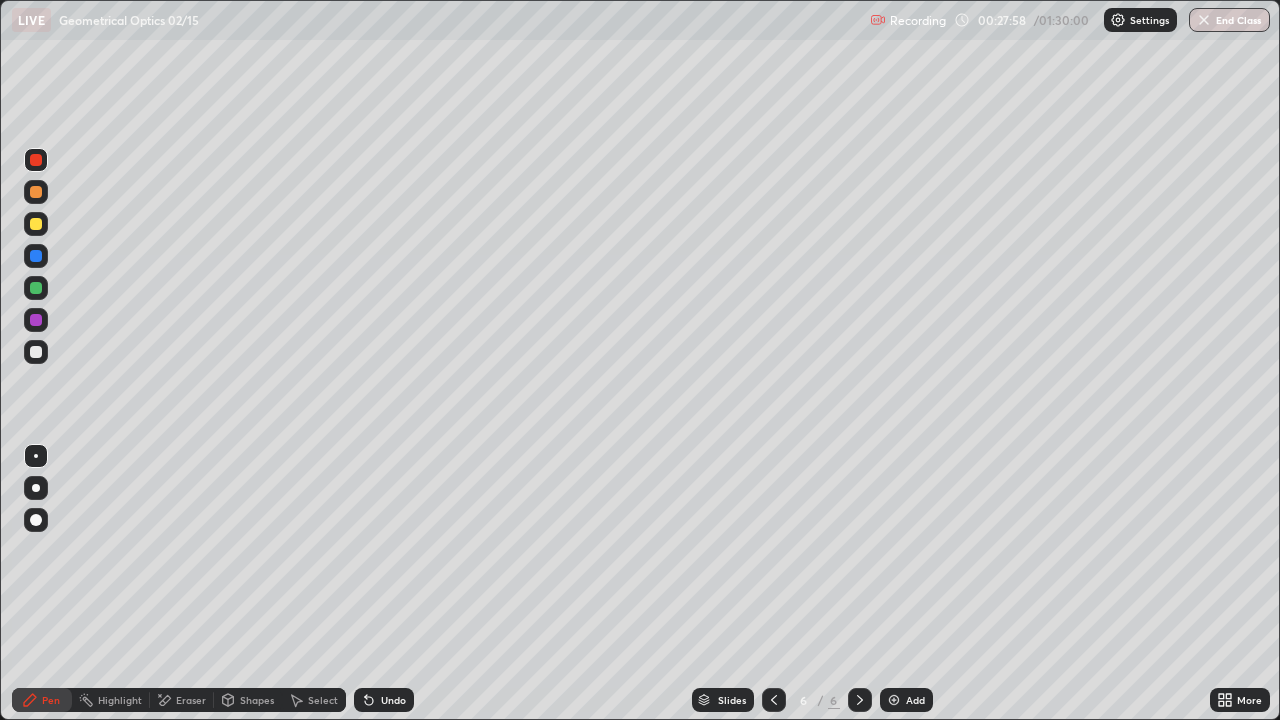 click on "Shapes" at bounding box center (257, 700) 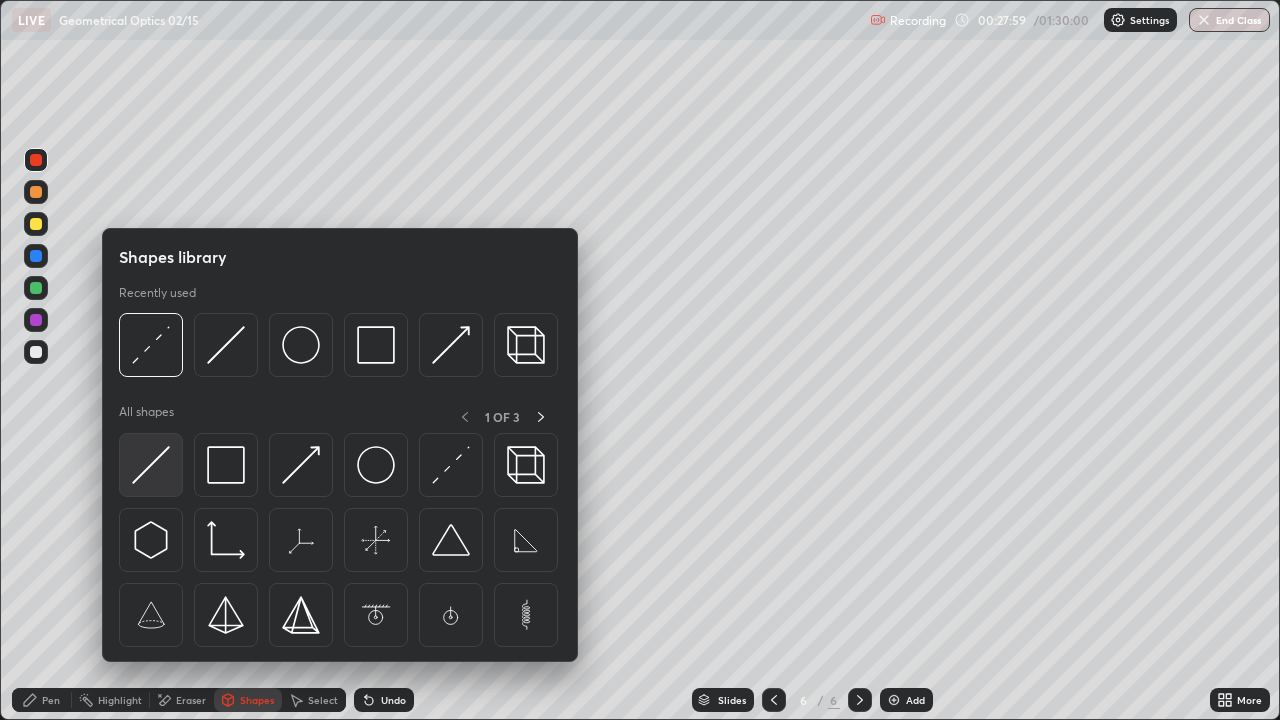 click at bounding box center (151, 465) 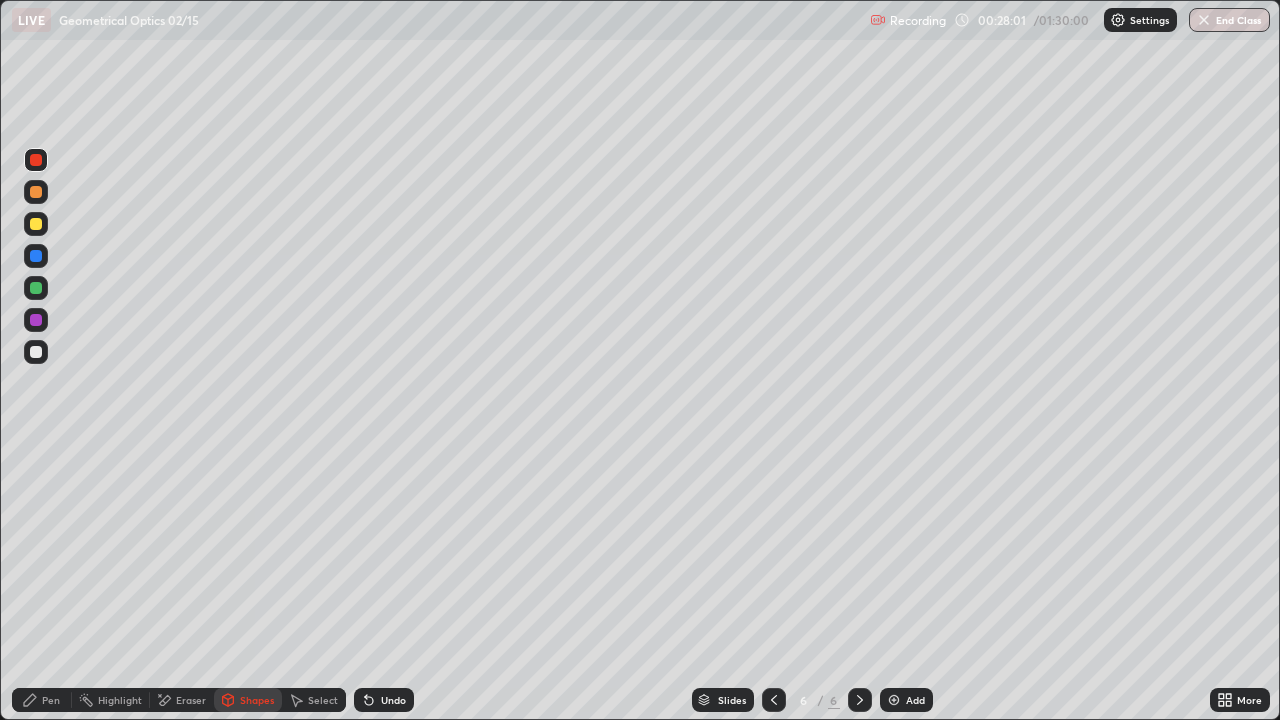 click at bounding box center [36, 224] 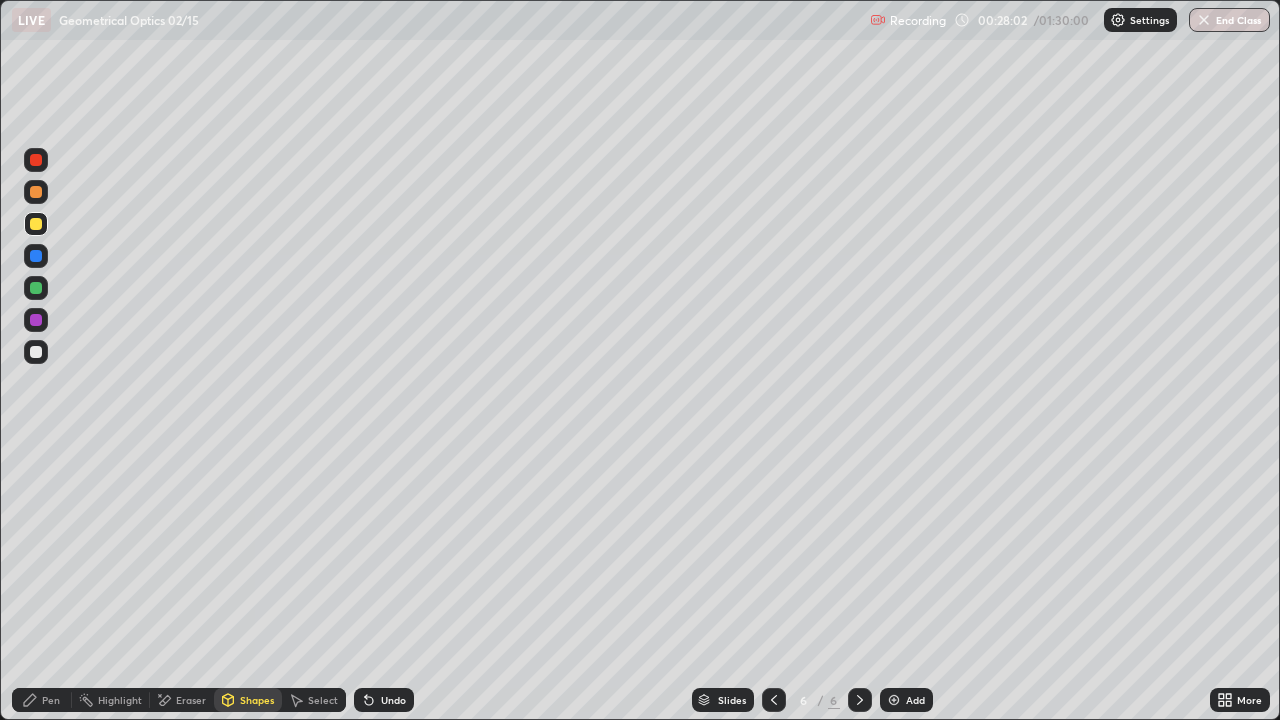 click at bounding box center [36, 288] 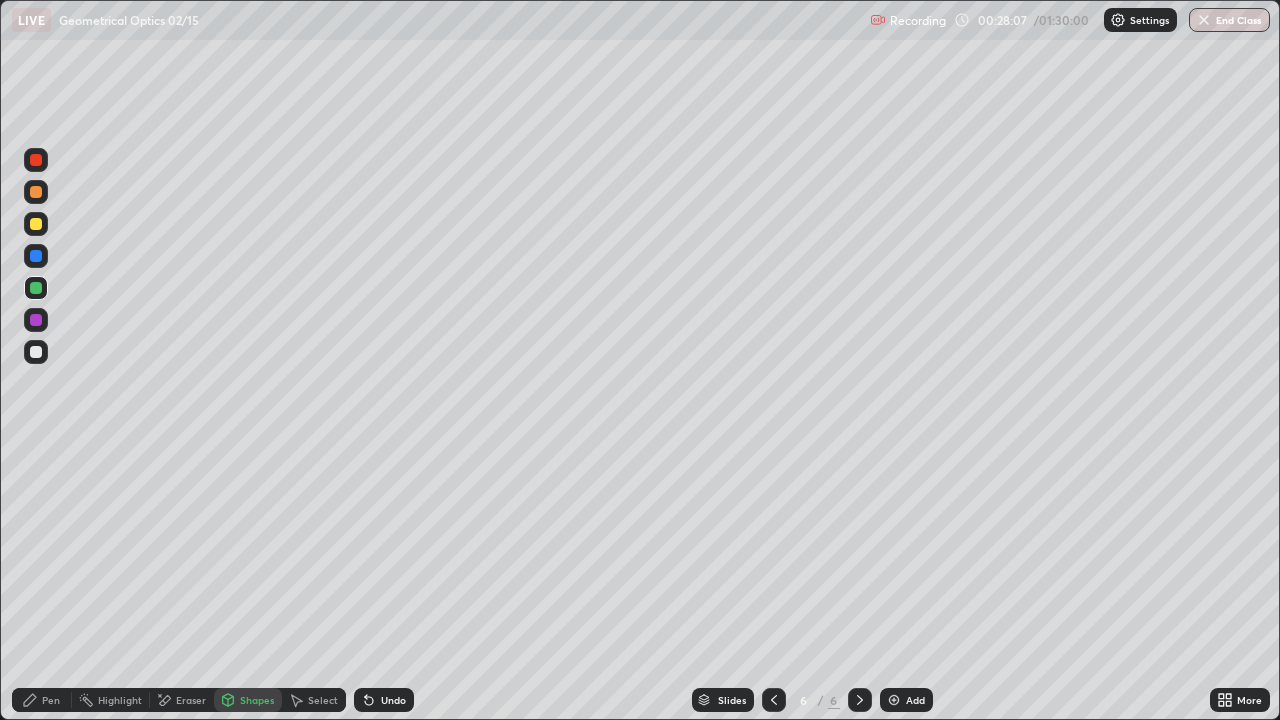 click on "Undo" at bounding box center [384, 700] 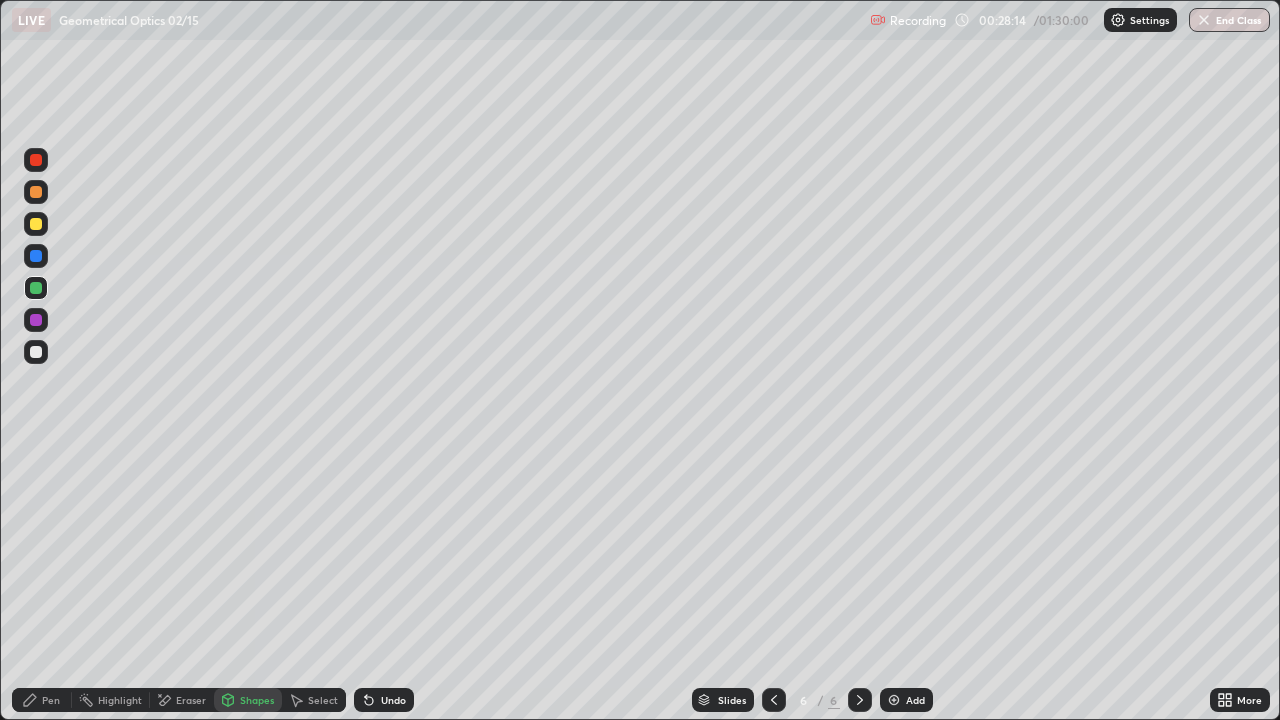 click on "Undo" at bounding box center (384, 700) 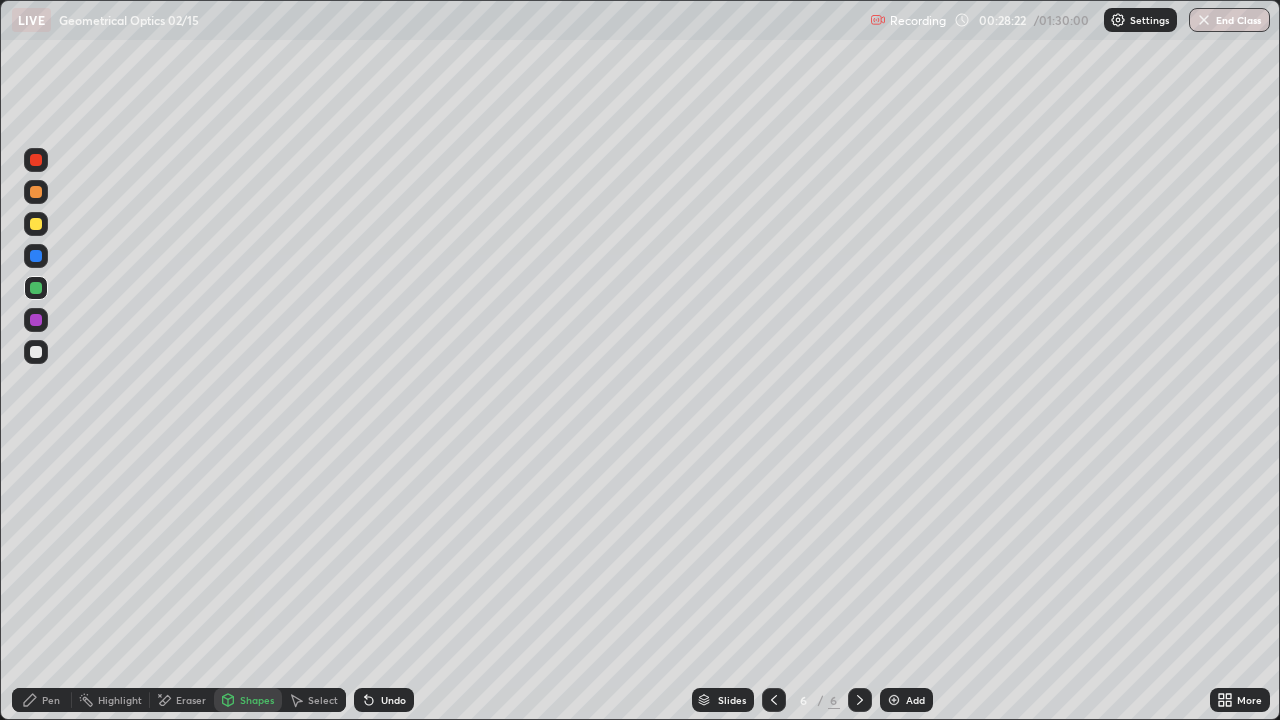 click on "Undo" at bounding box center [384, 700] 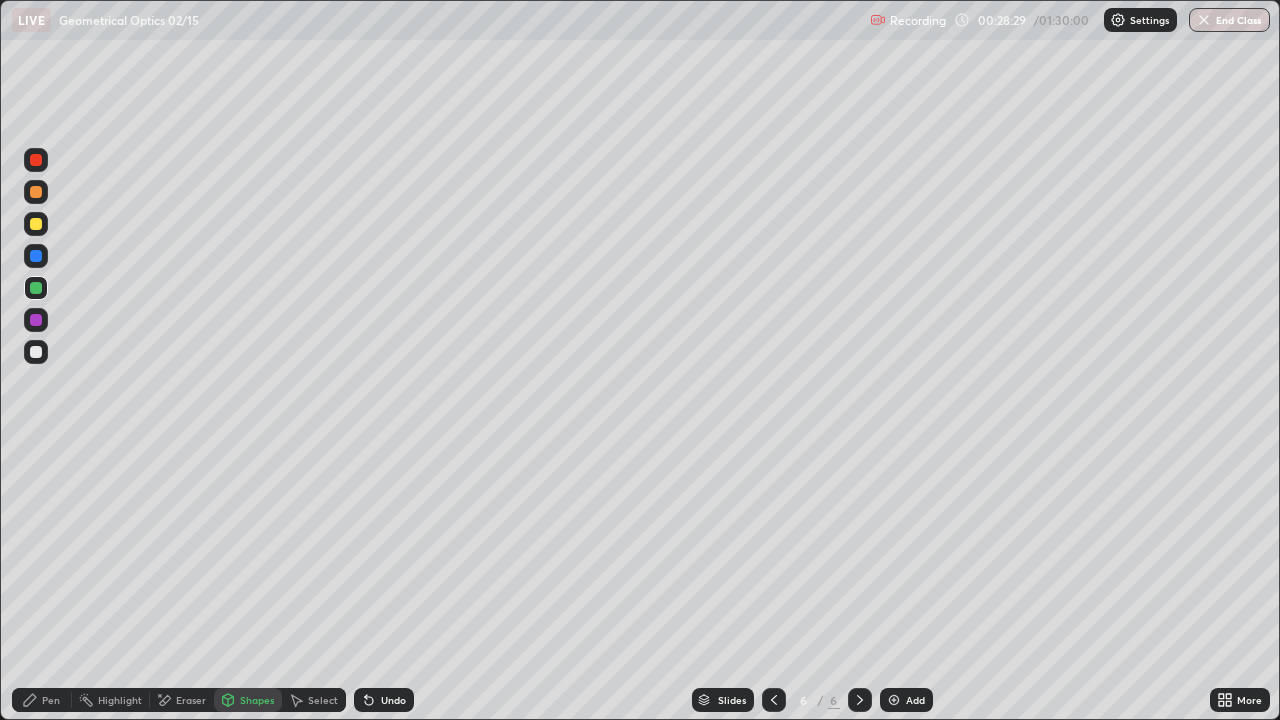 click at bounding box center [36, 224] 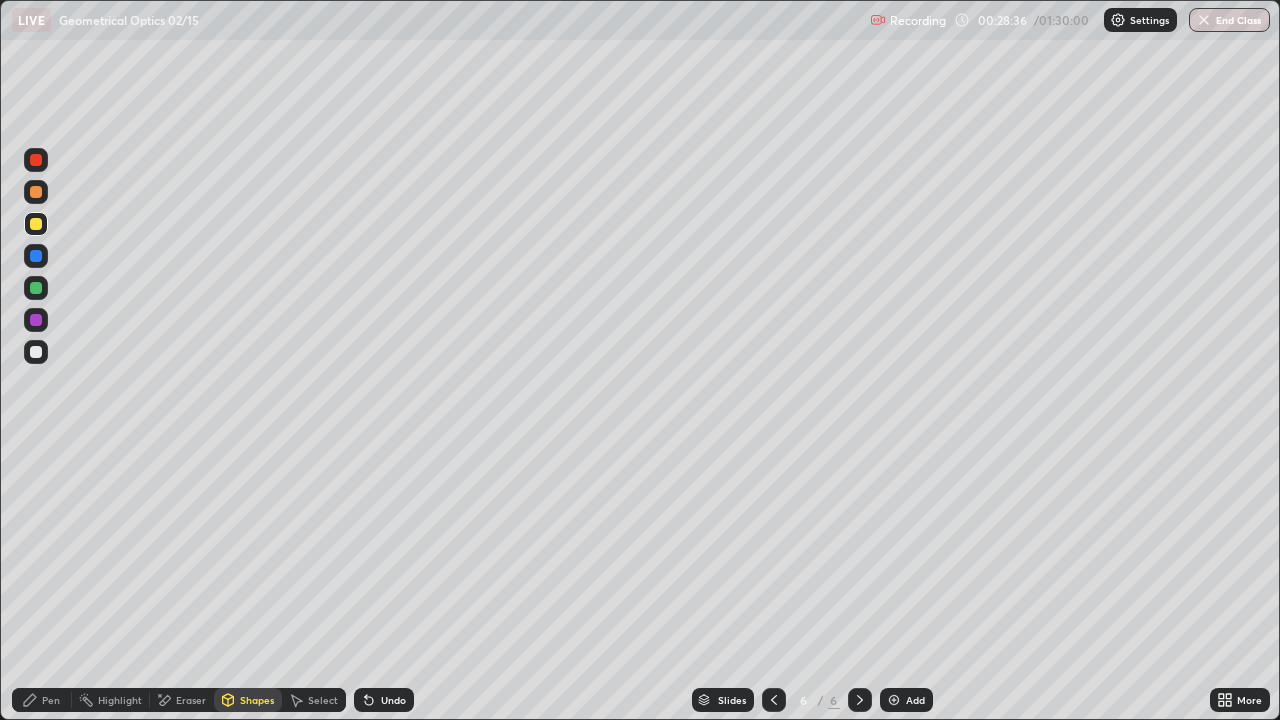 click on "Pen" at bounding box center (51, 700) 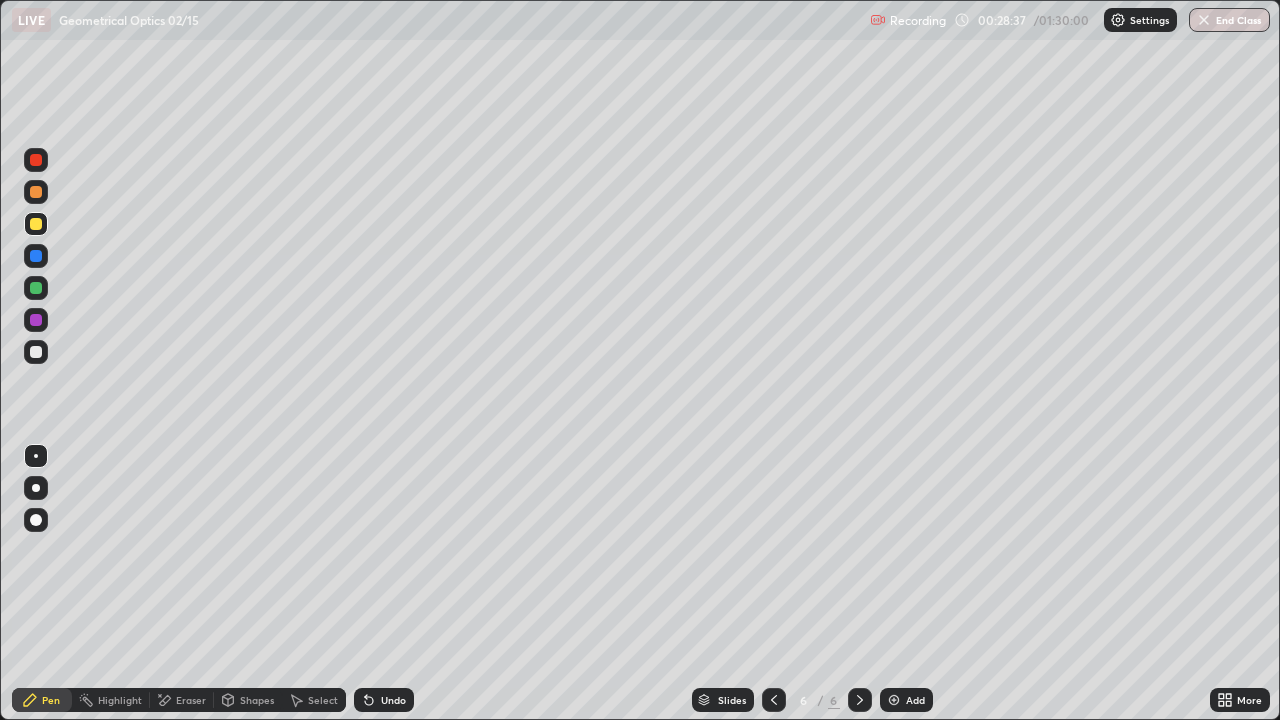 click on "Undo" at bounding box center [393, 700] 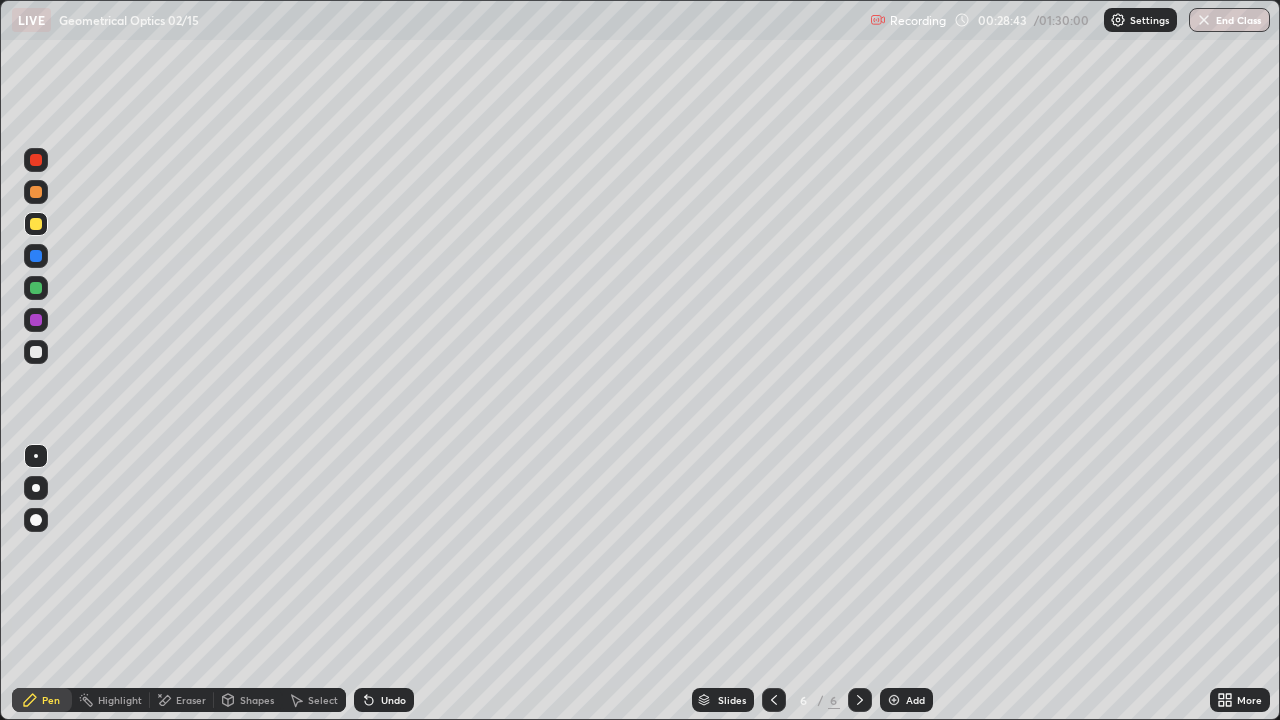 click at bounding box center [36, 160] 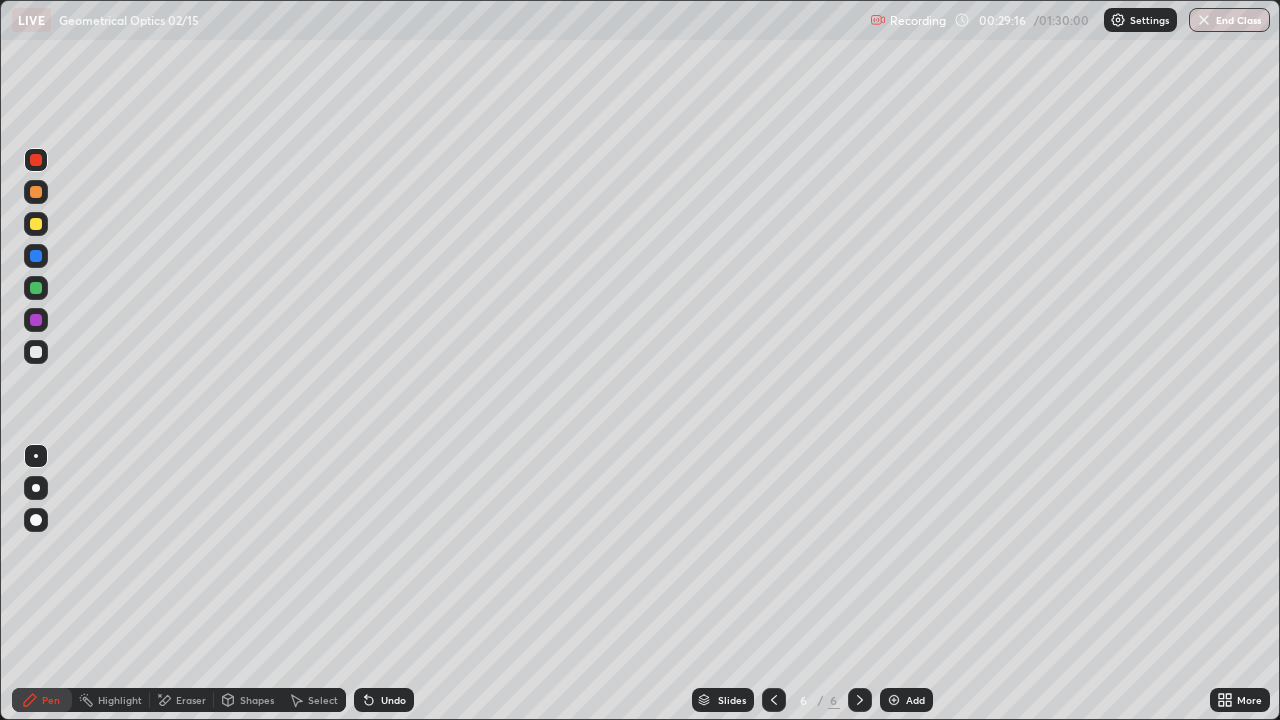 click on "Undo" at bounding box center [393, 700] 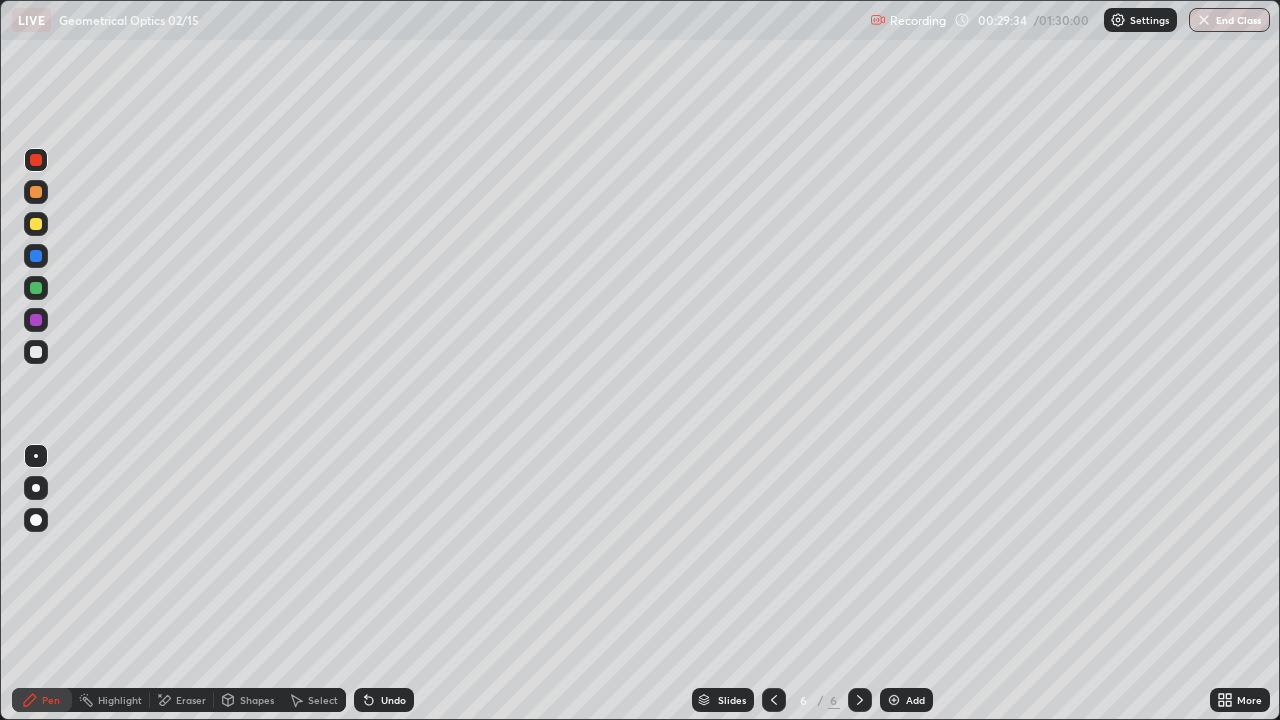 click on "Eraser" at bounding box center [191, 700] 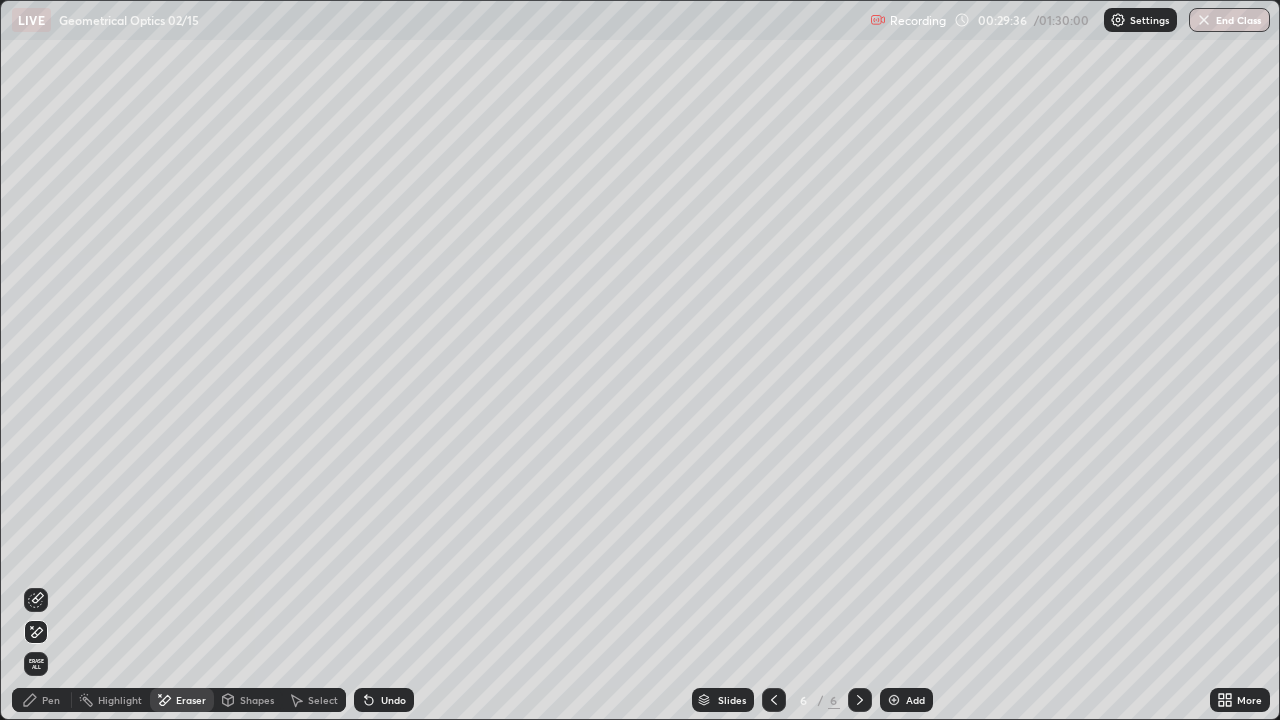 click on "Pen" at bounding box center (42, 700) 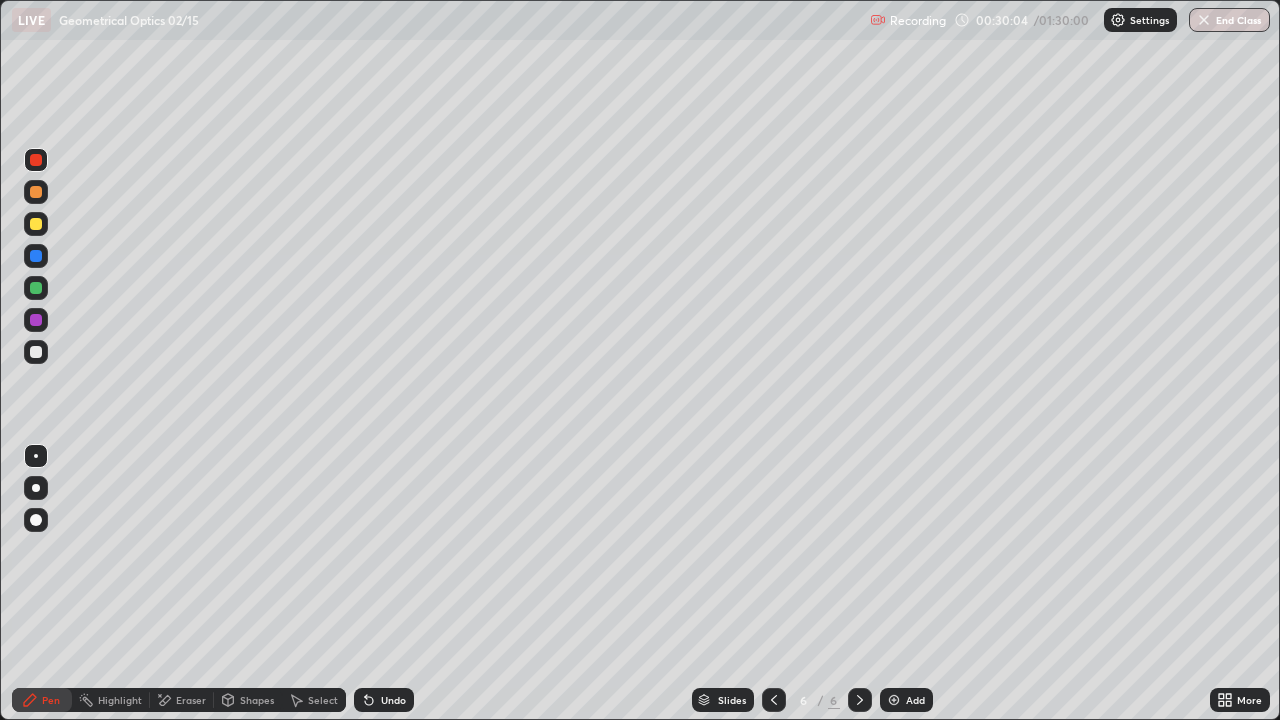 click at bounding box center (36, 224) 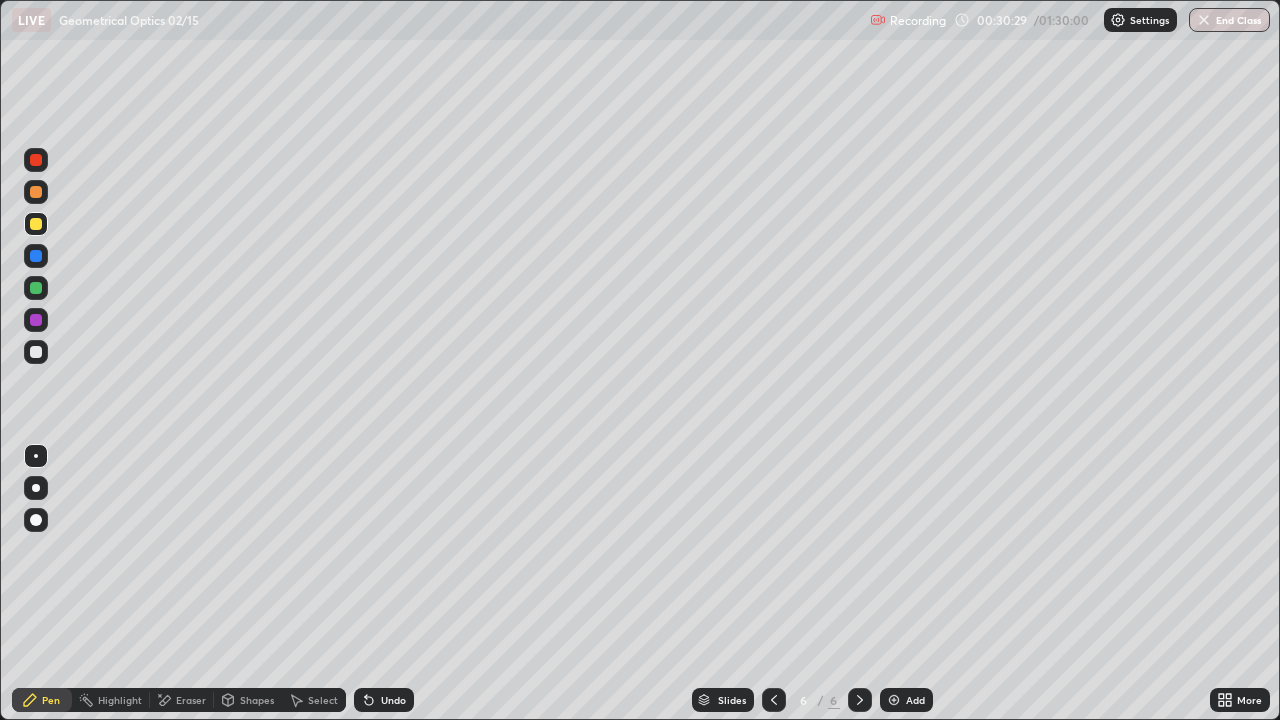 click on "Undo" at bounding box center (393, 700) 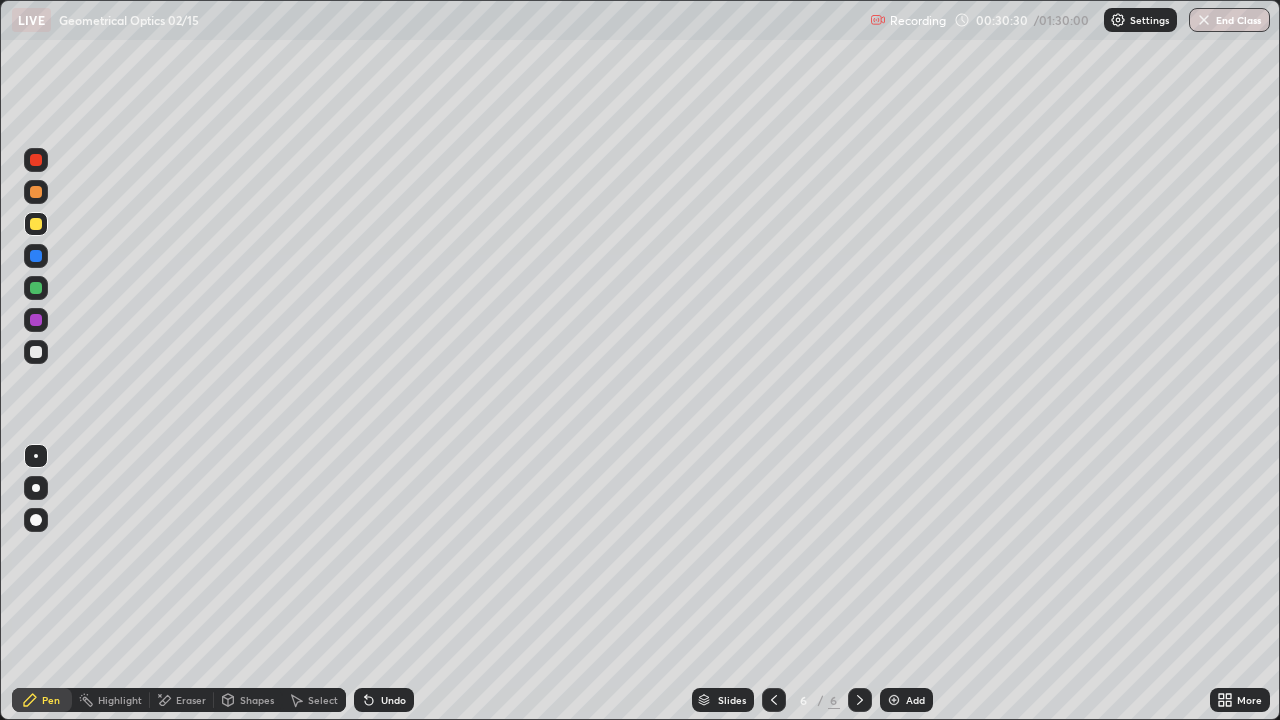 click on "Undo" at bounding box center (384, 700) 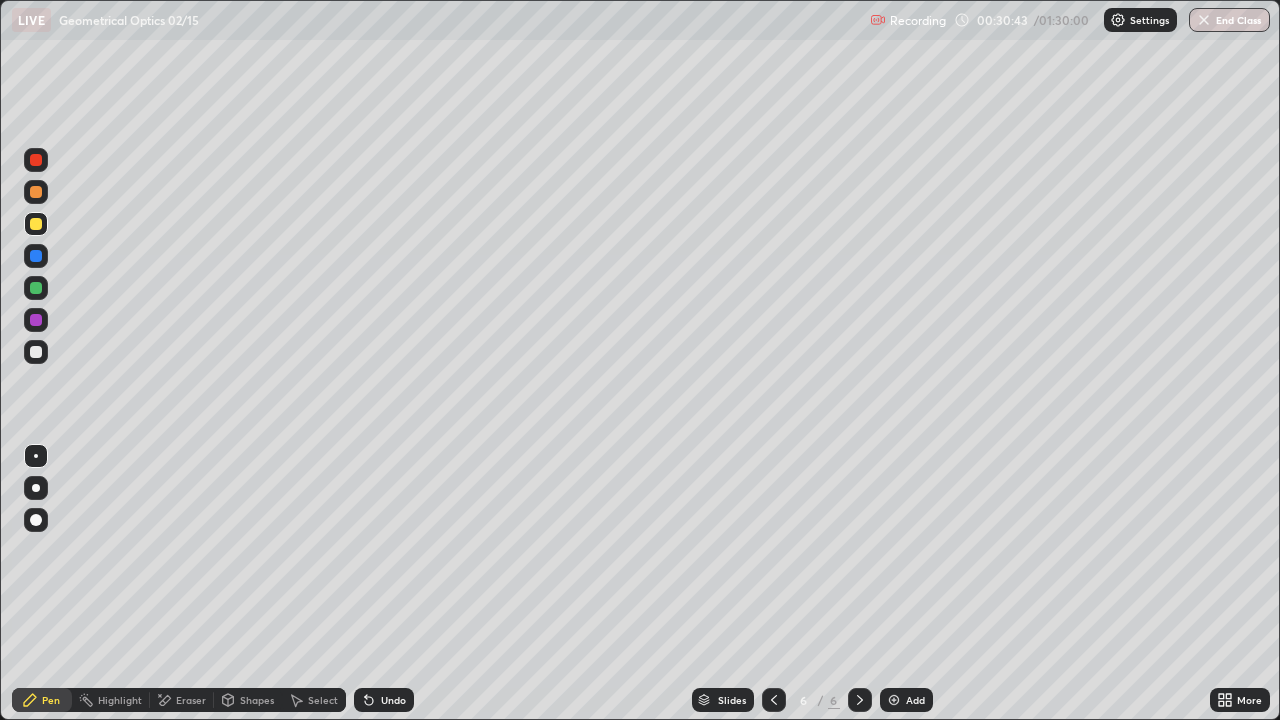 click 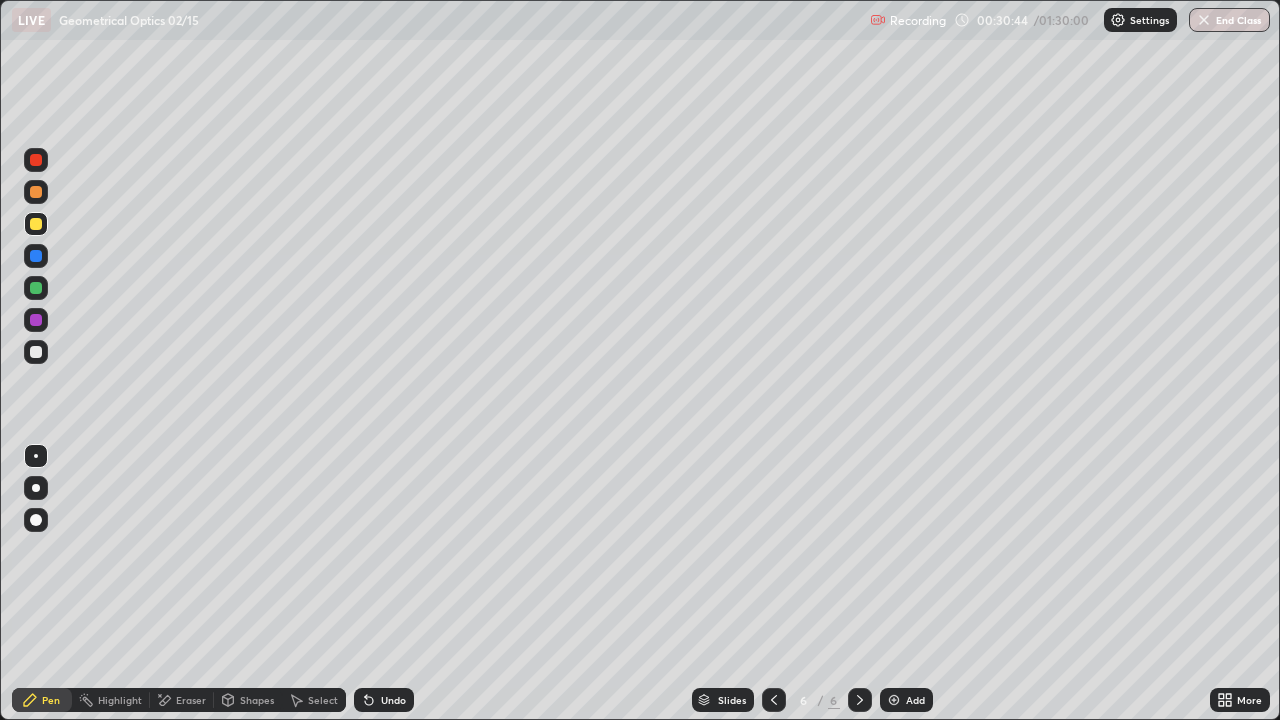 click on "Undo" at bounding box center [384, 700] 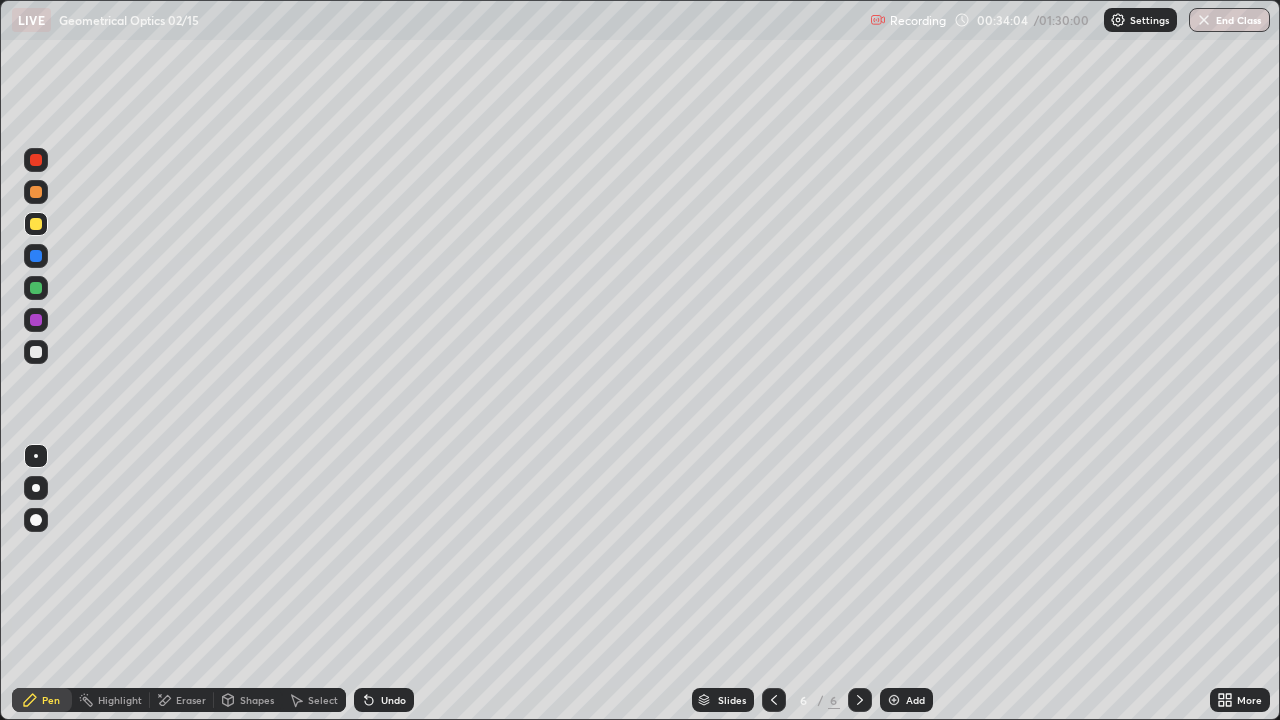 click at bounding box center (36, 352) 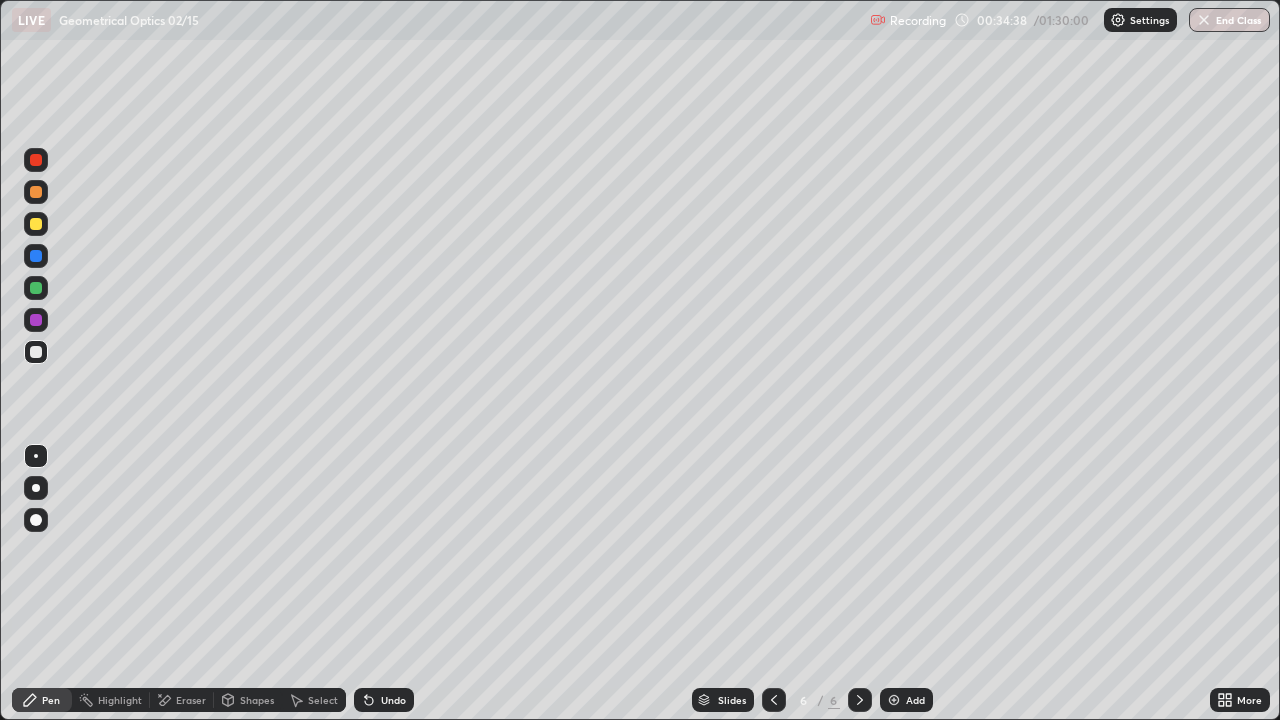 click 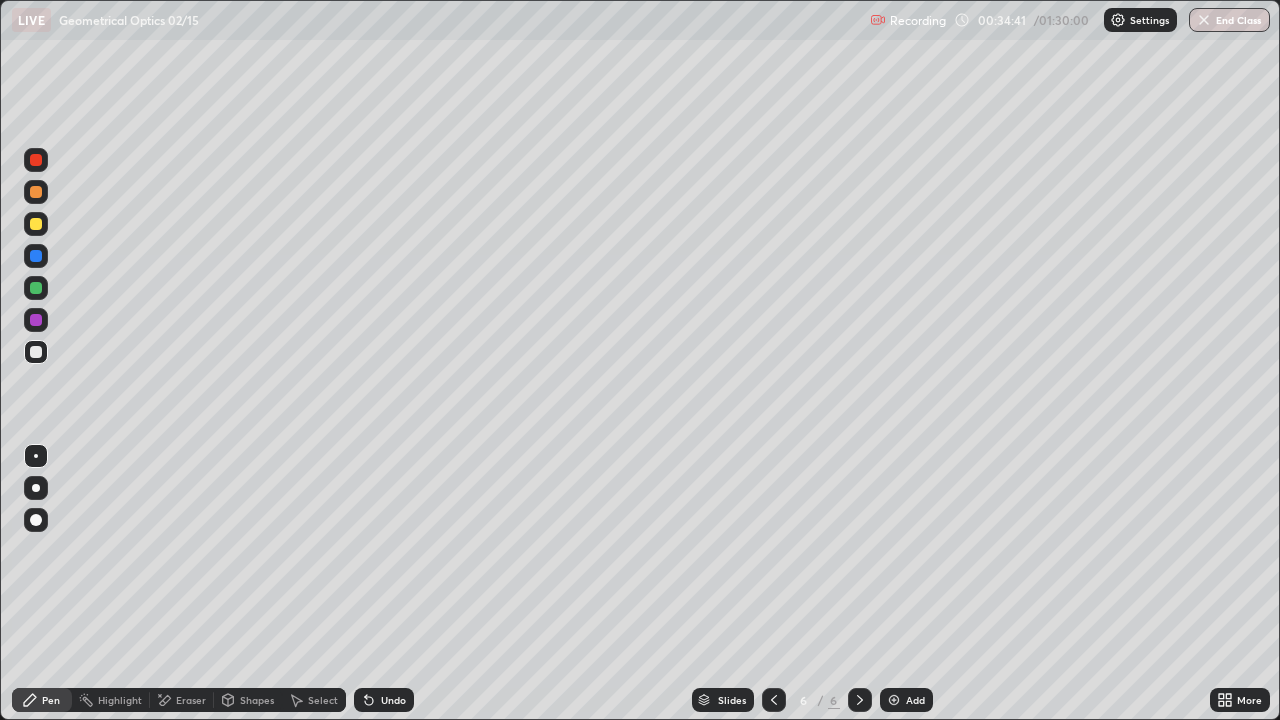 click at bounding box center (894, 700) 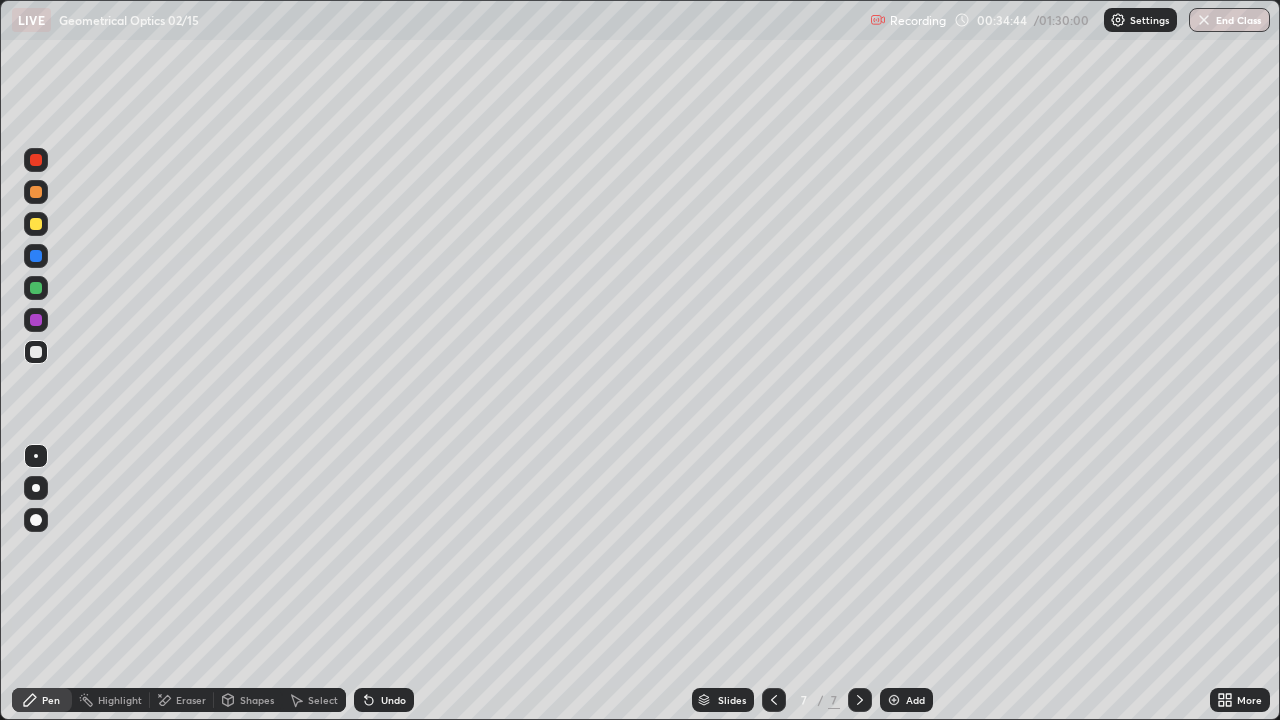 click at bounding box center [36, 224] 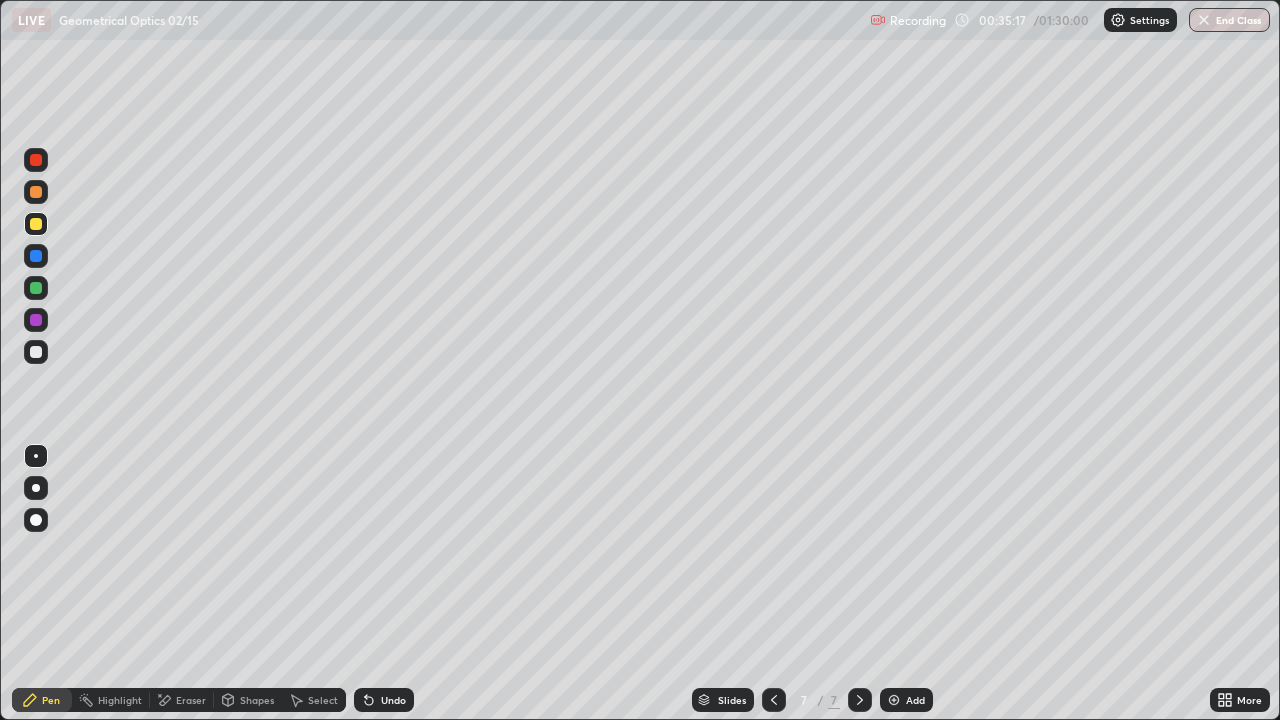click on "Eraser" at bounding box center (191, 700) 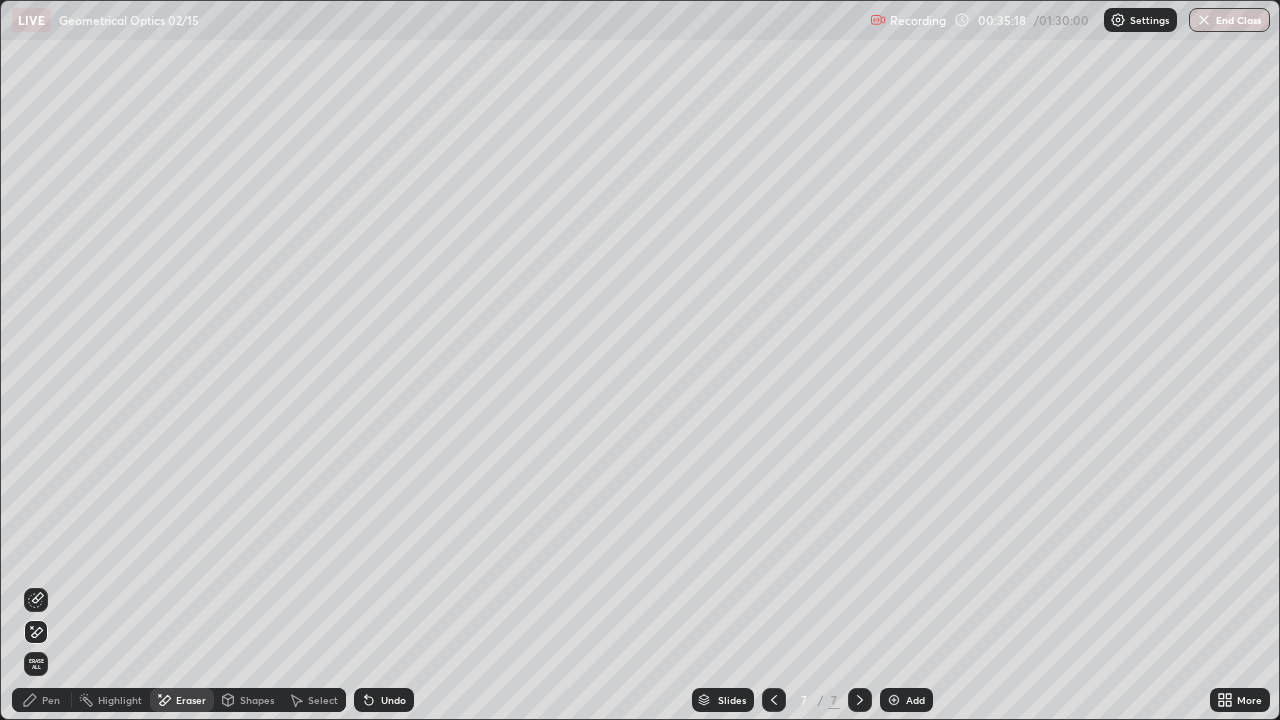 click on "Erase all" at bounding box center [36, 664] 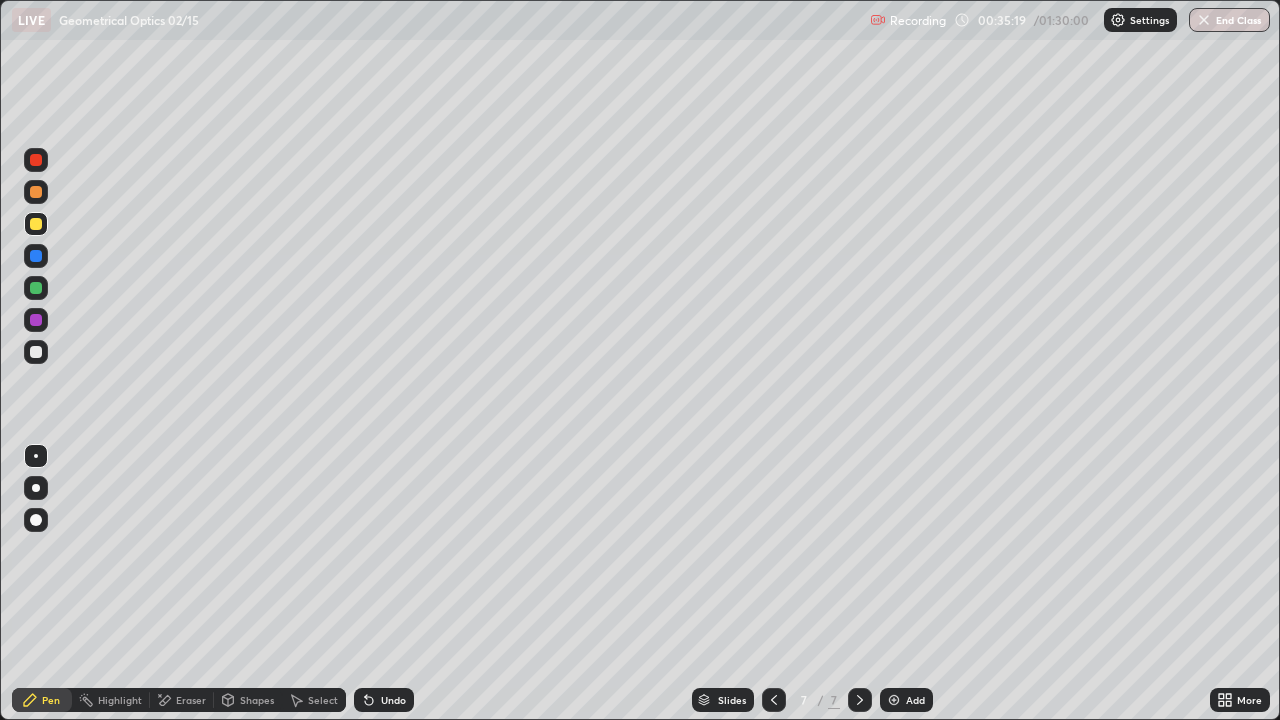 click at bounding box center [36, 352] 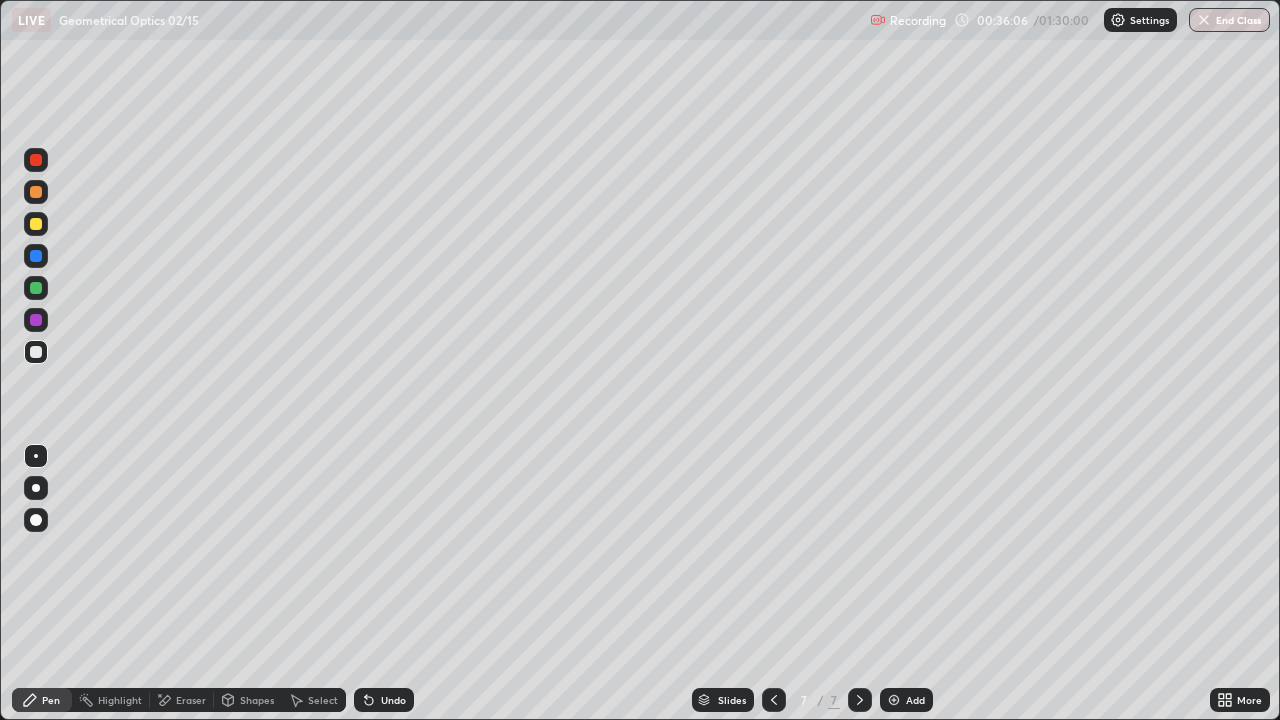 click at bounding box center [36, 224] 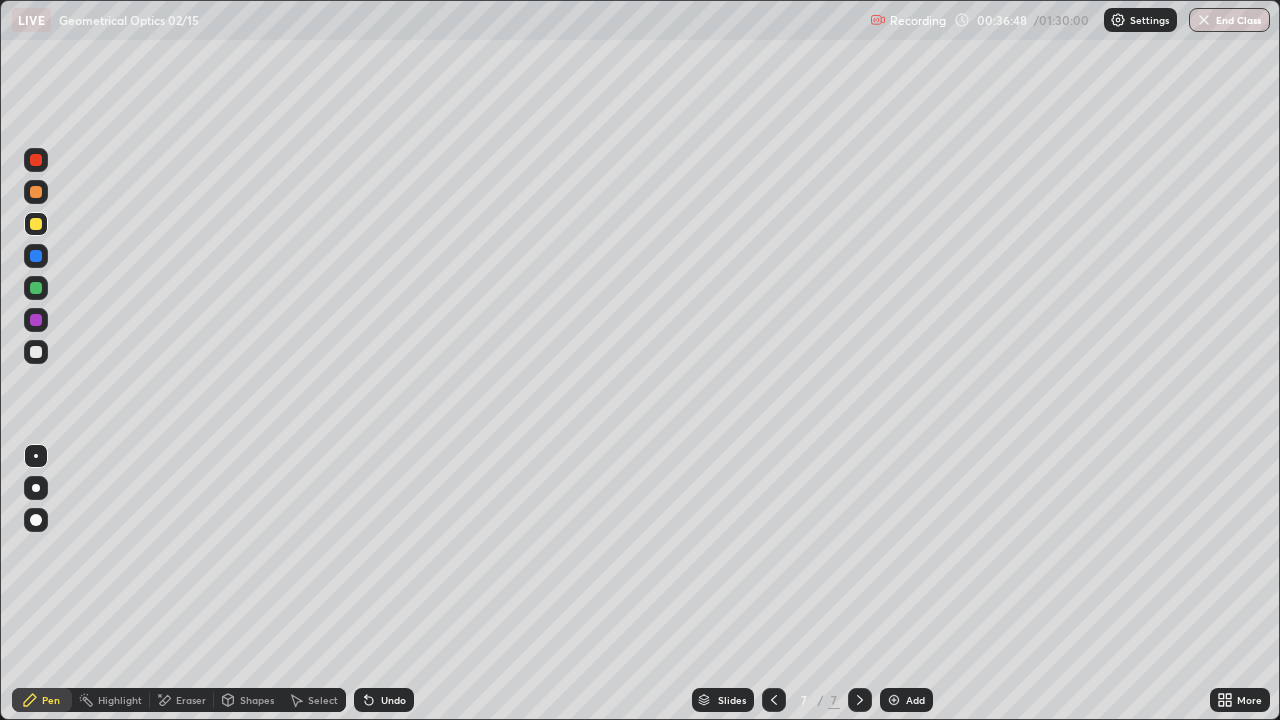 click on "Undo" at bounding box center [393, 700] 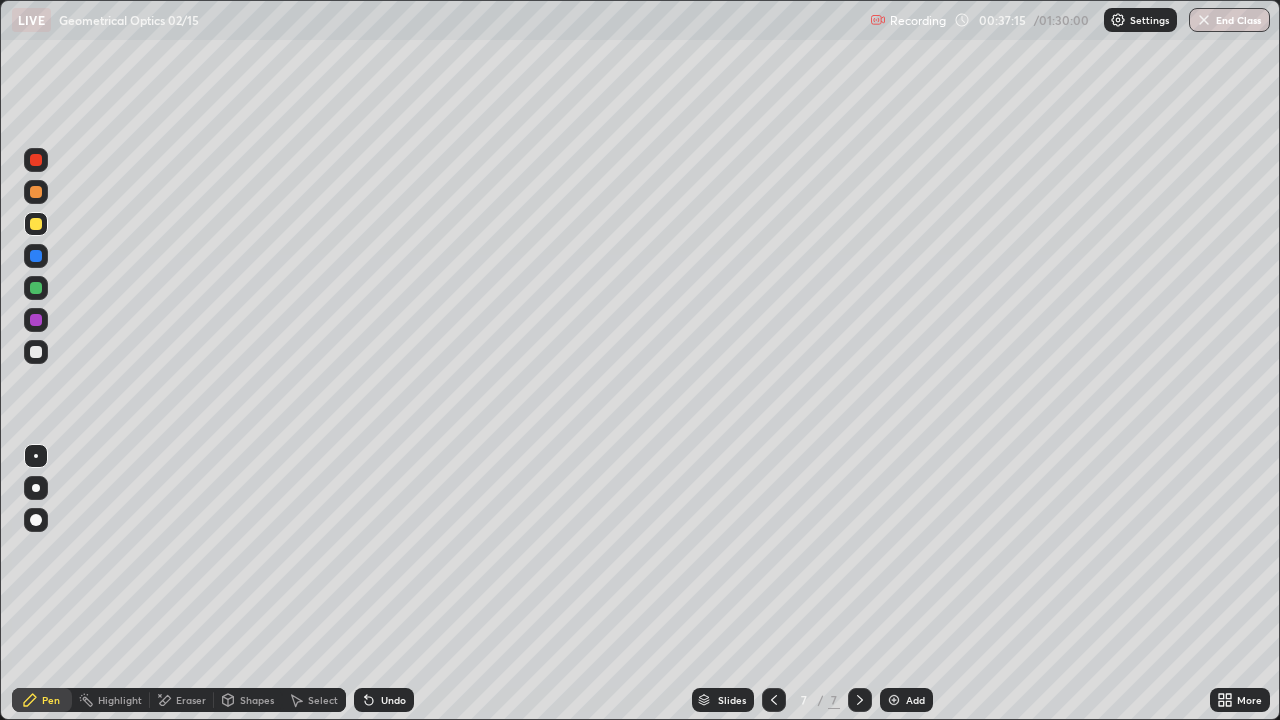 click at bounding box center (36, 352) 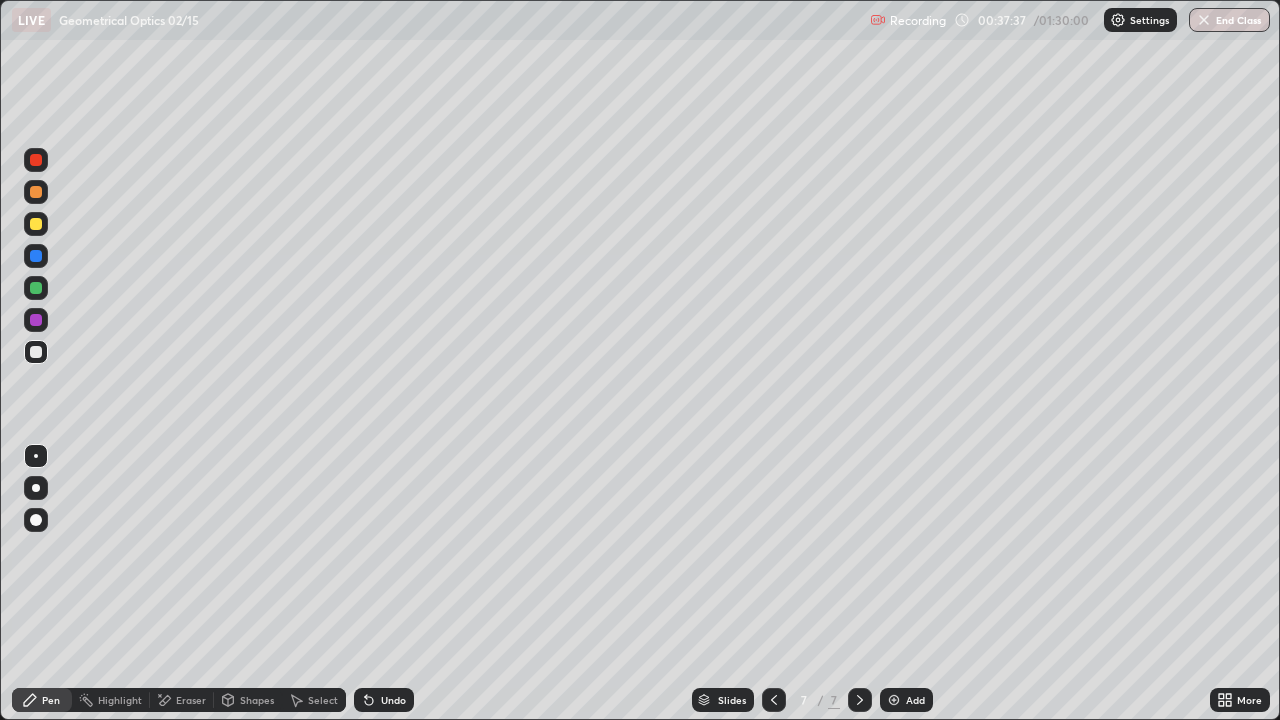 click 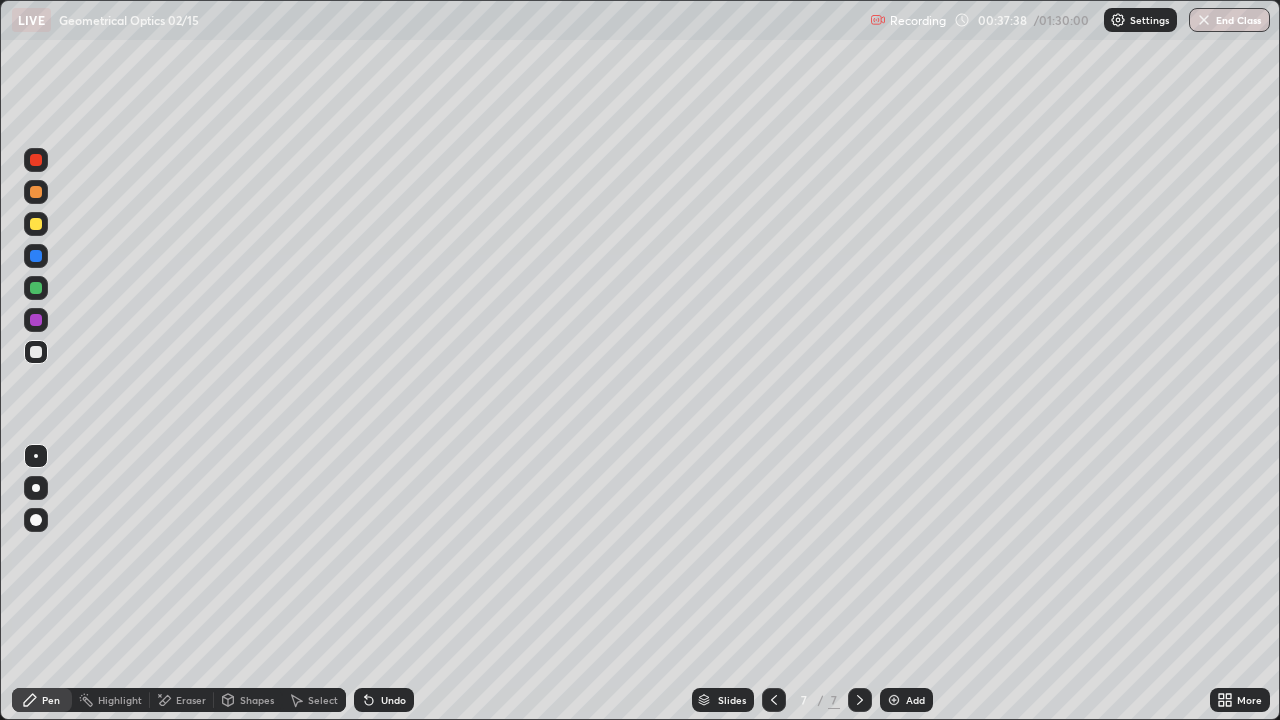 click 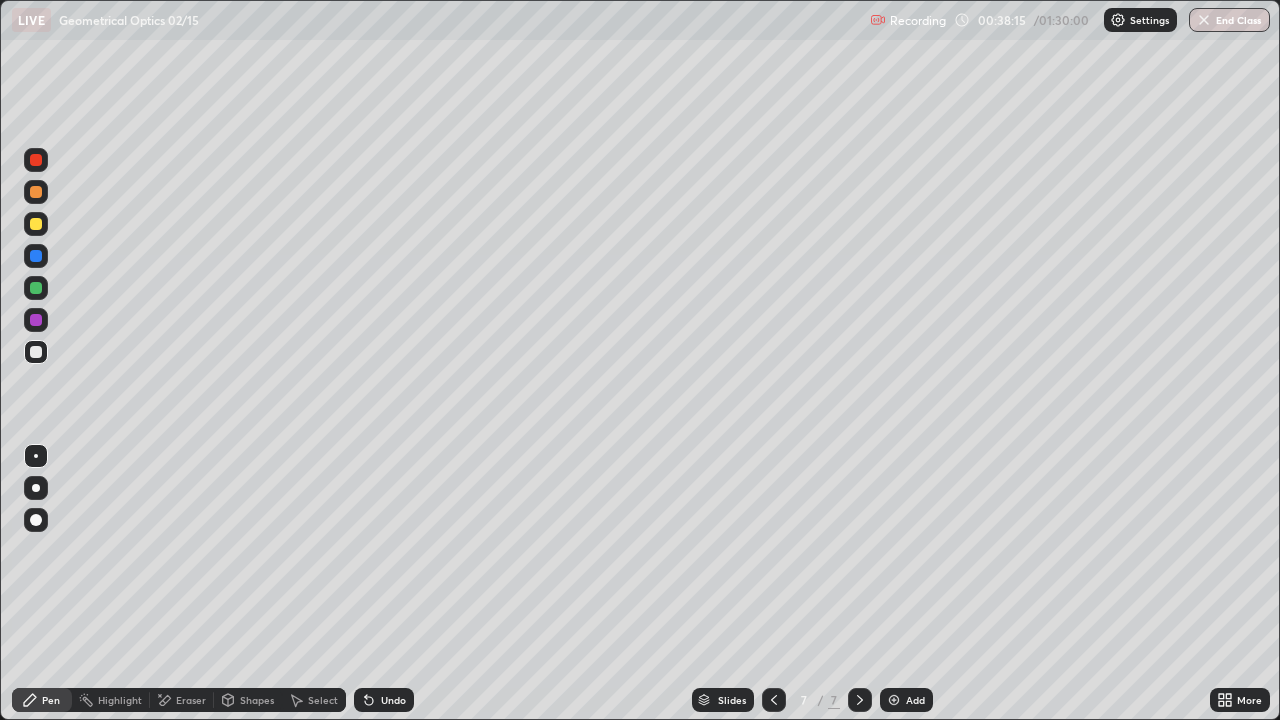 click 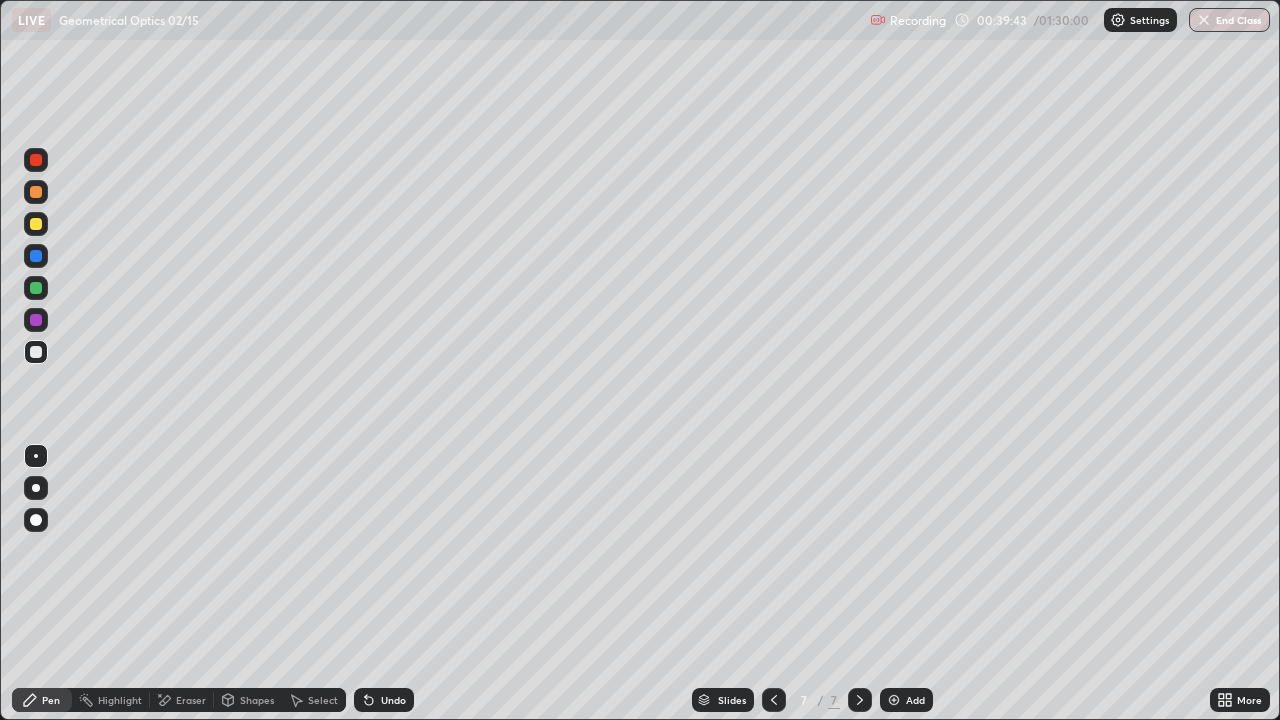 click at bounding box center (36, 160) 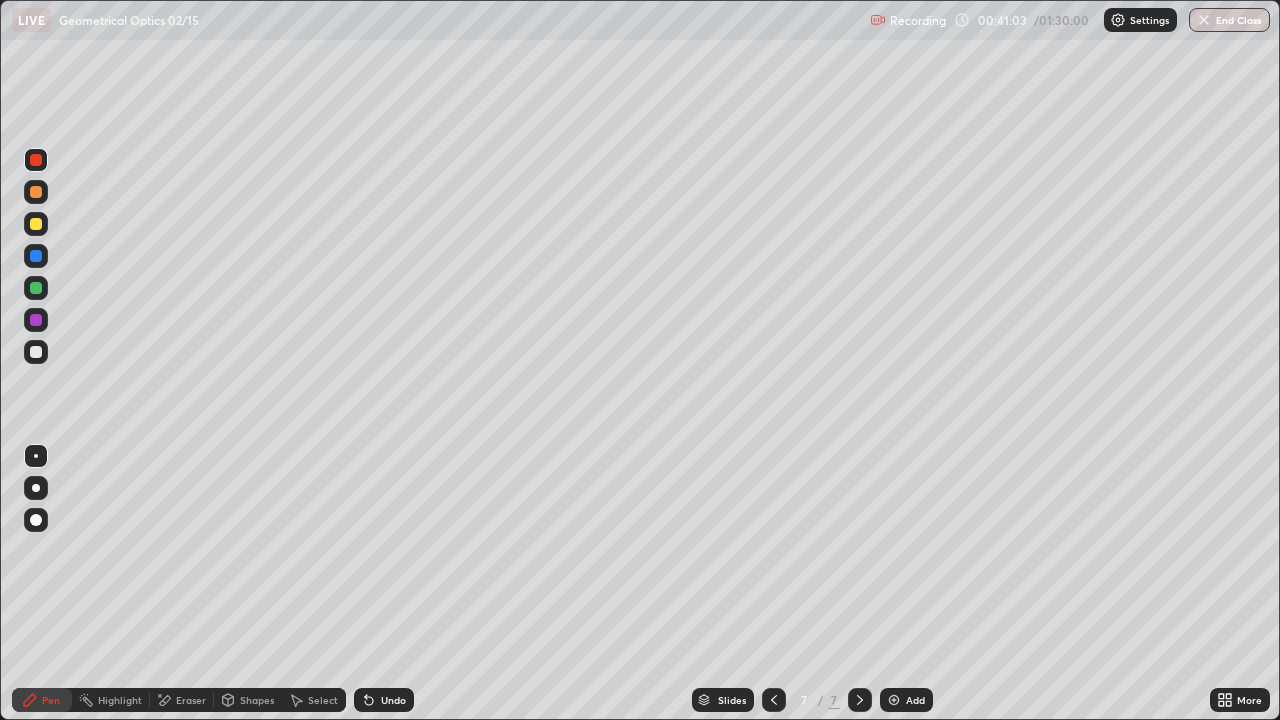 click at bounding box center [36, 224] 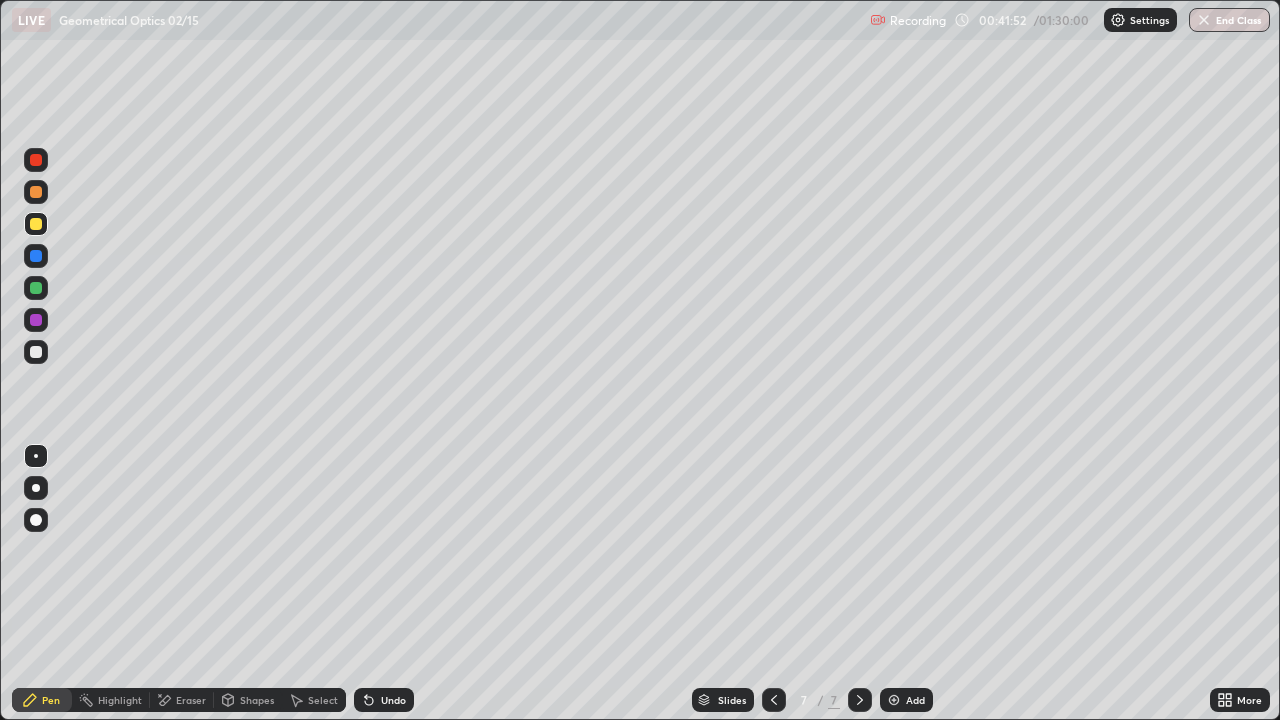 click at bounding box center (36, 288) 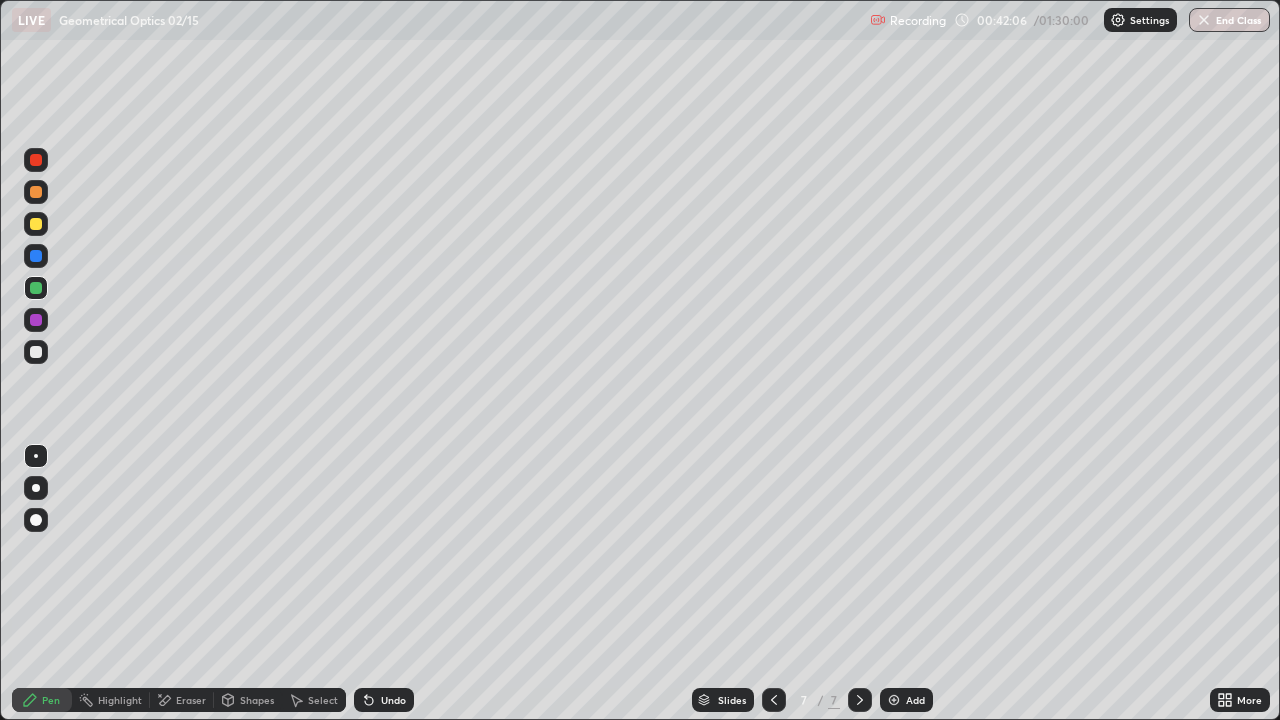 click on "Undo" at bounding box center (393, 700) 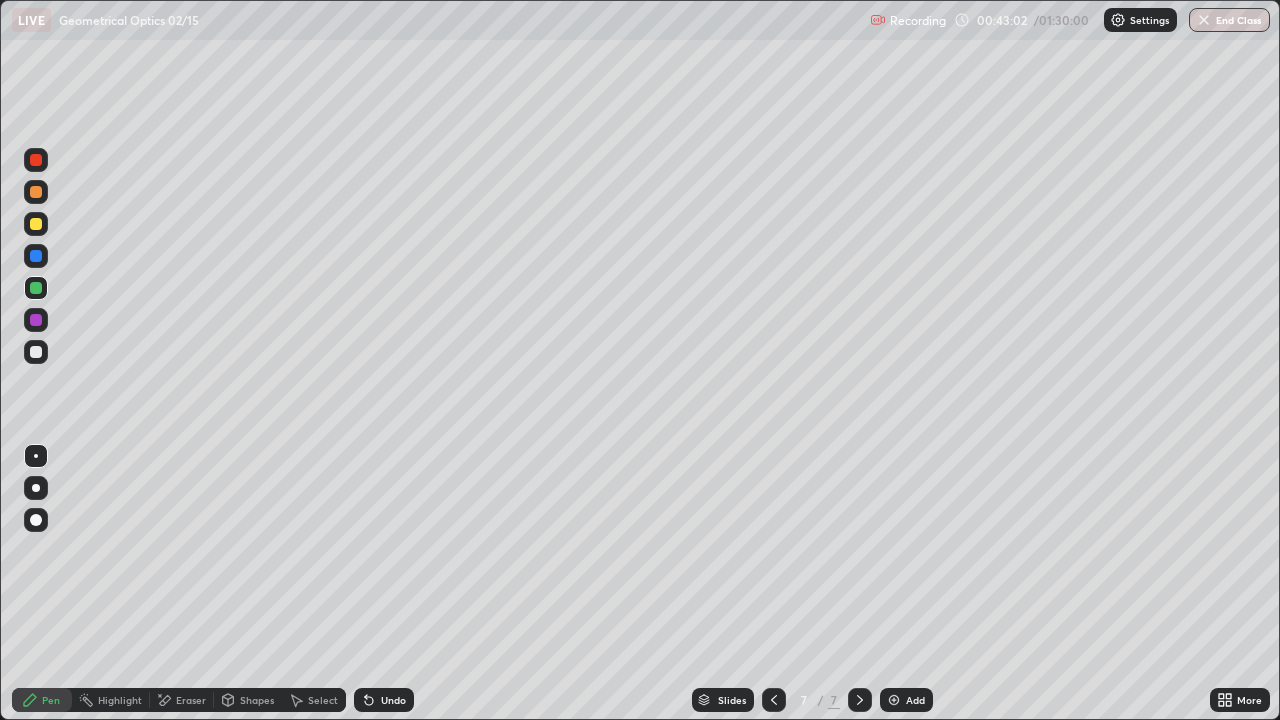 click on "Undo" at bounding box center [393, 700] 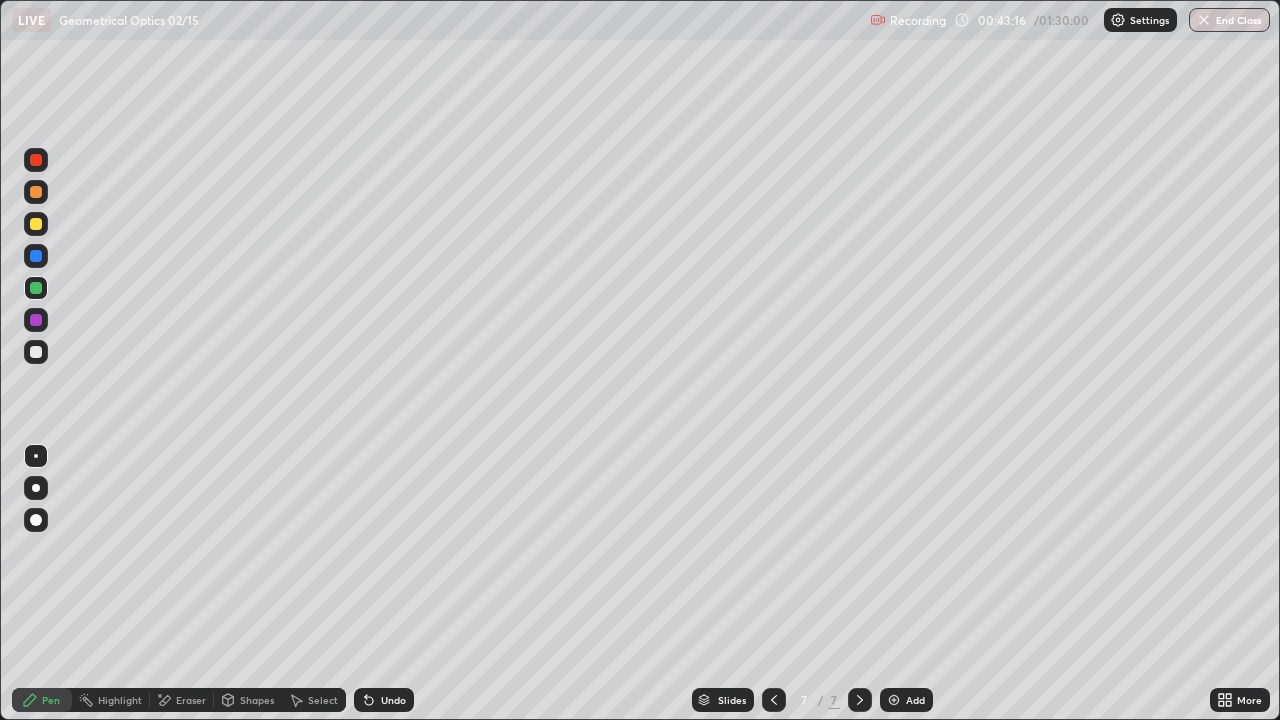 click 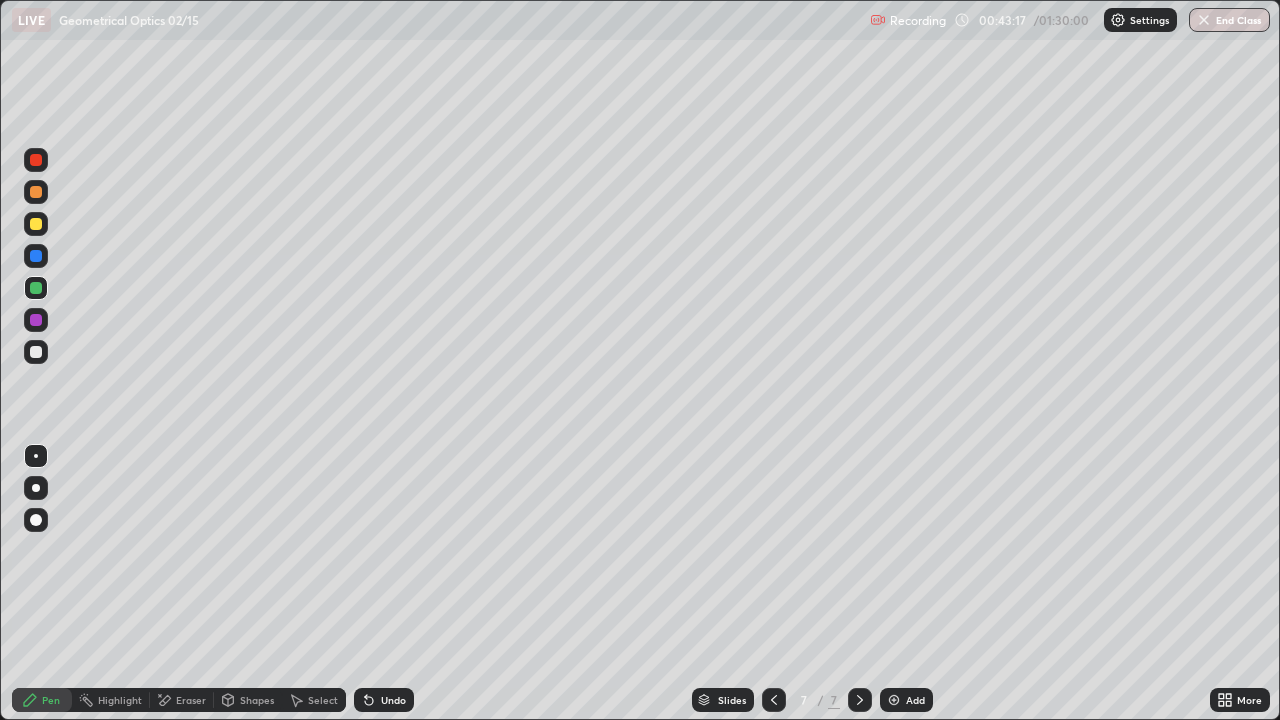 click 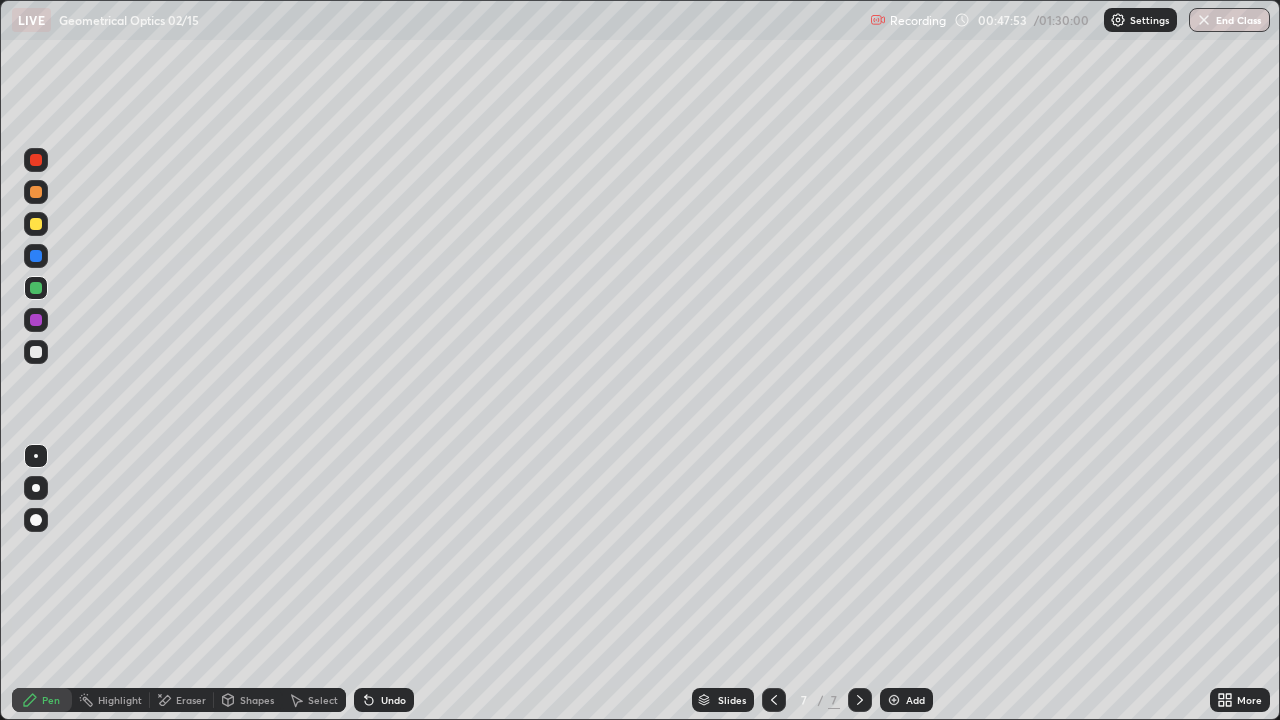 click at bounding box center (36, 352) 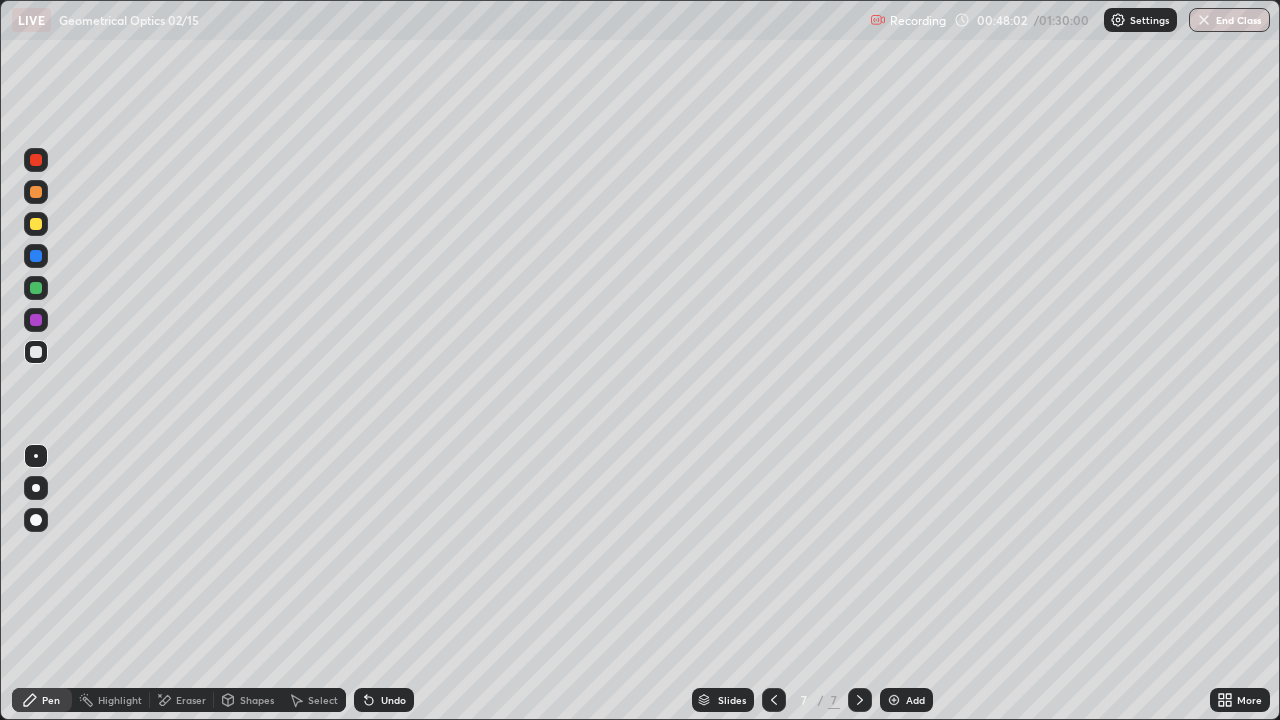 click 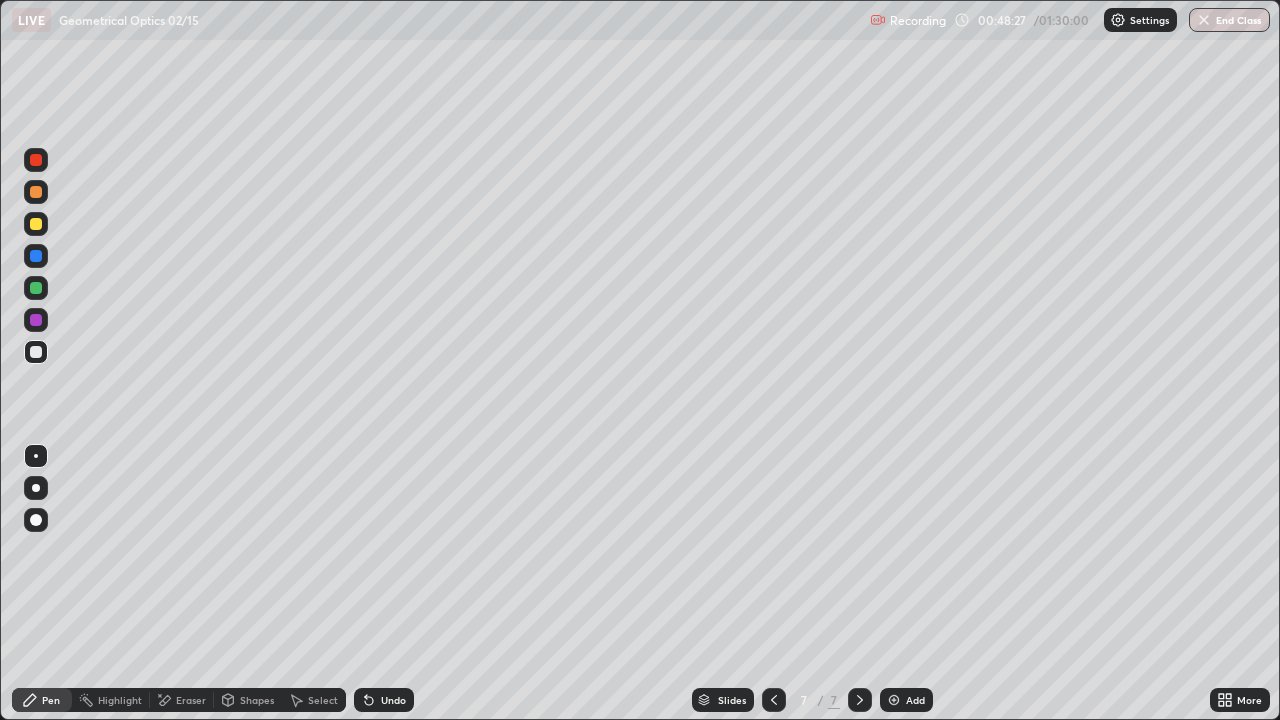 click 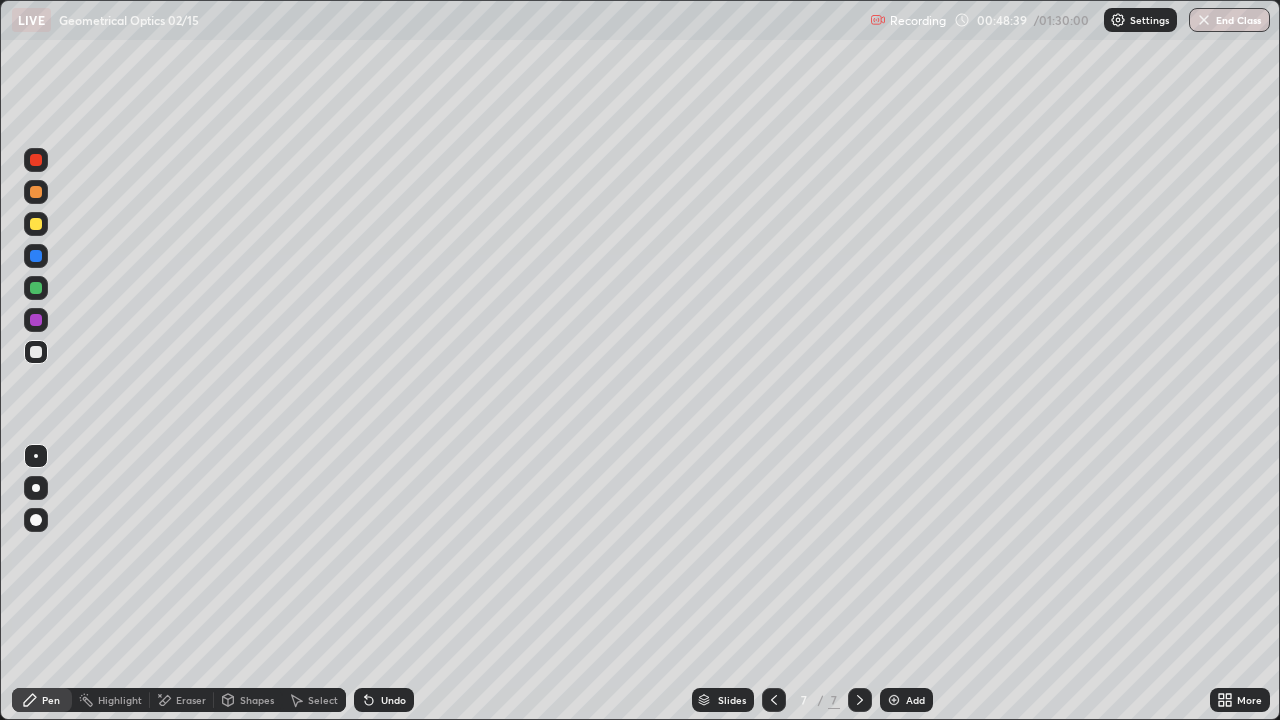 click 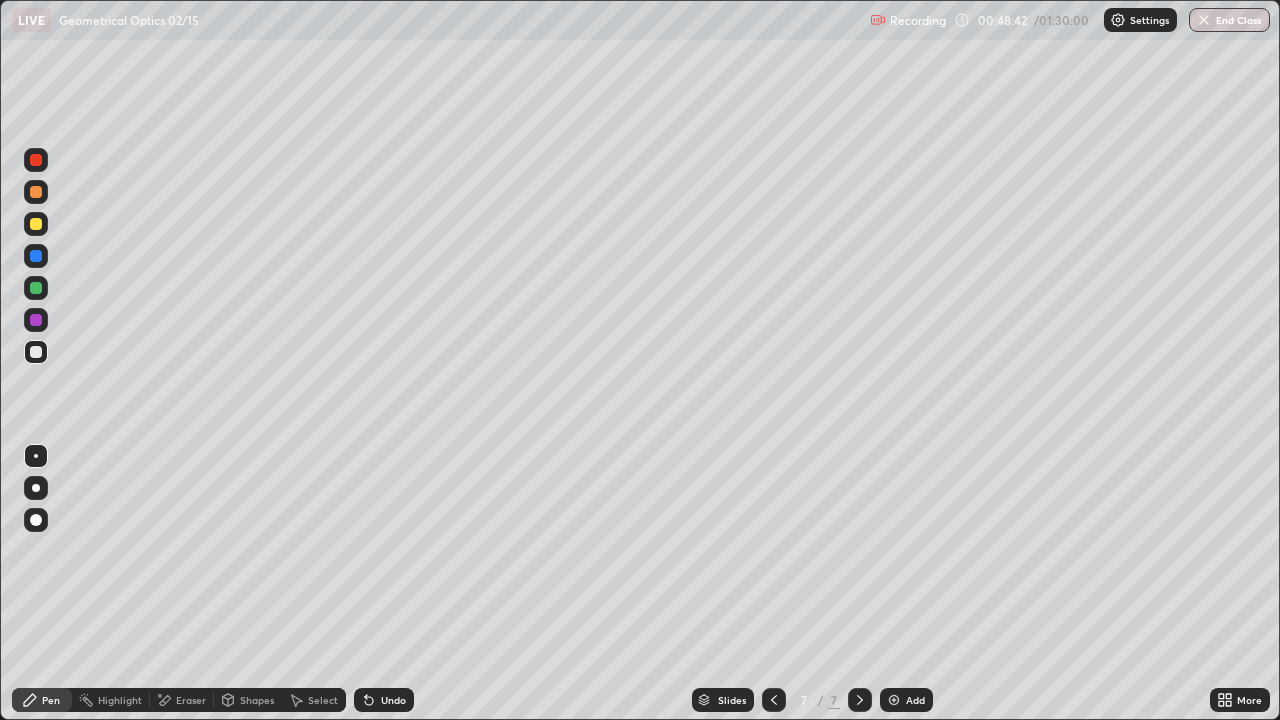click on "Add" at bounding box center (906, 700) 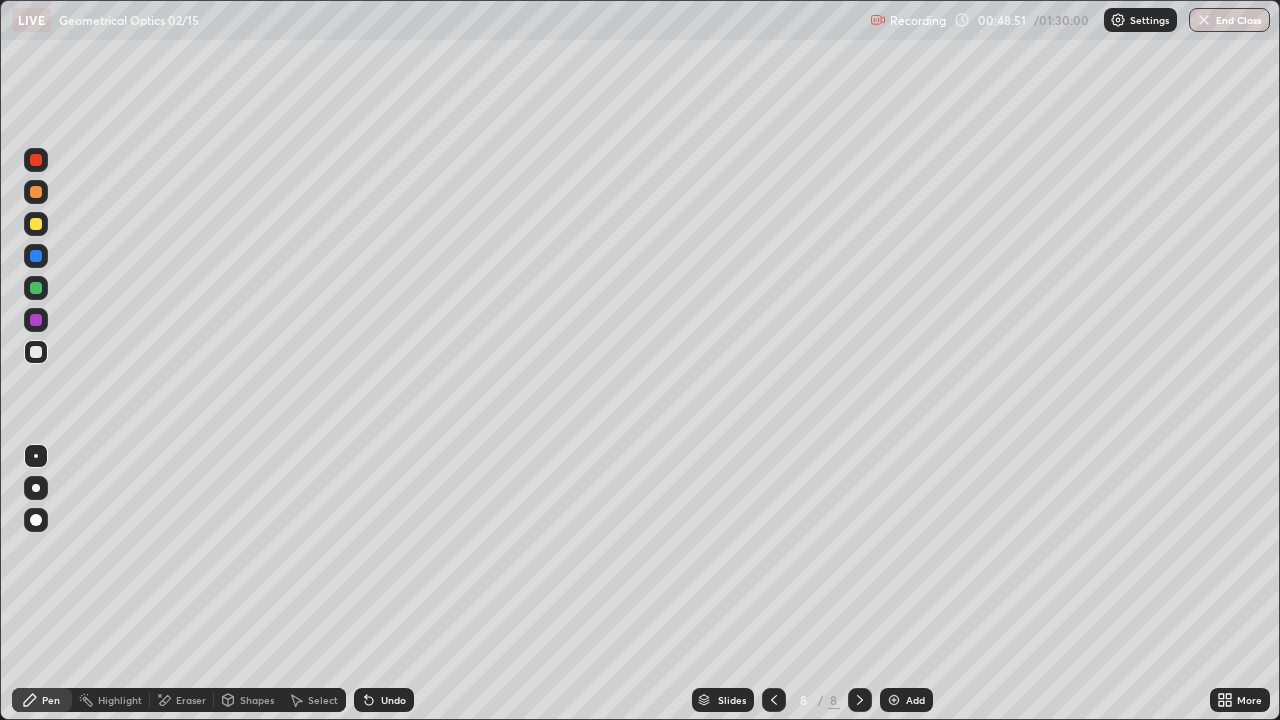 click on "Undo" at bounding box center (393, 700) 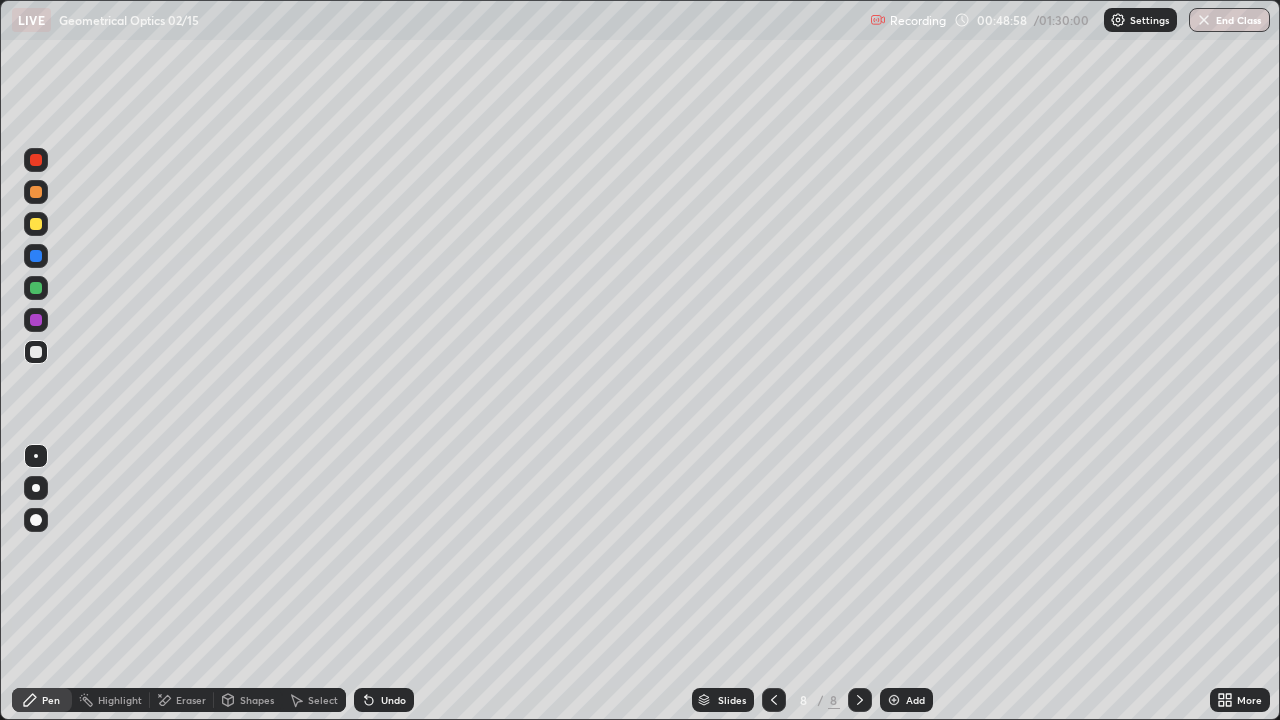click at bounding box center [36, 224] 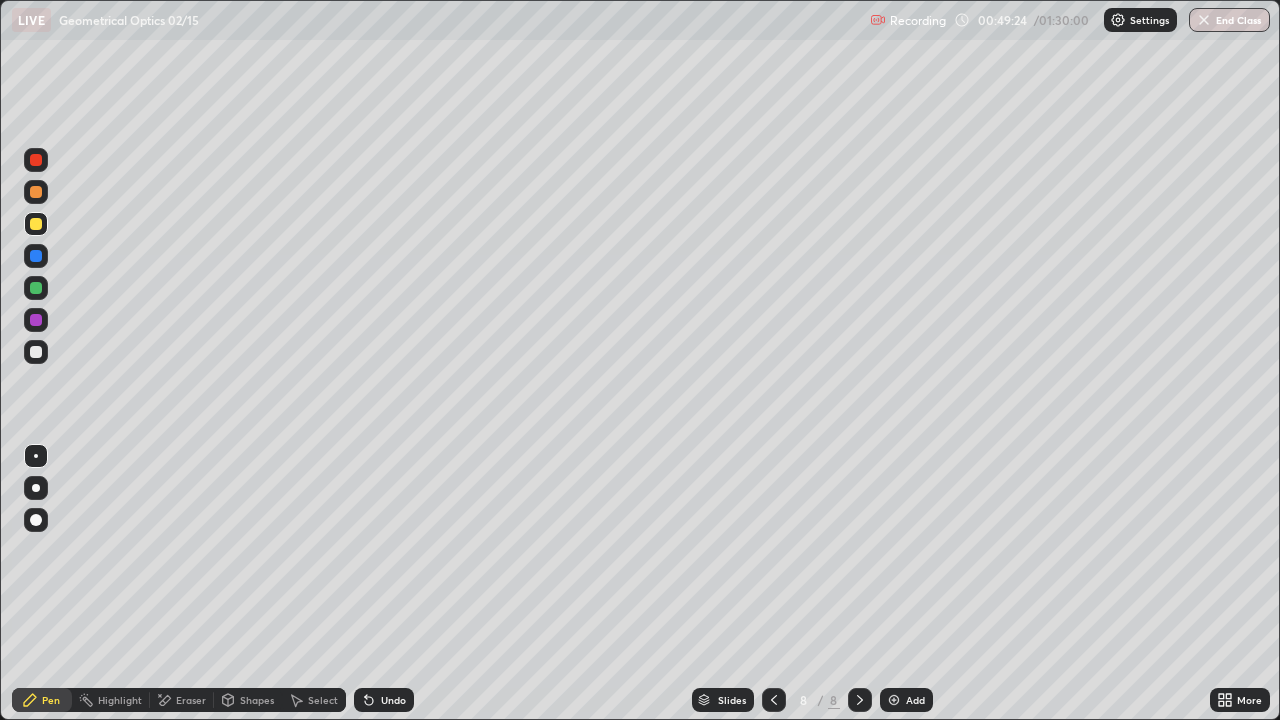 click on "Undo" at bounding box center (384, 700) 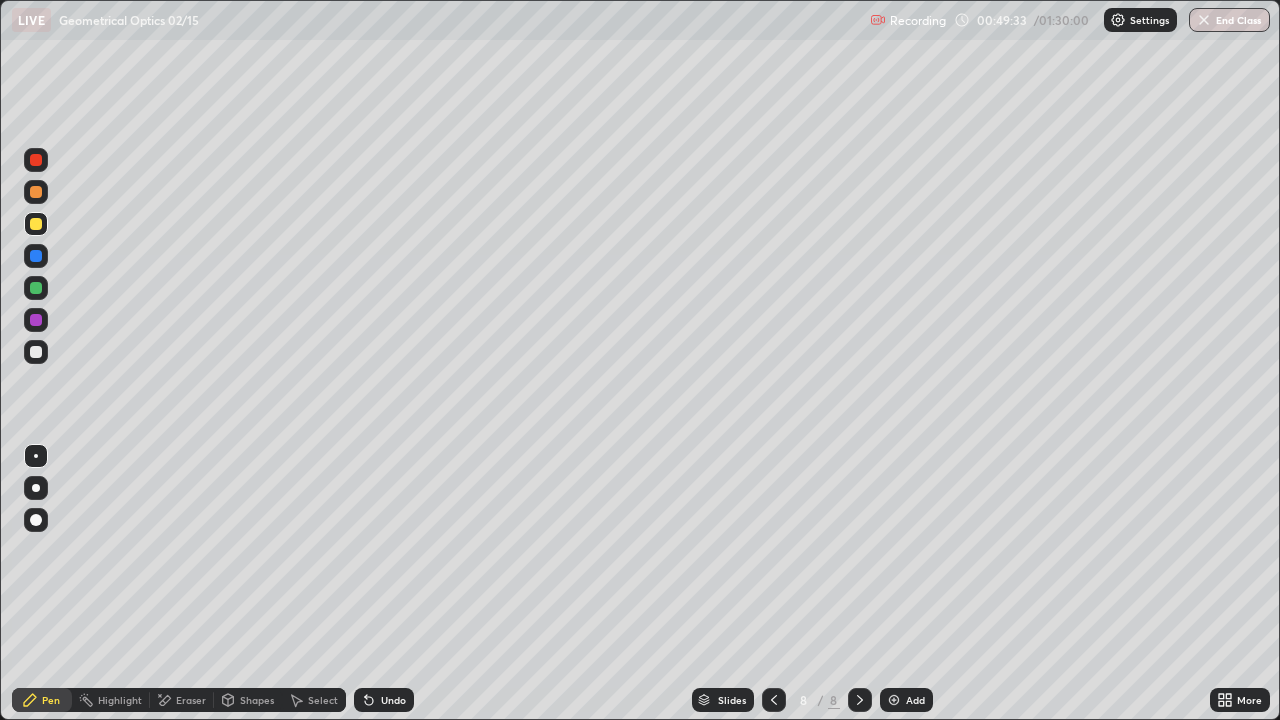 click on "Undo" at bounding box center (384, 700) 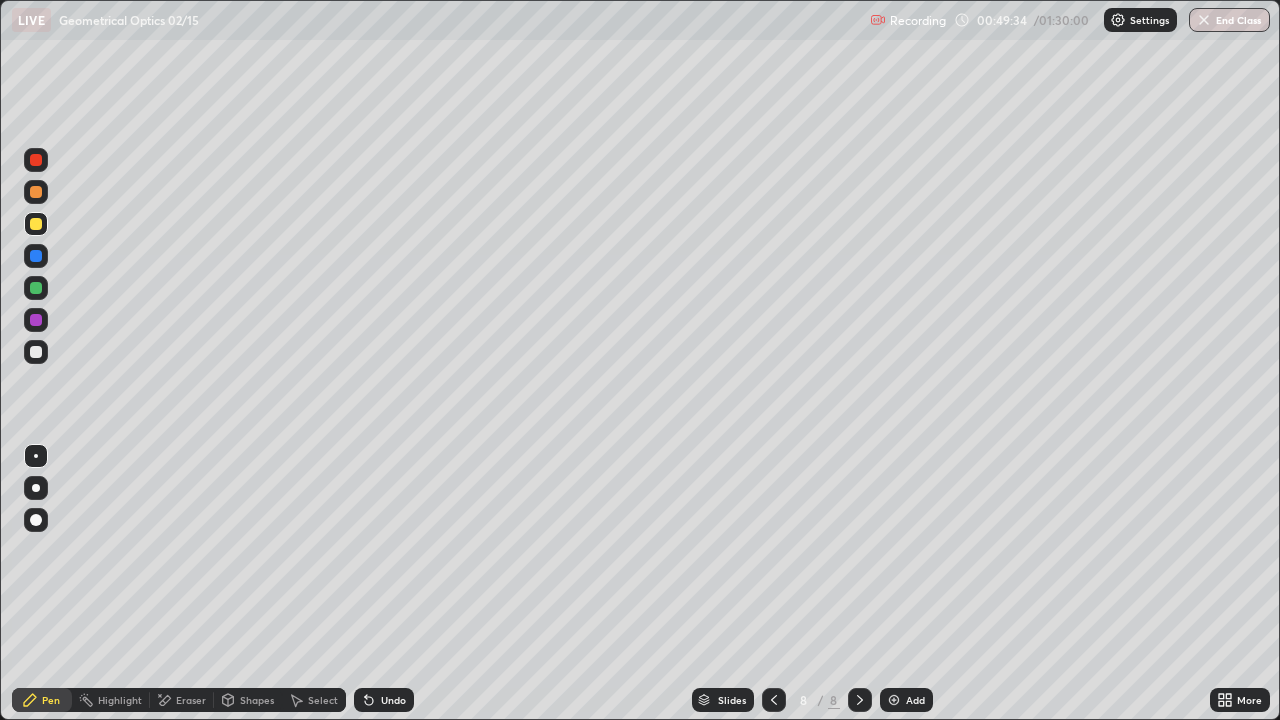 click on "Undo" at bounding box center (393, 700) 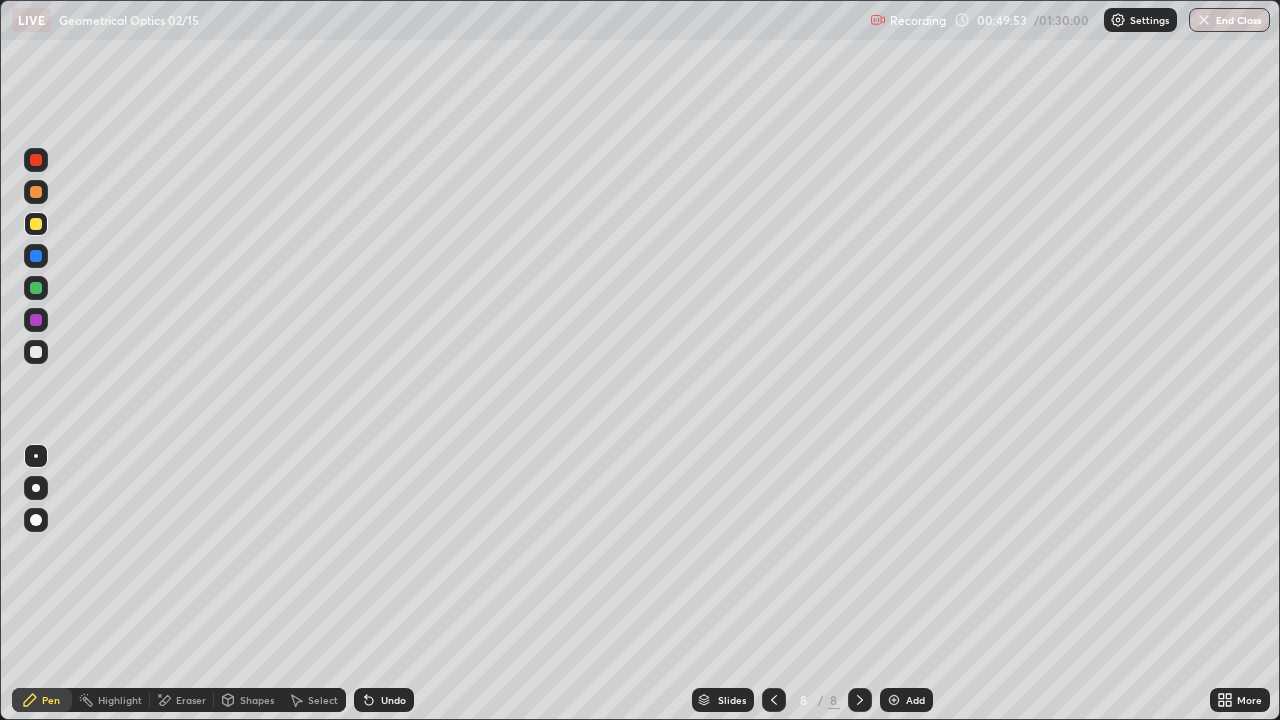 click at bounding box center (36, 352) 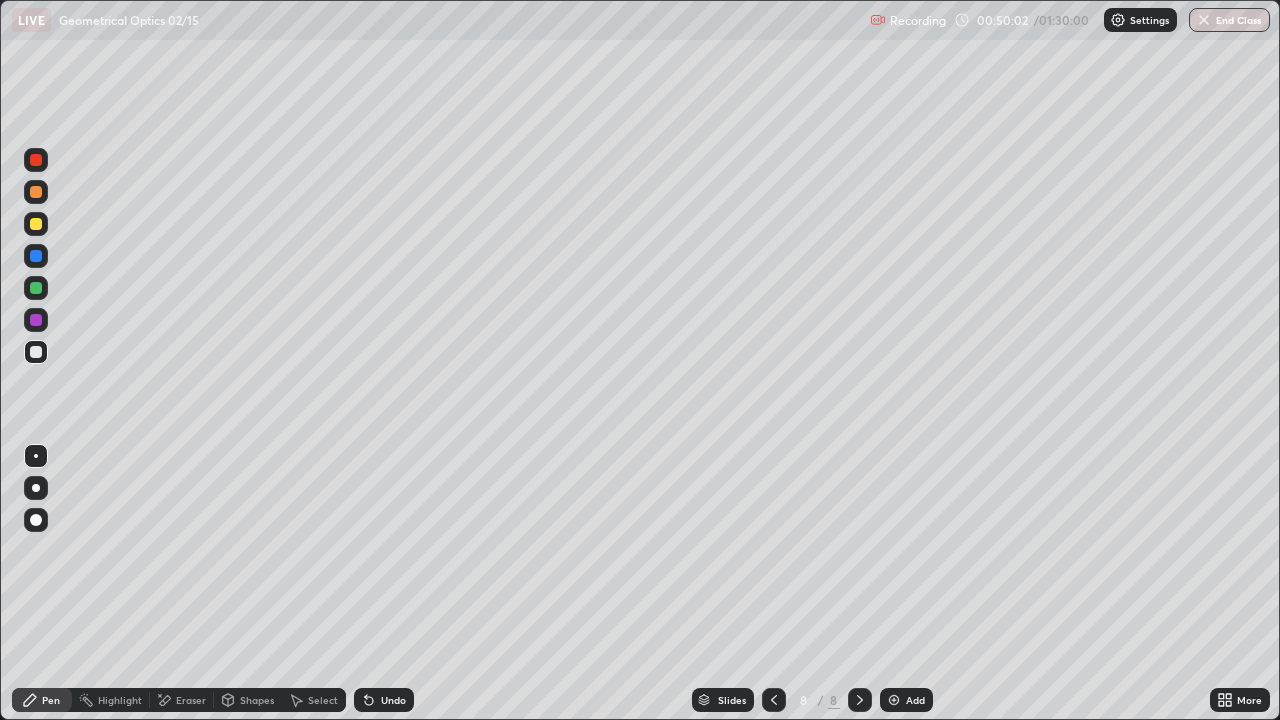 click at bounding box center (36, 224) 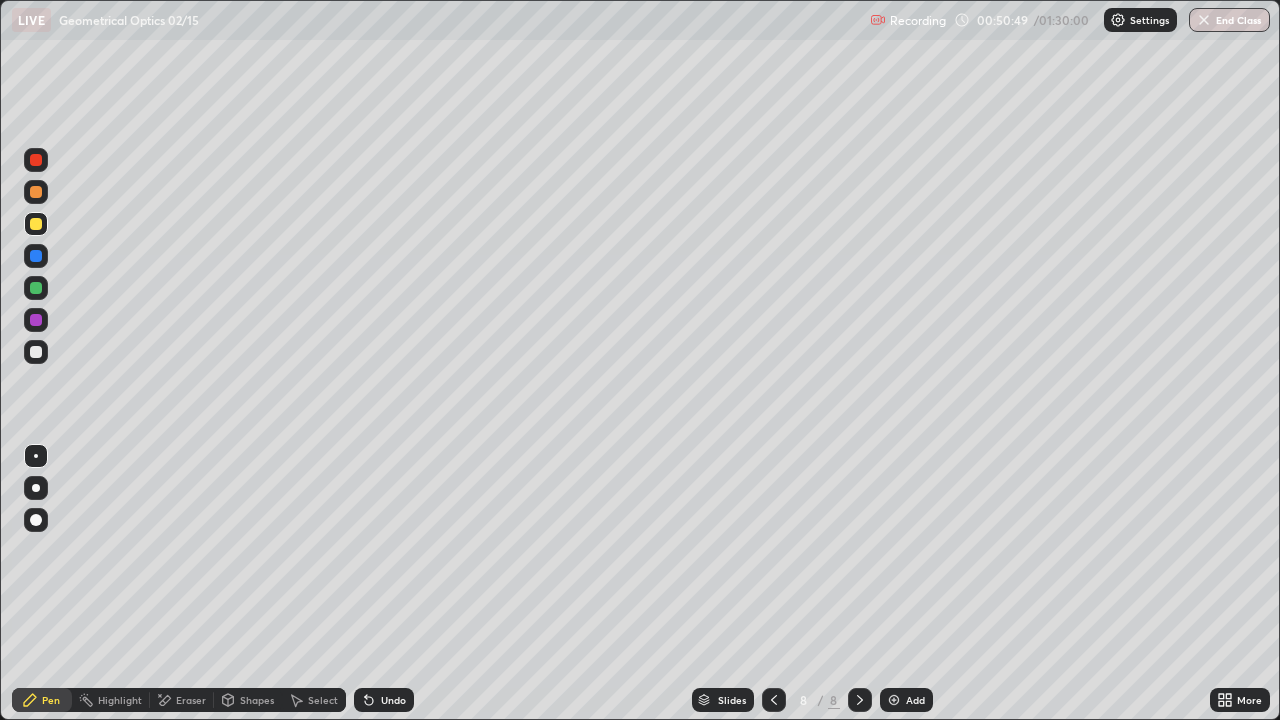 click at bounding box center [36, 352] 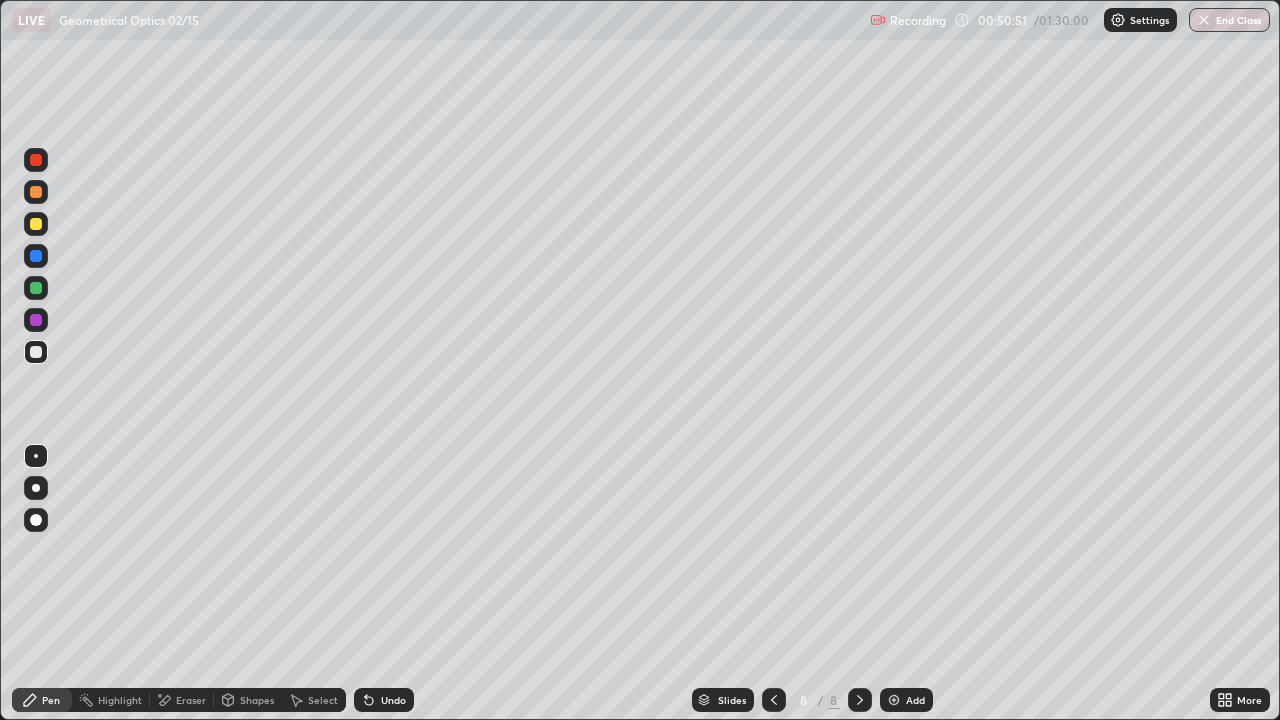 click 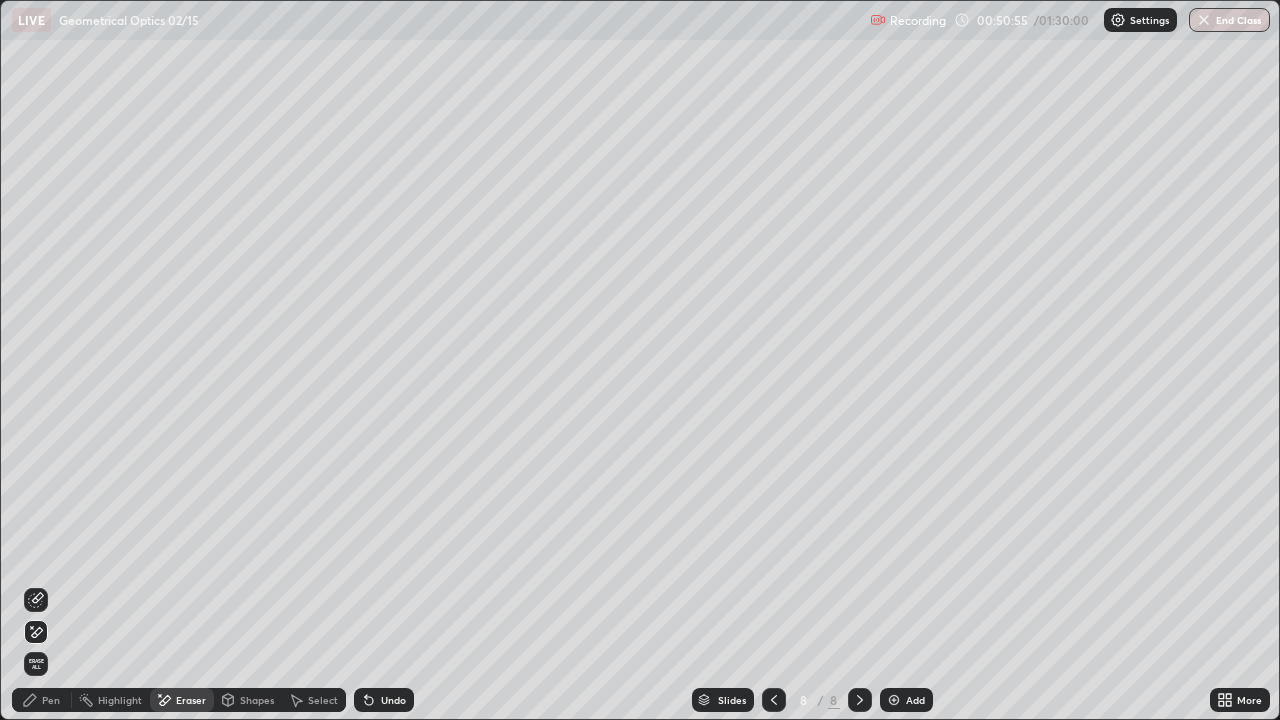 click 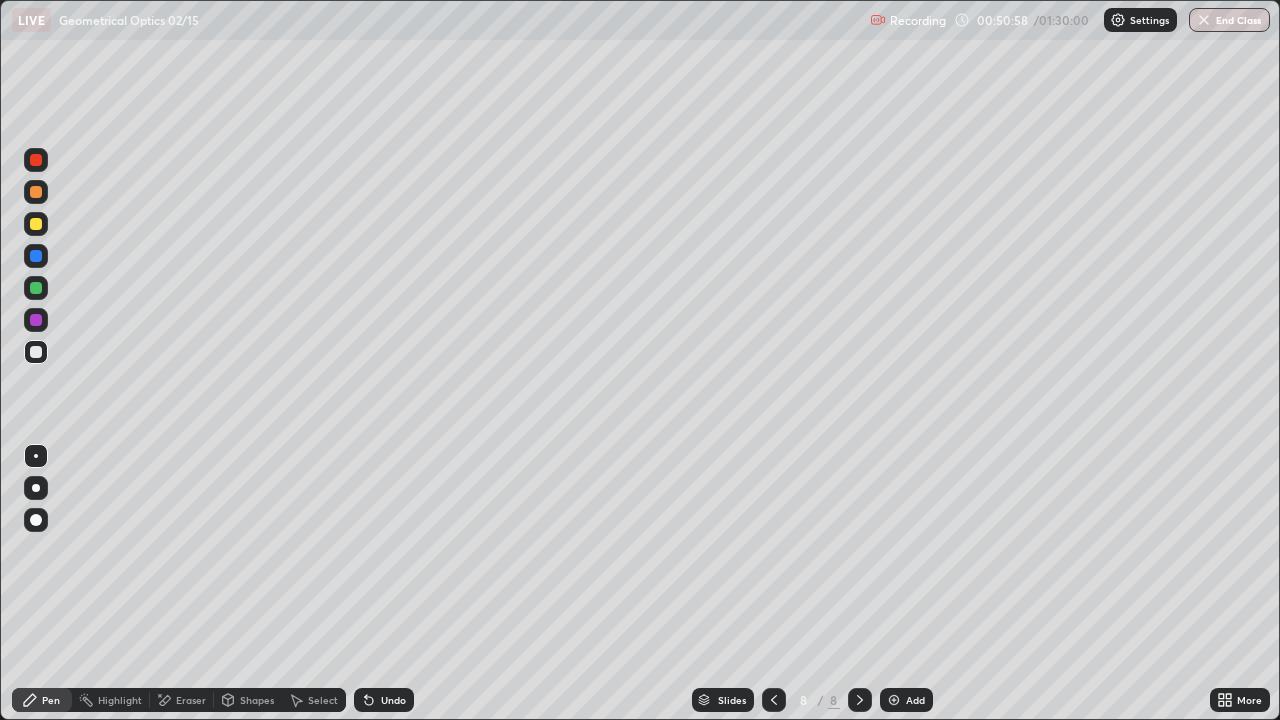 click at bounding box center (36, 224) 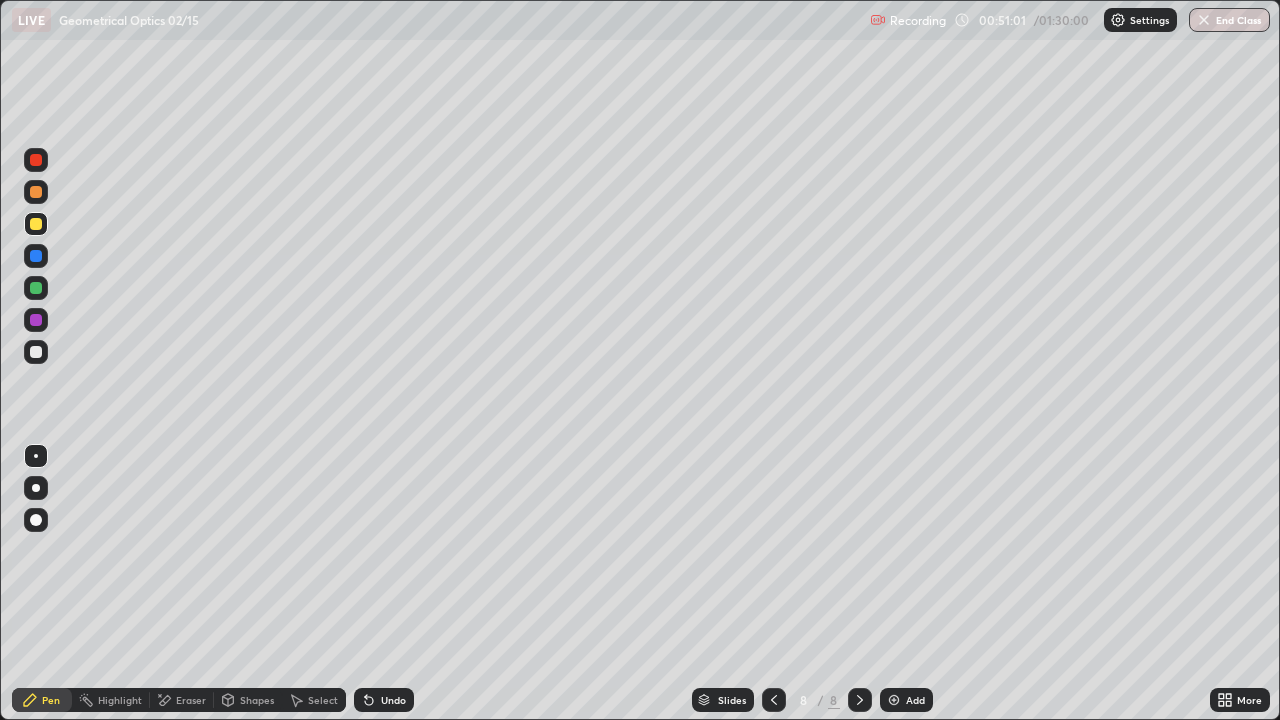click on "Undo" at bounding box center [384, 700] 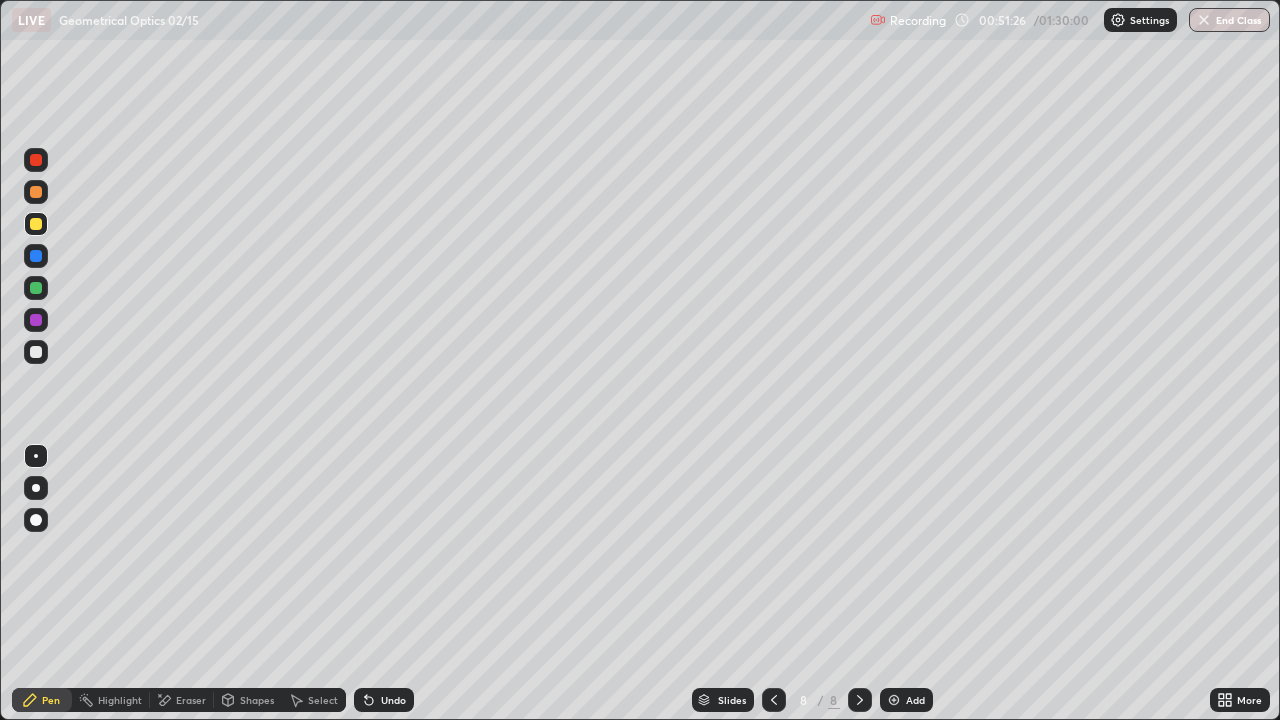 click on "Undo" at bounding box center [393, 700] 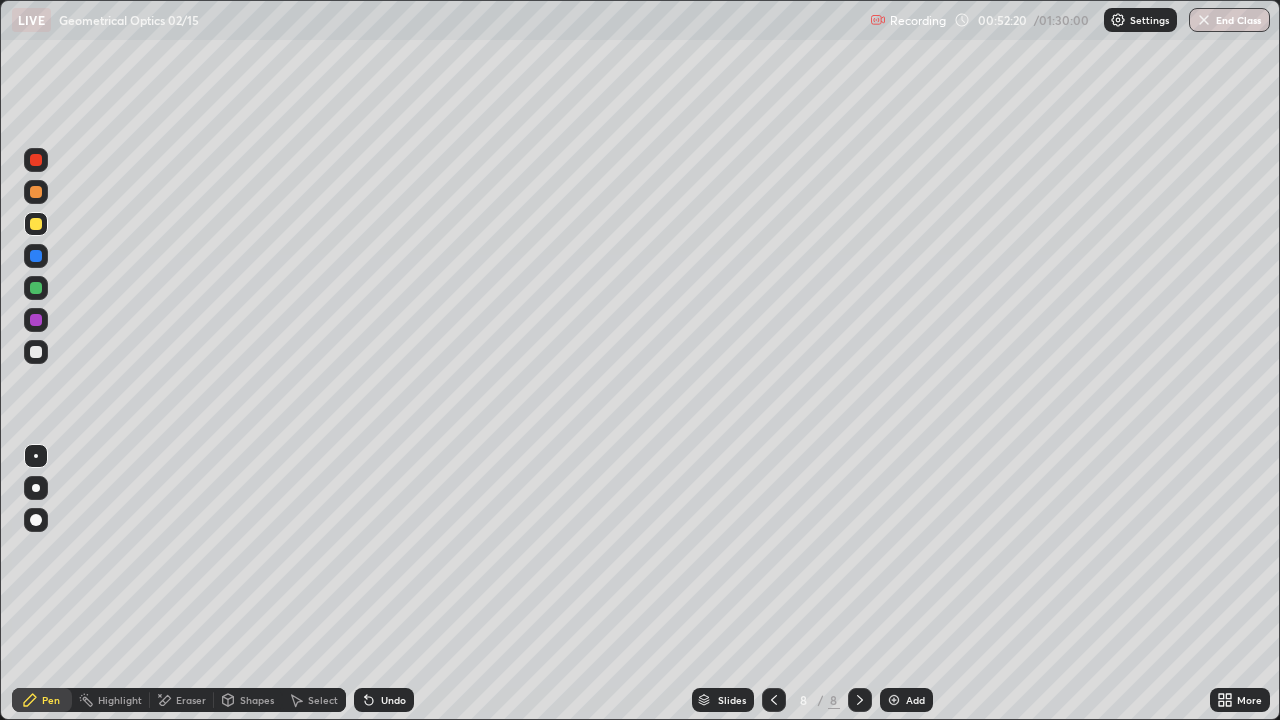 click on "Undo" at bounding box center (393, 700) 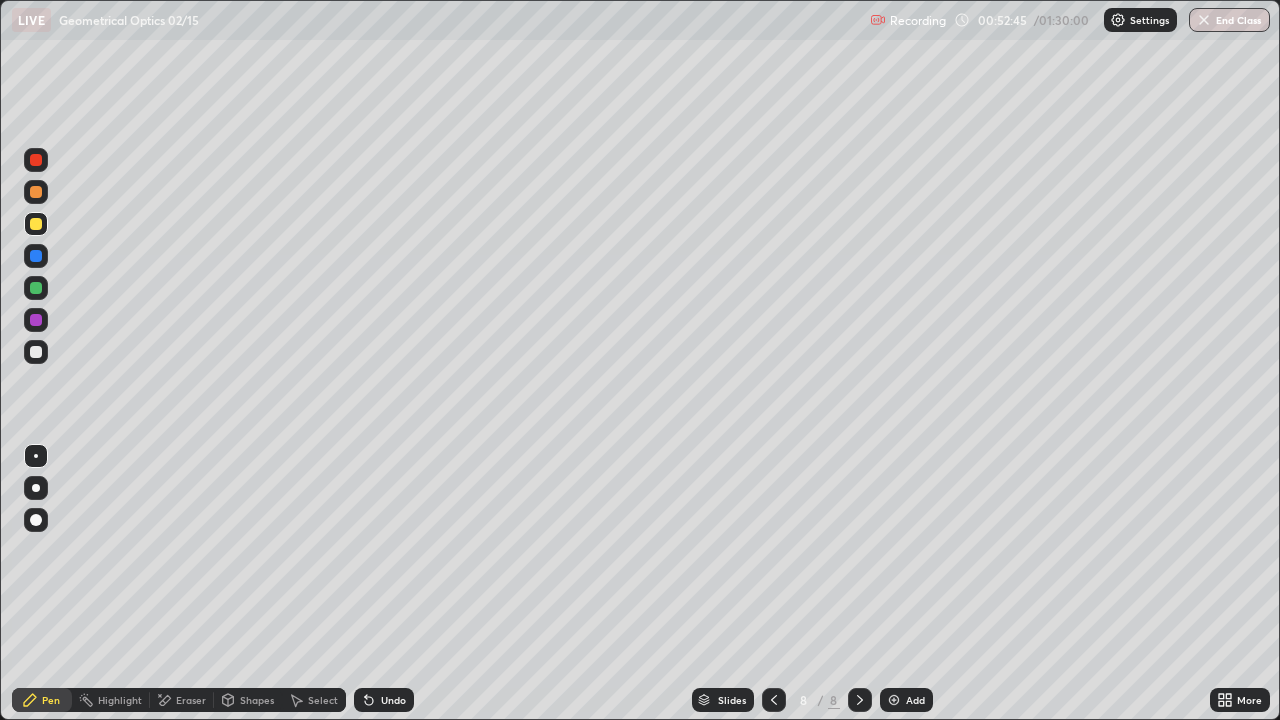 click on "Undo" at bounding box center [393, 700] 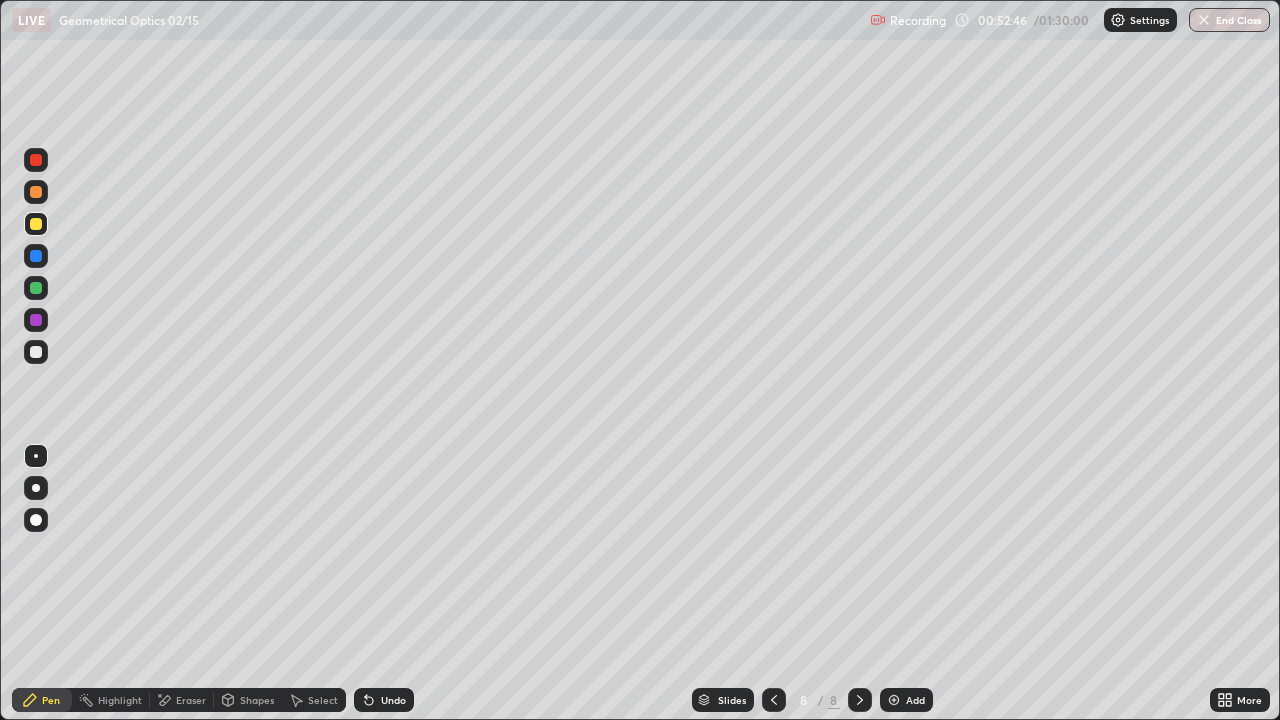 click on "Undo" at bounding box center [393, 700] 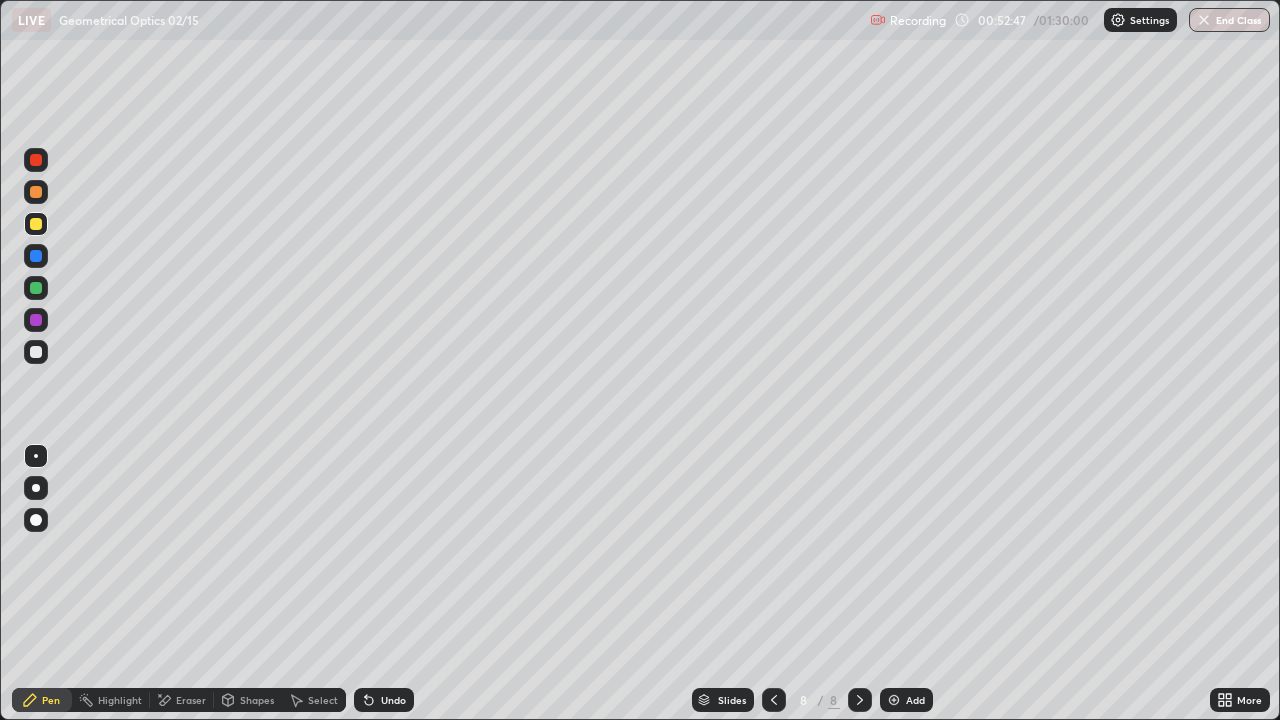 click on "Undo" at bounding box center [384, 700] 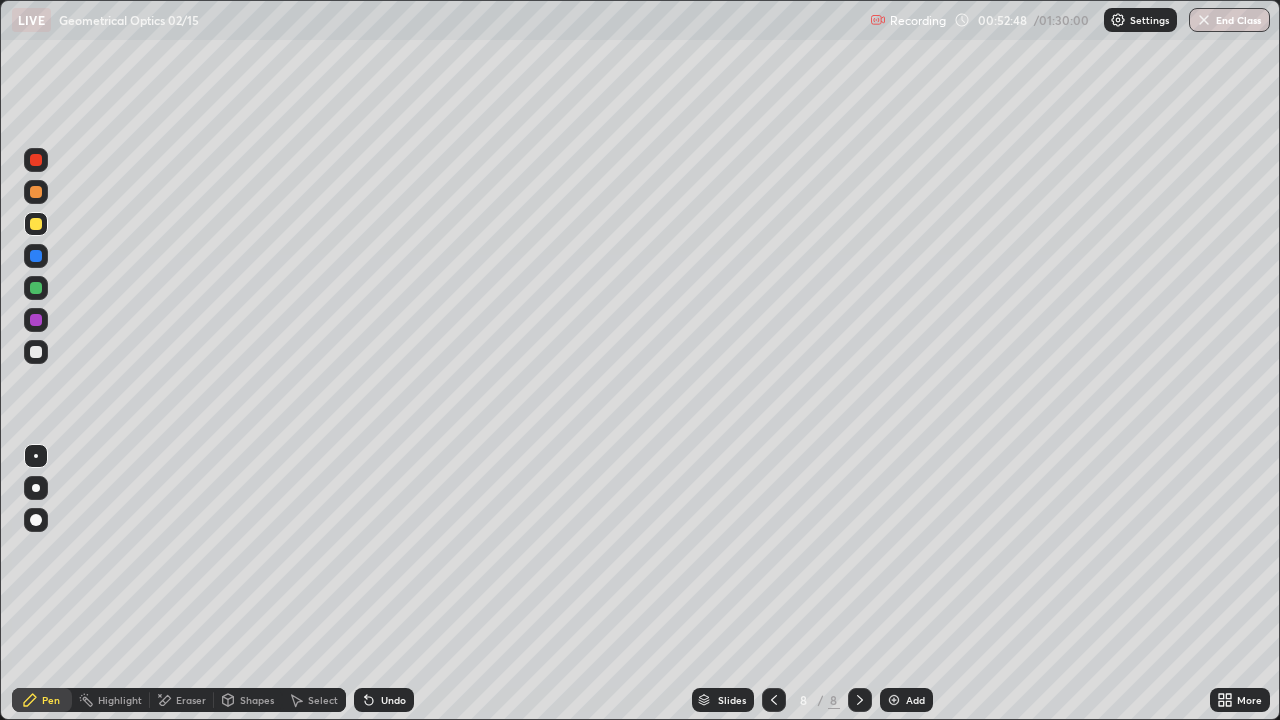click 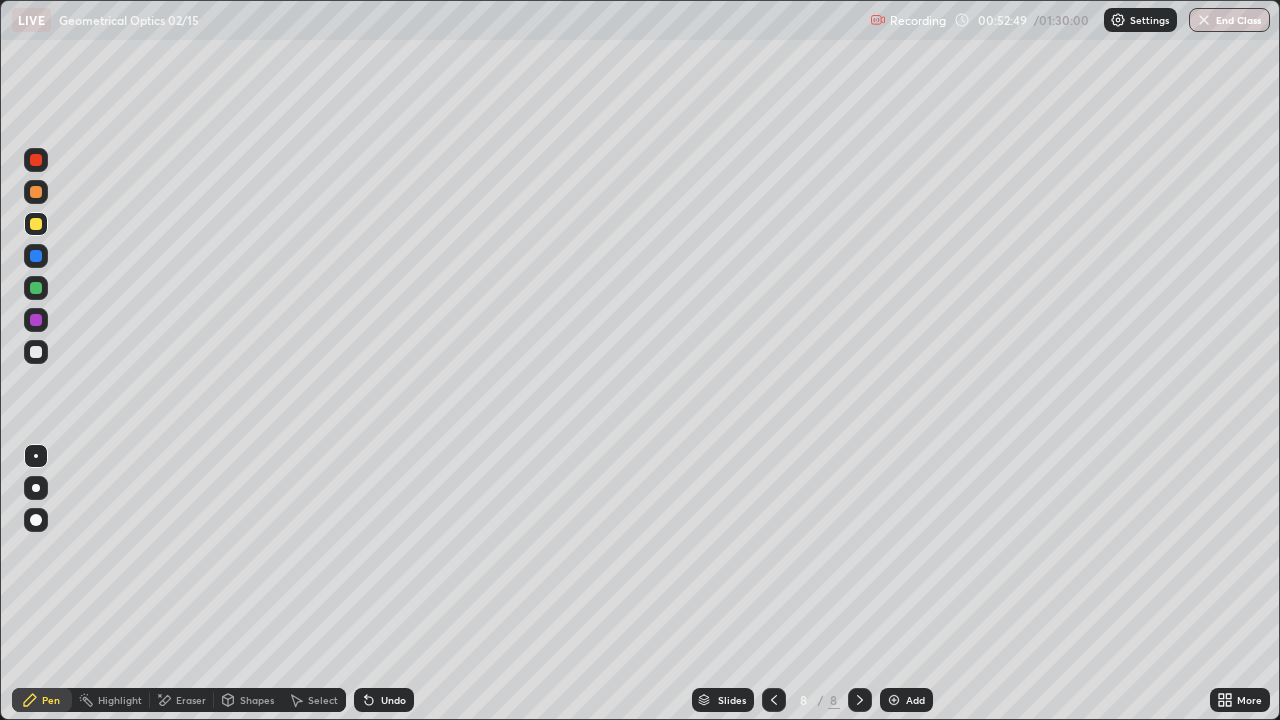 click 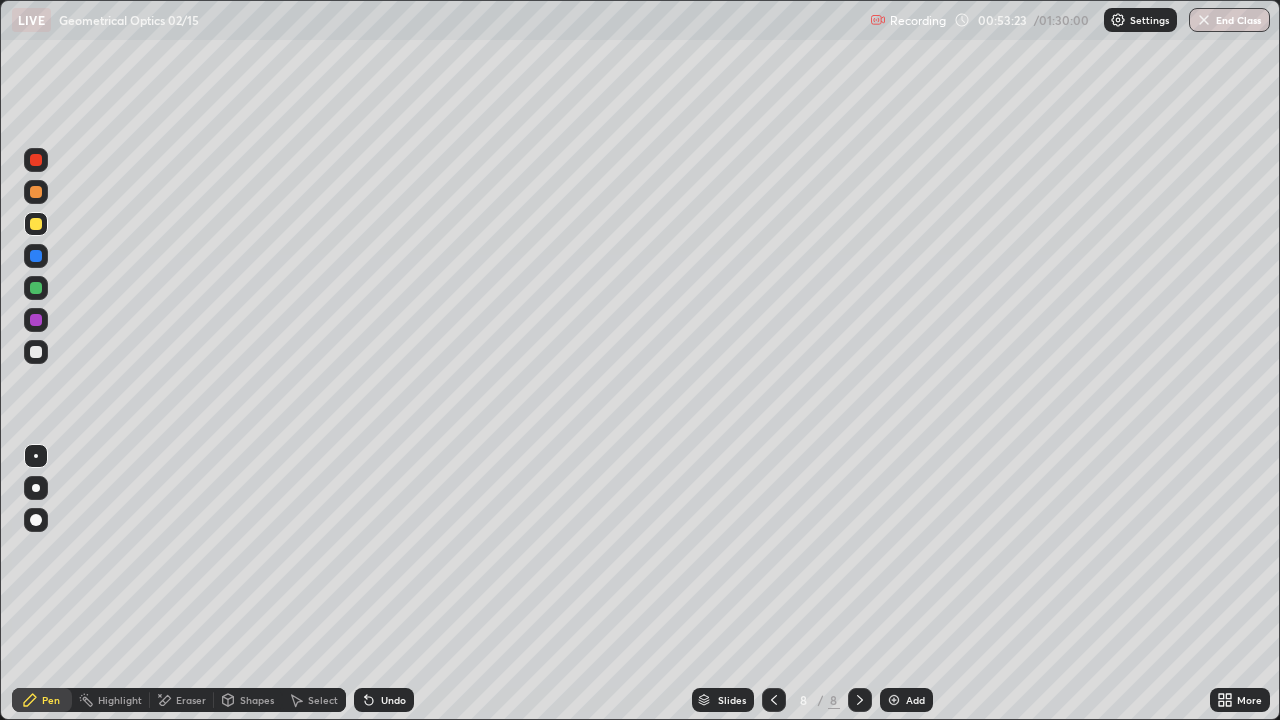 click on "Eraser" at bounding box center [191, 700] 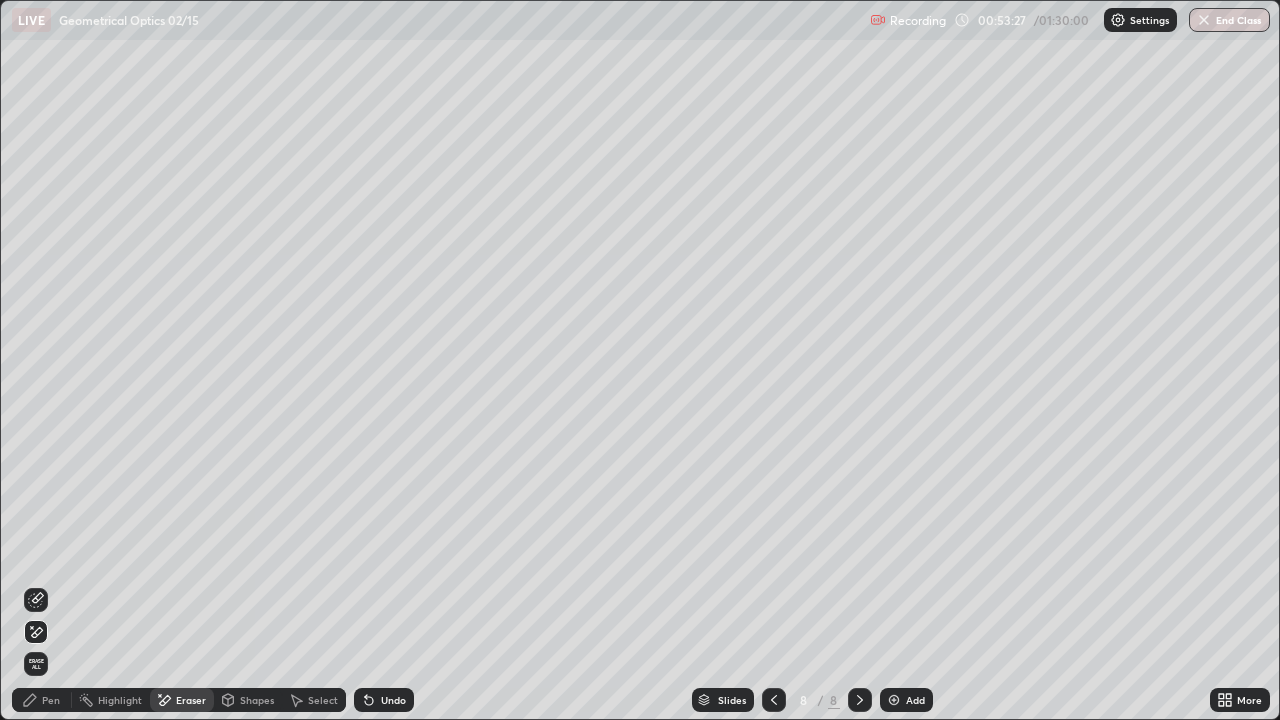 click on "Undo" at bounding box center [393, 700] 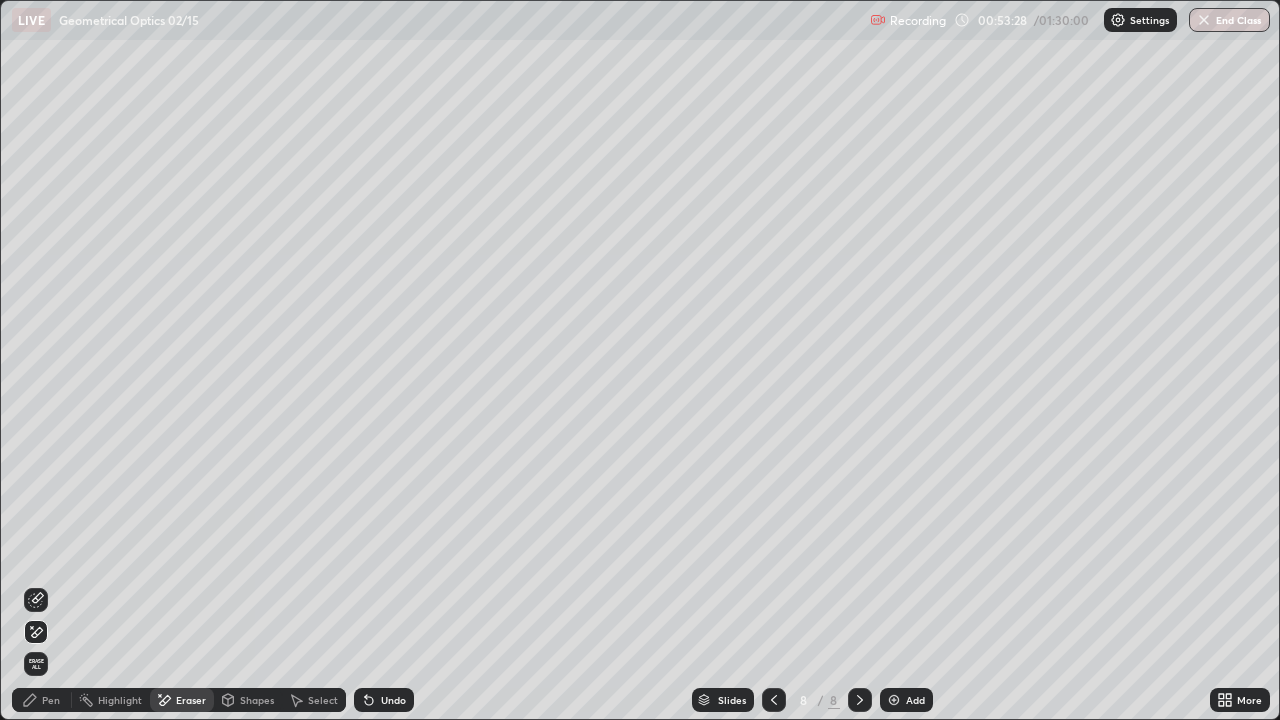 click on "Undo" at bounding box center (384, 700) 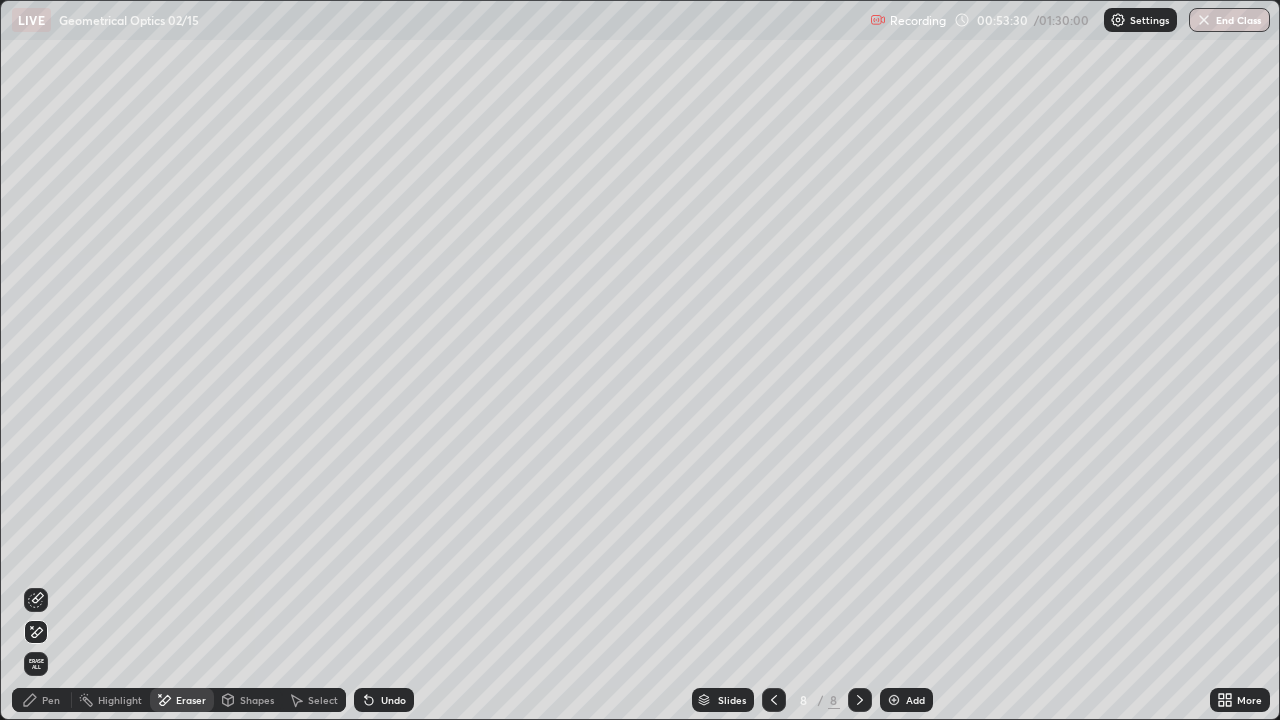 click on "Pen" at bounding box center [51, 700] 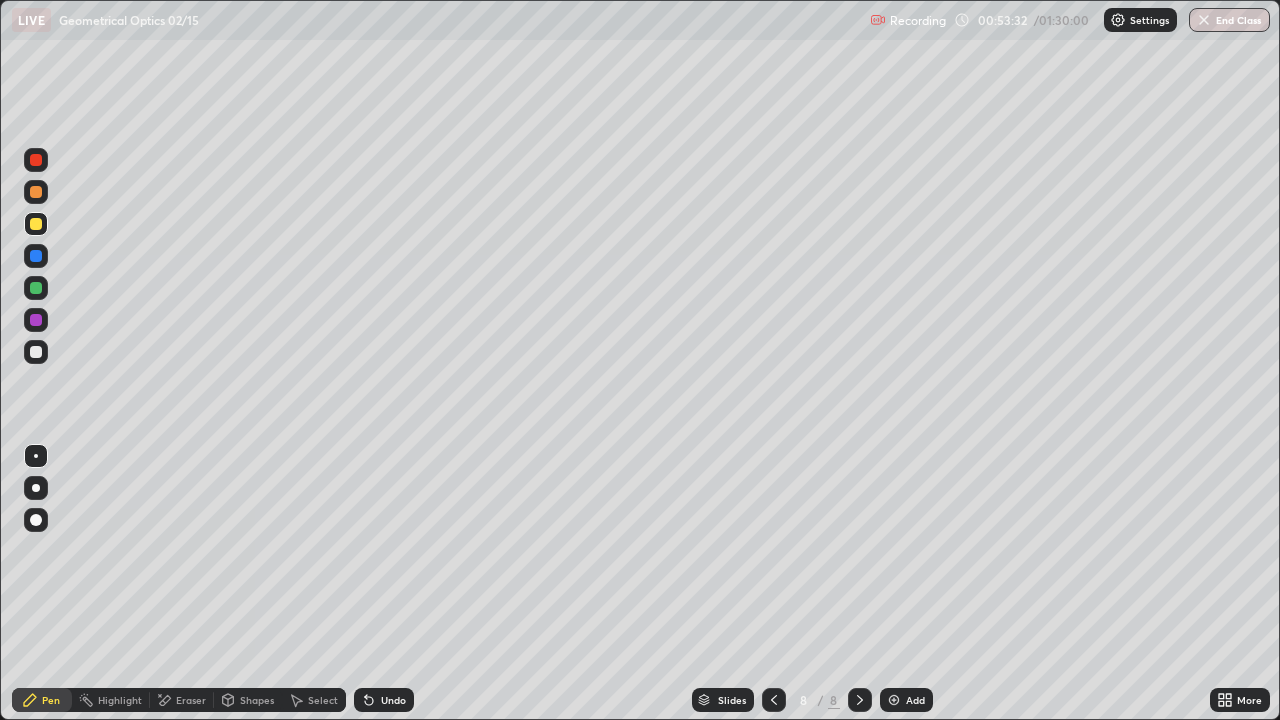 click on "Eraser" at bounding box center [191, 700] 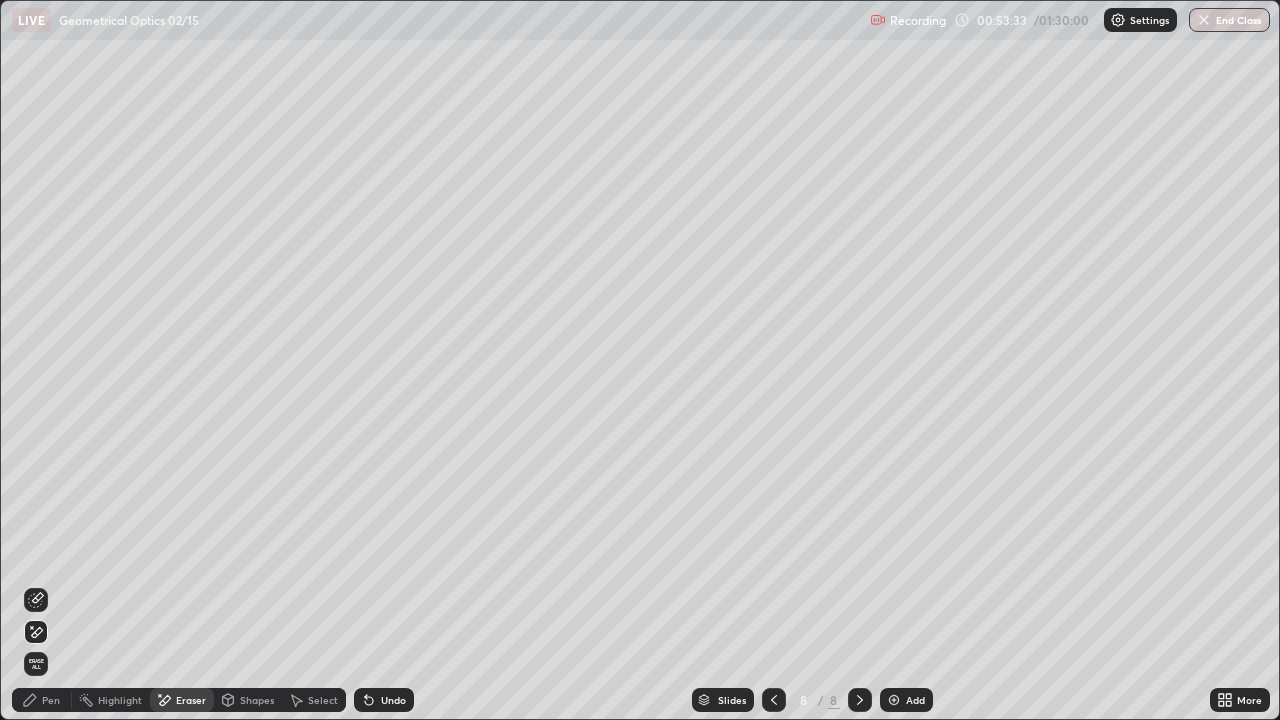 click at bounding box center (36, 600) 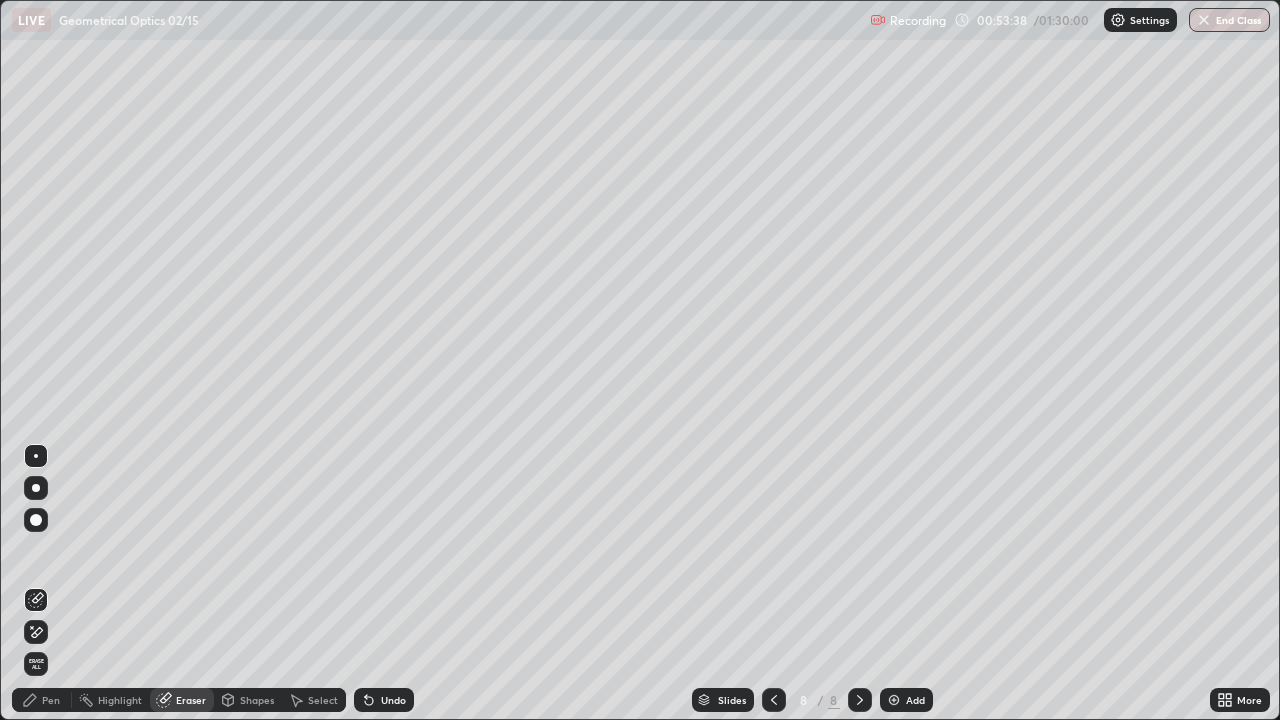 click on "Pen" at bounding box center [51, 700] 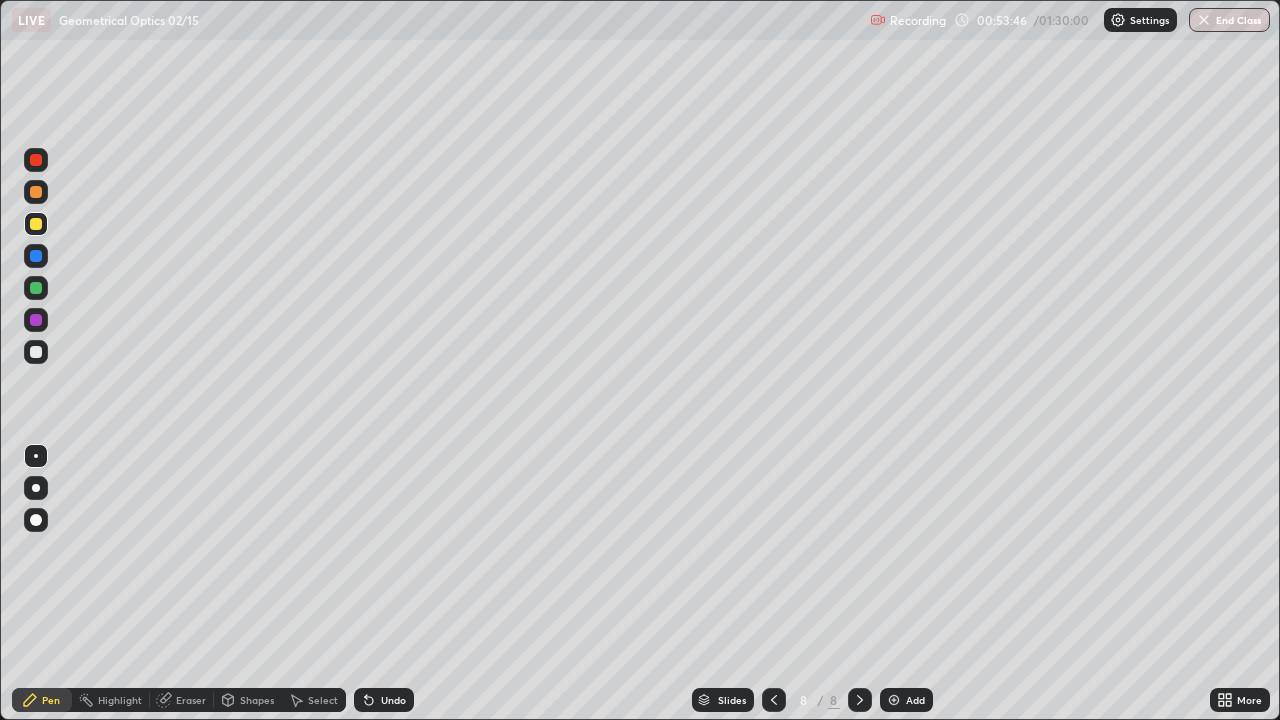 click on "Select" at bounding box center (323, 700) 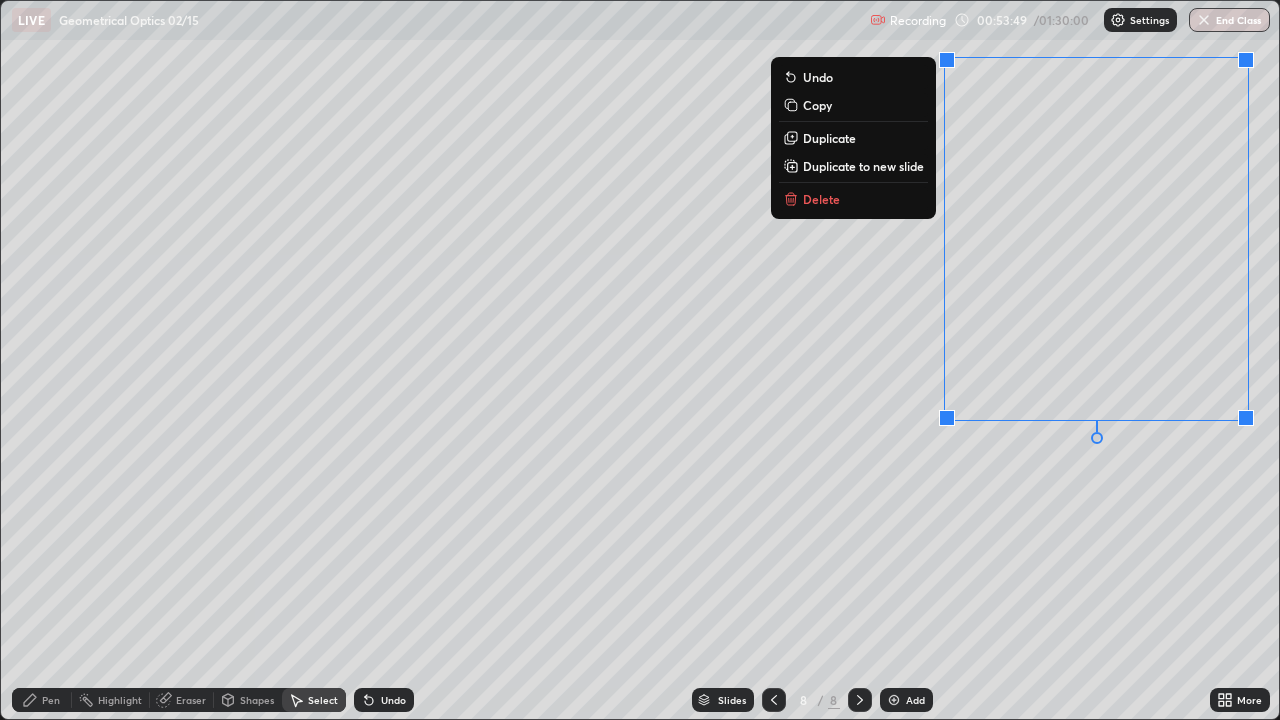 click on "Duplicate to new slide" at bounding box center (863, 166) 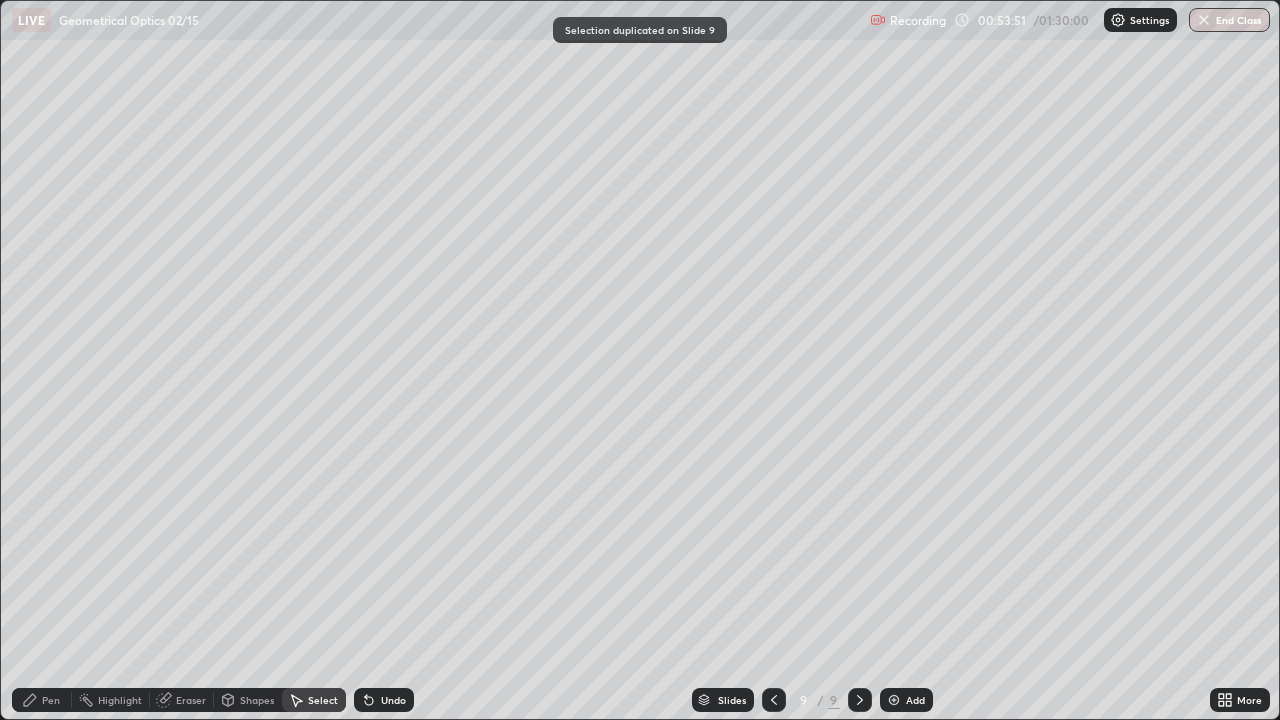 click on "Pen" at bounding box center (51, 700) 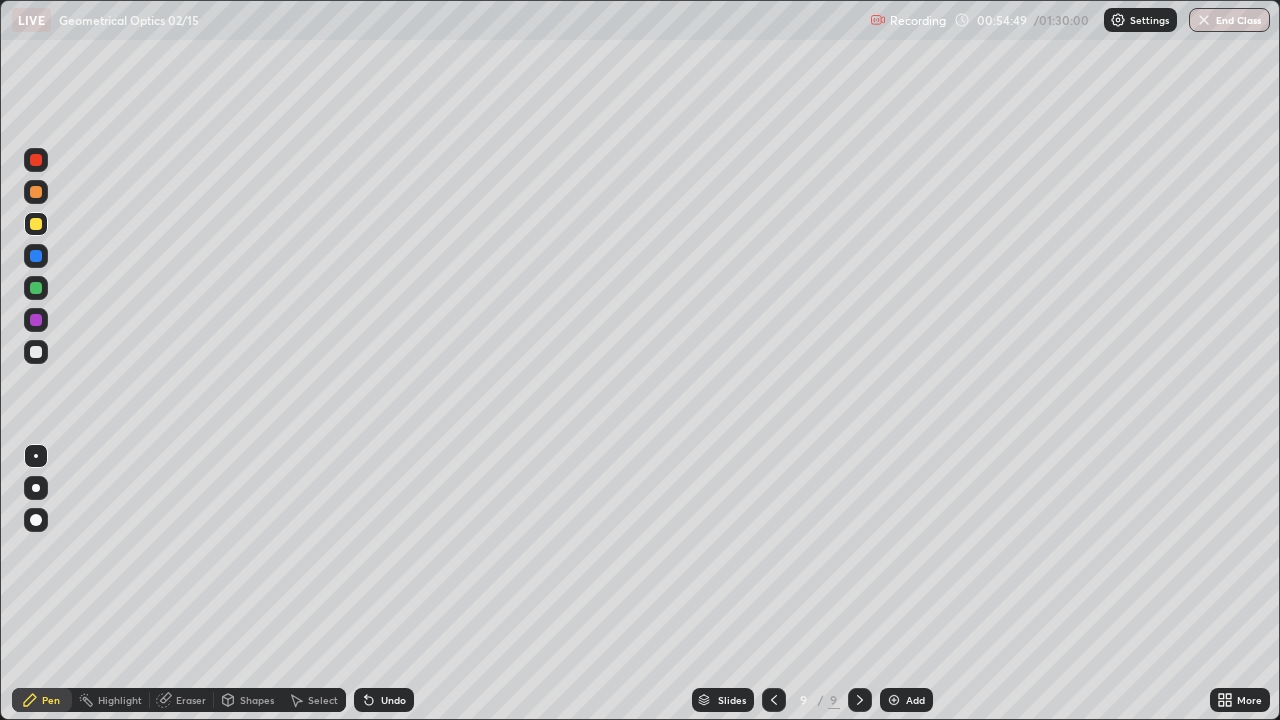 click at bounding box center (36, 352) 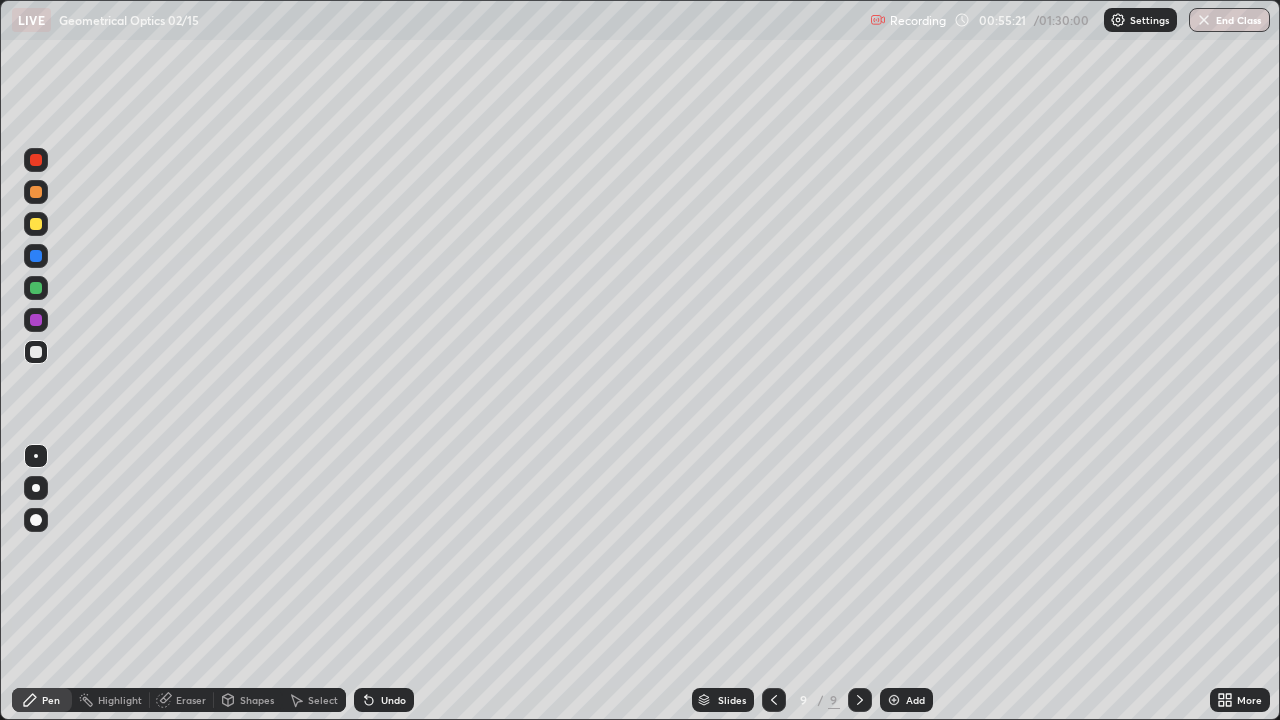 click at bounding box center (36, 224) 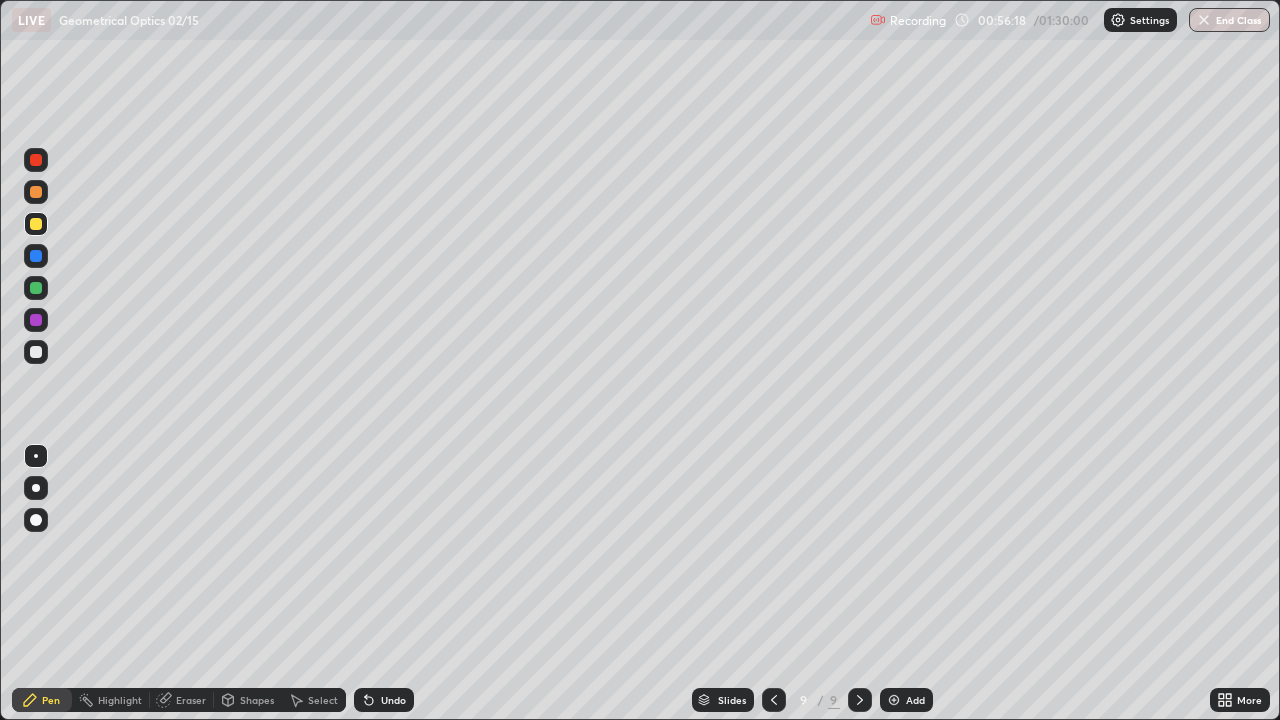 click on "Undo" at bounding box center [393, 700] 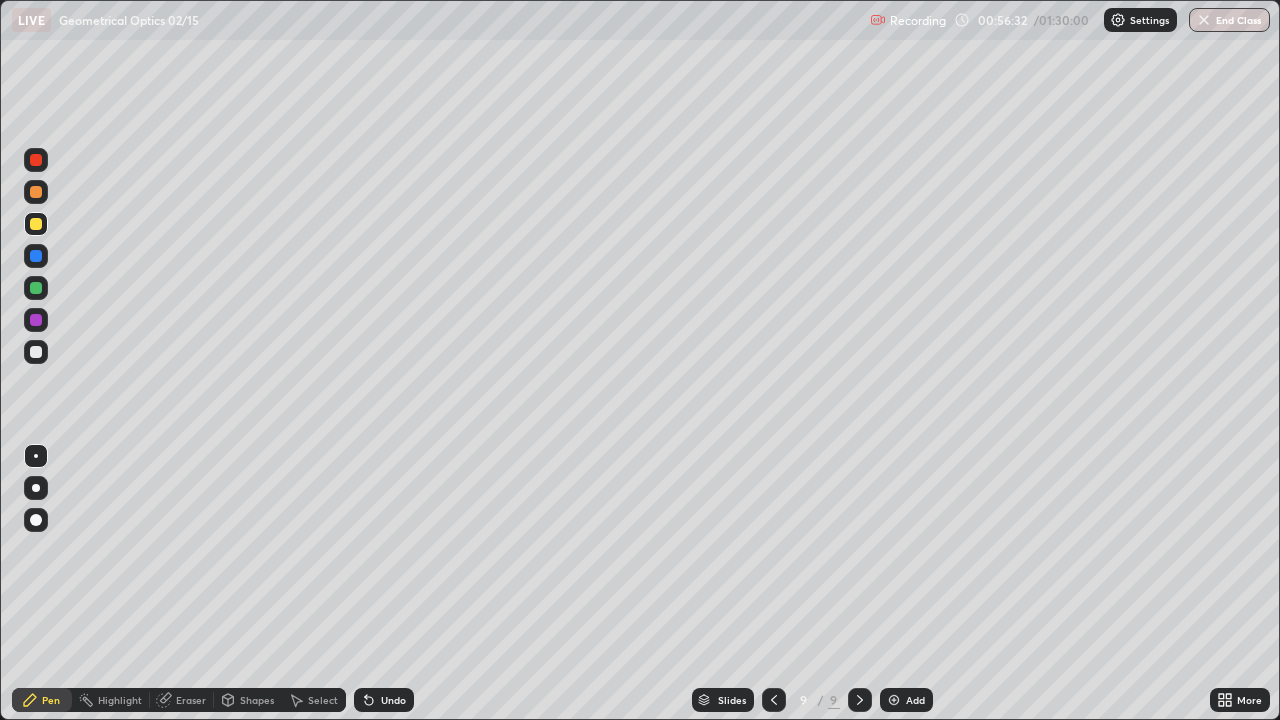 click 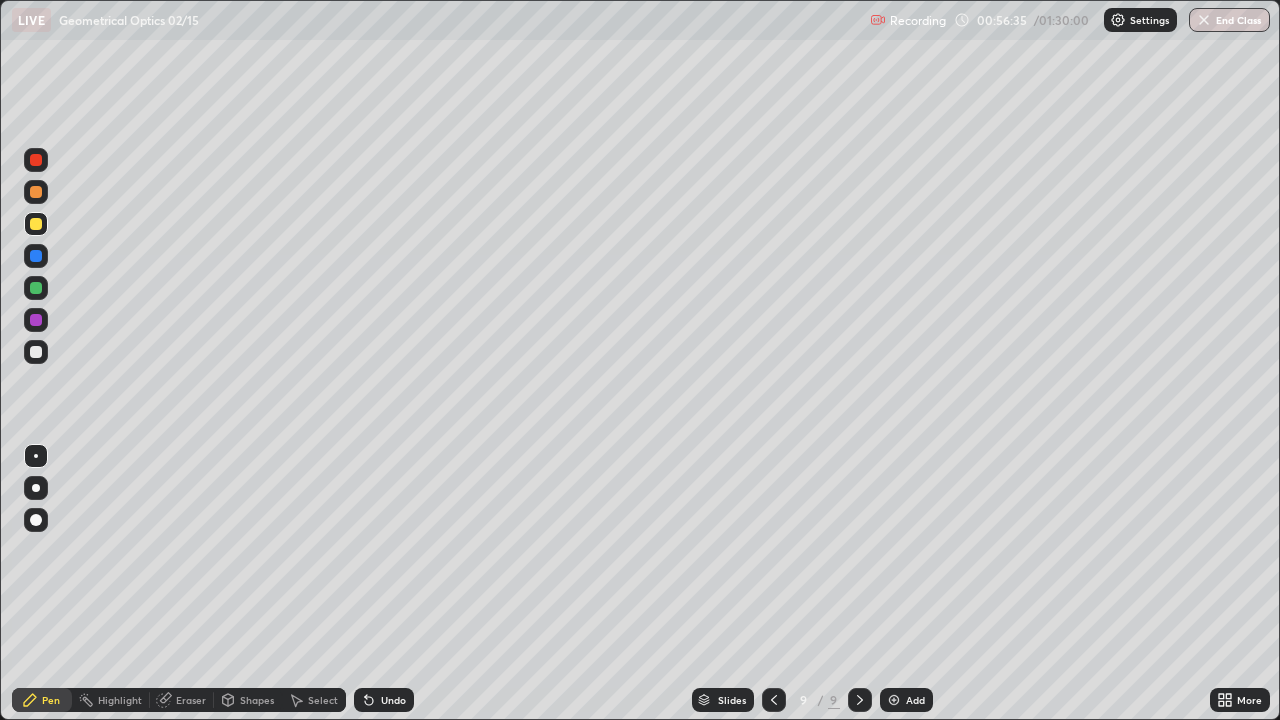 click on "Undo" at bounding box center [393, 700] 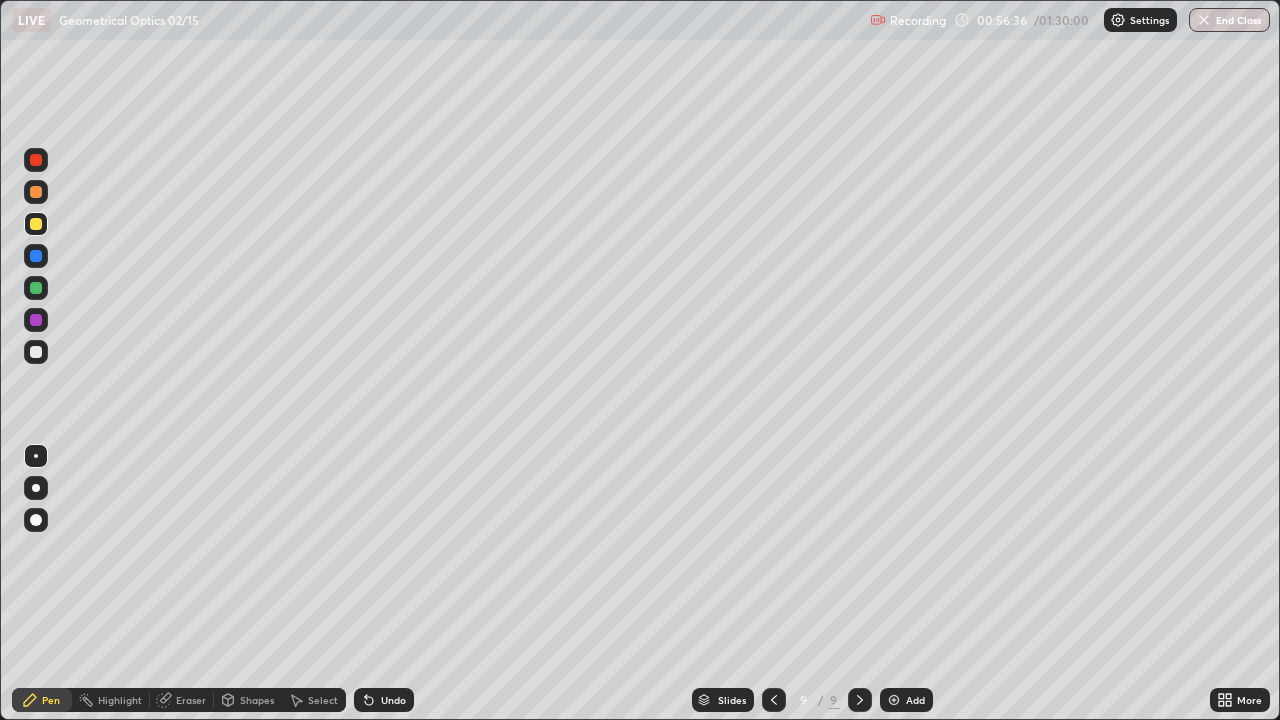 click on "Undo" at bounding box center [384, 700] 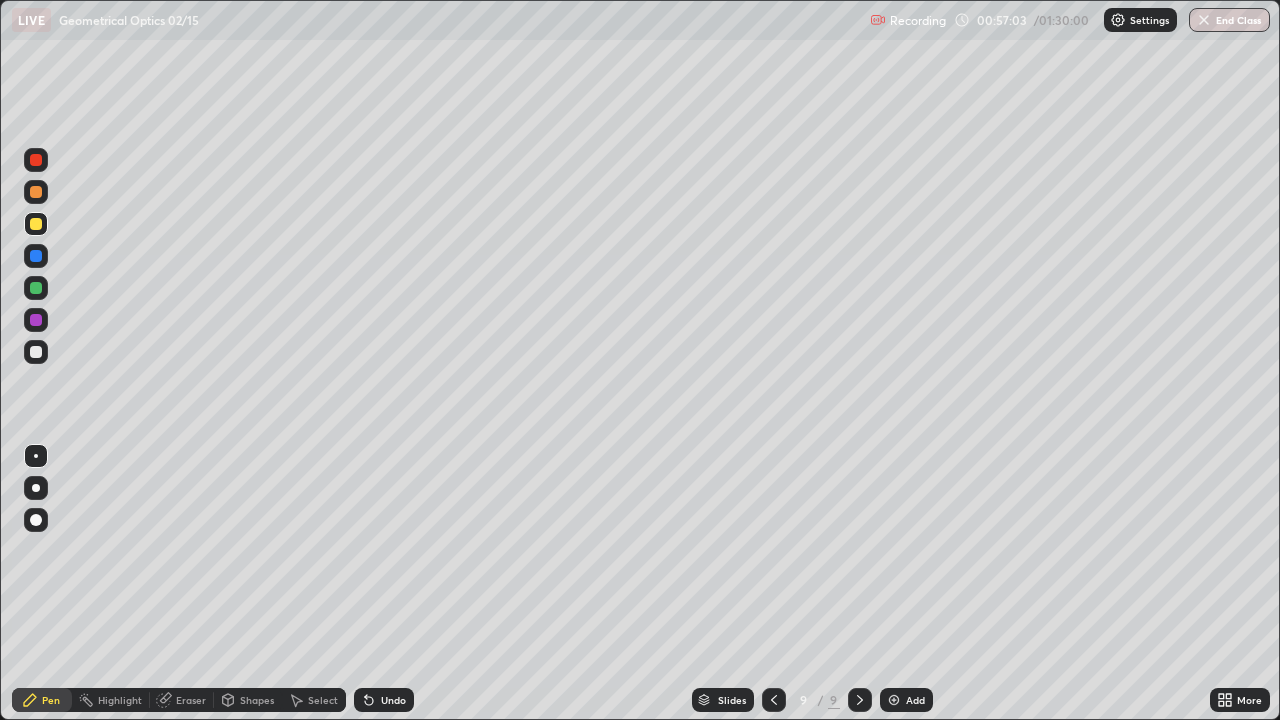 click 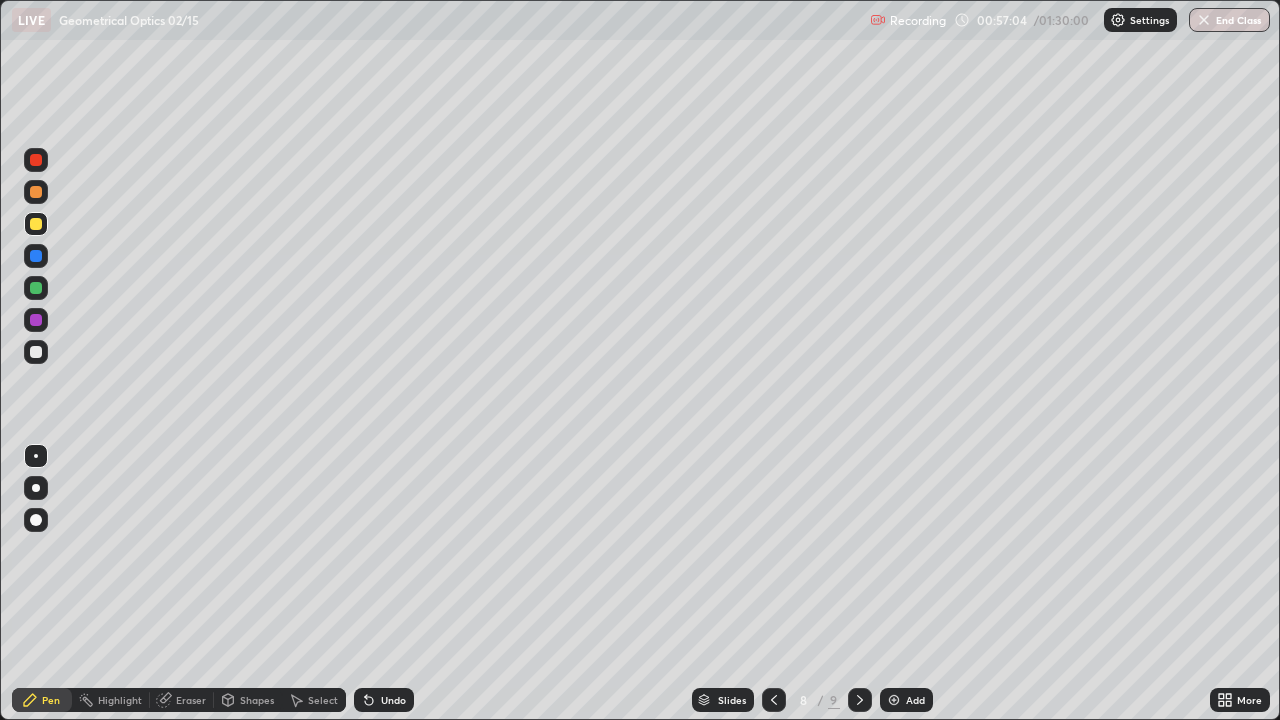 click 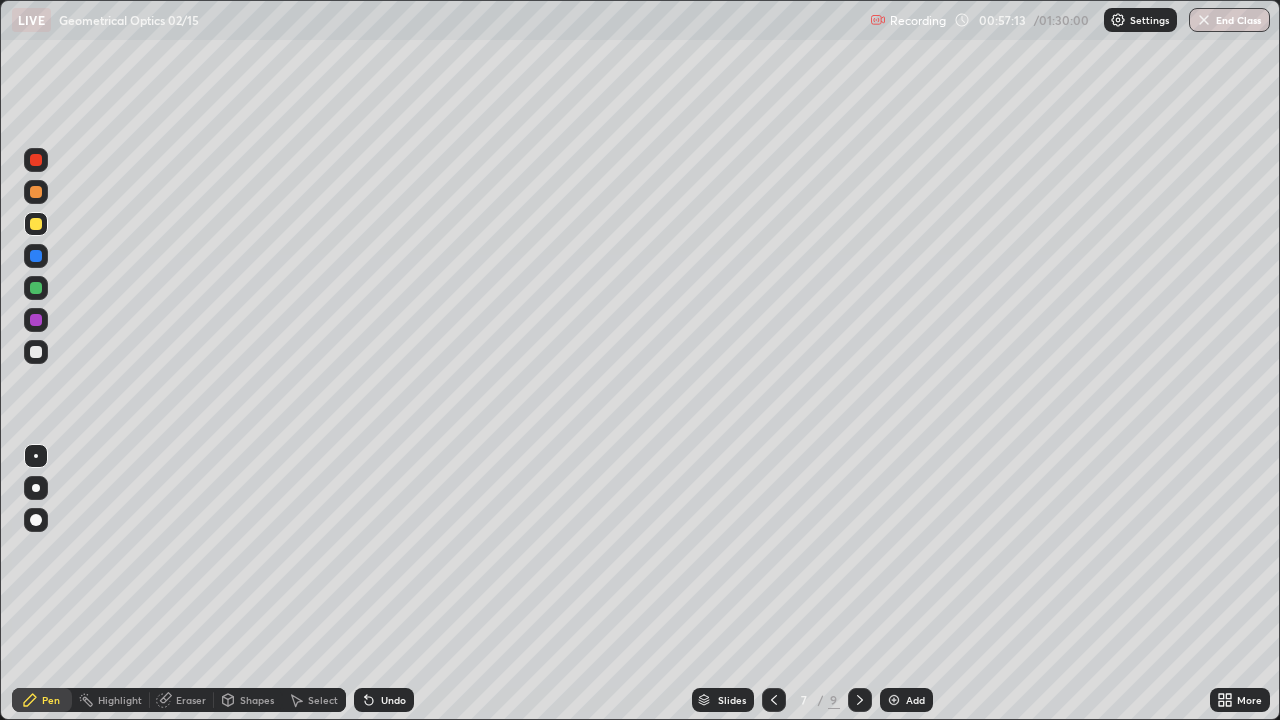 click 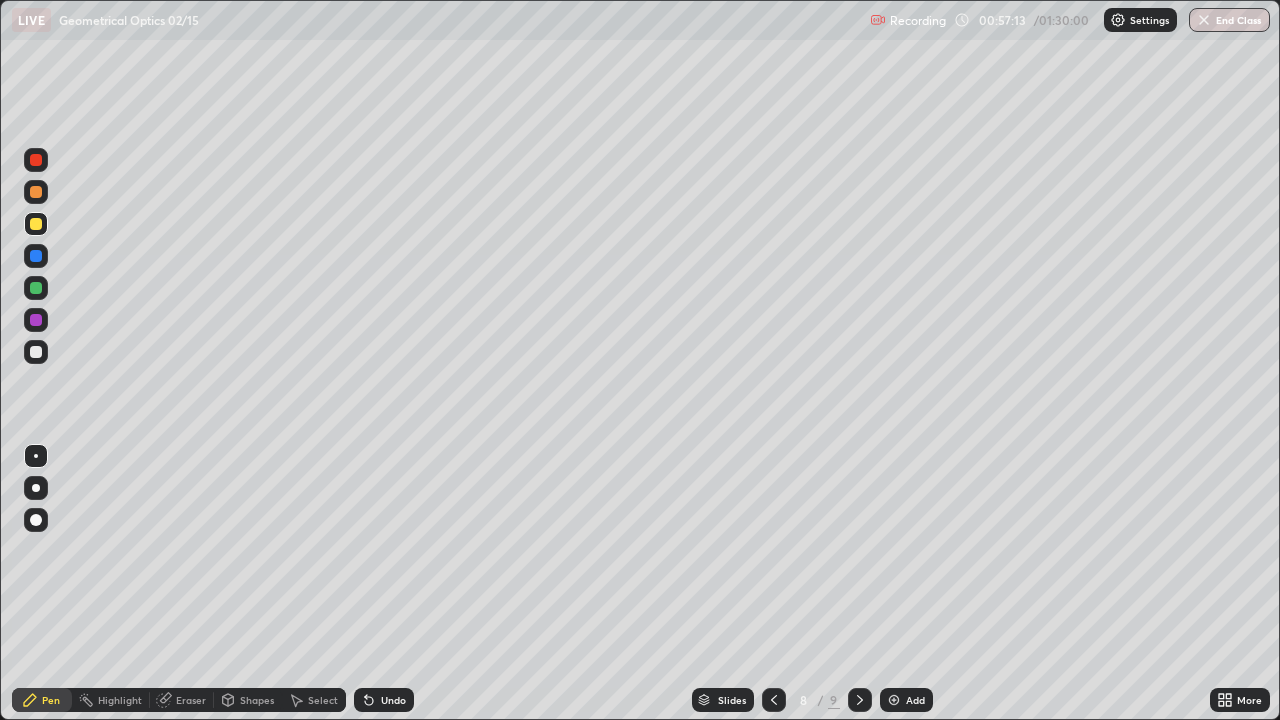 click 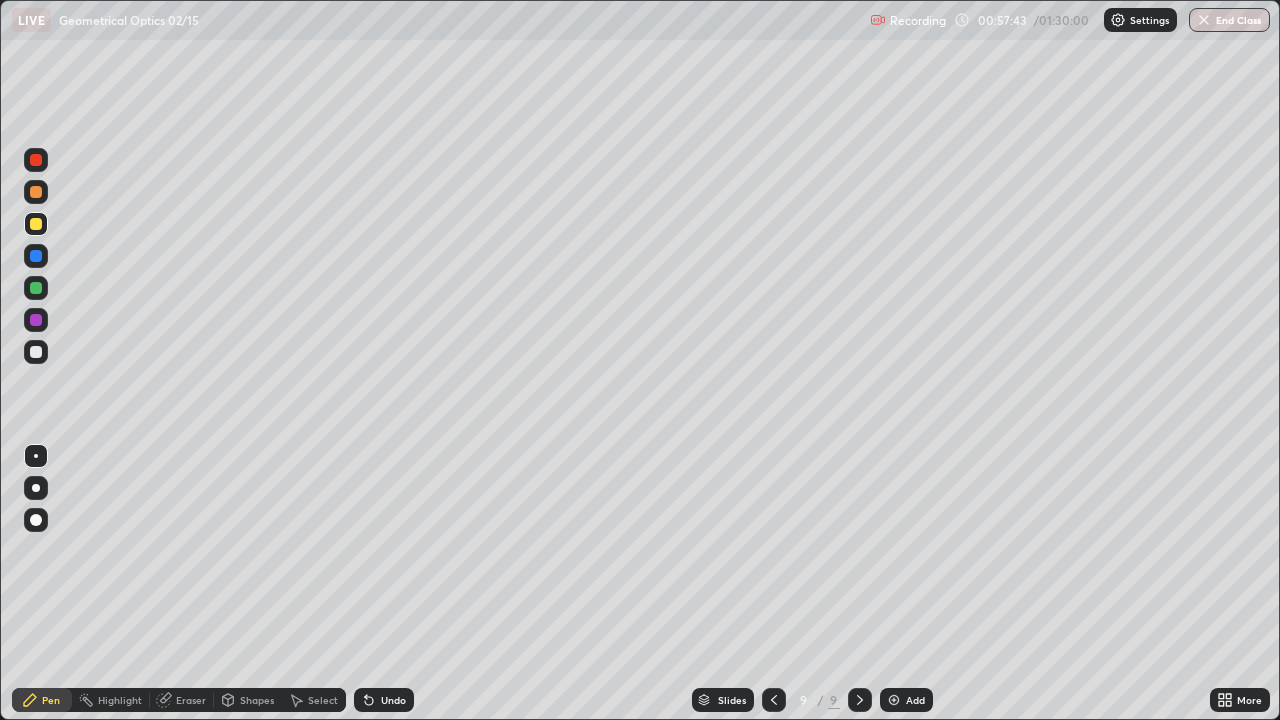 click 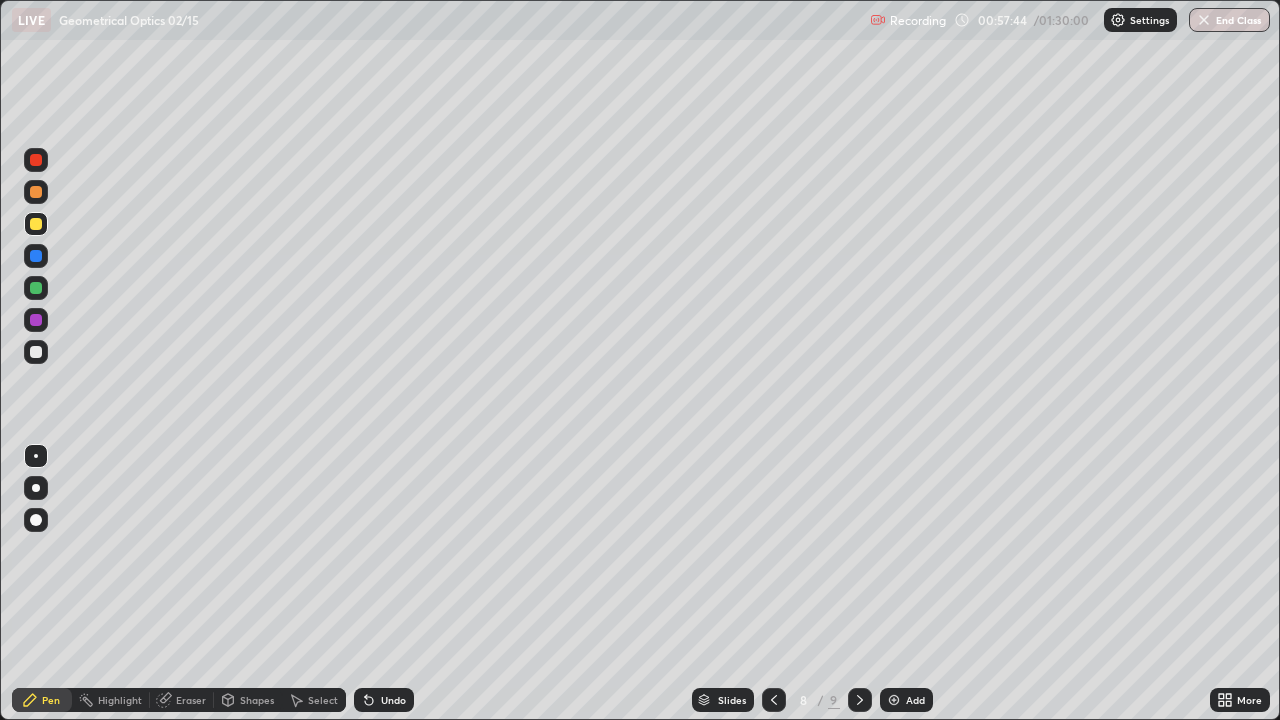 click 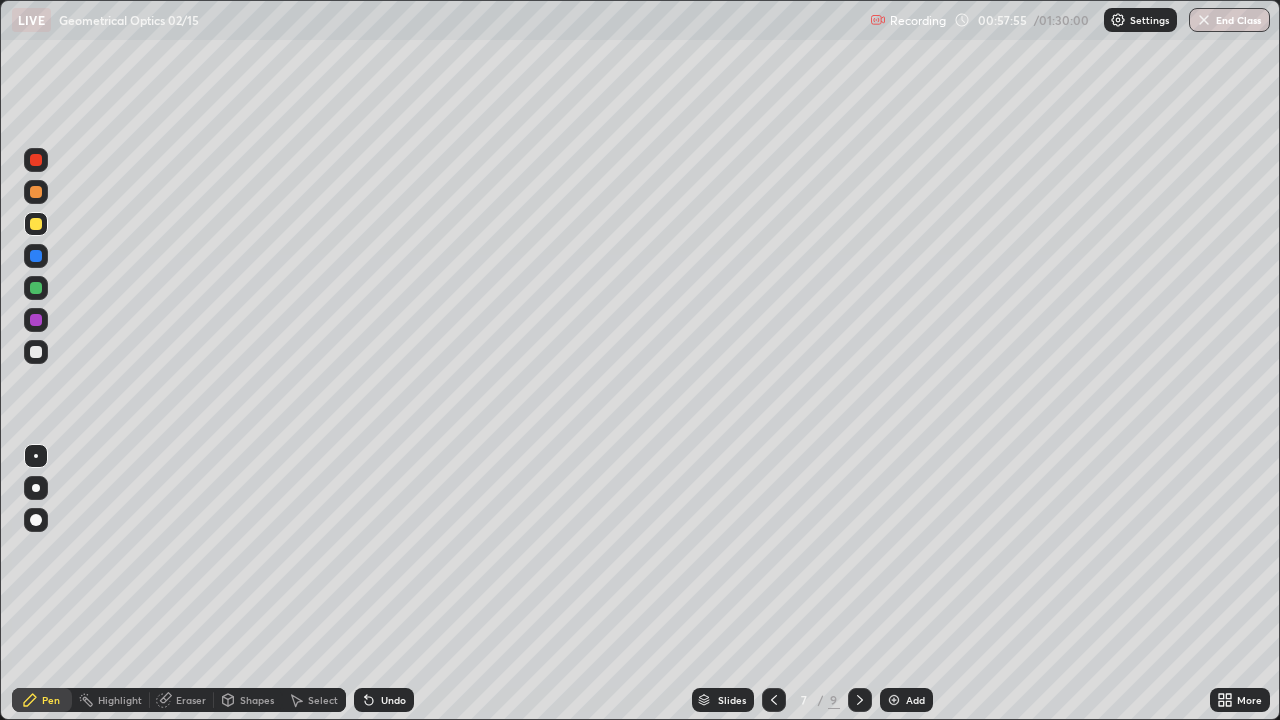 click 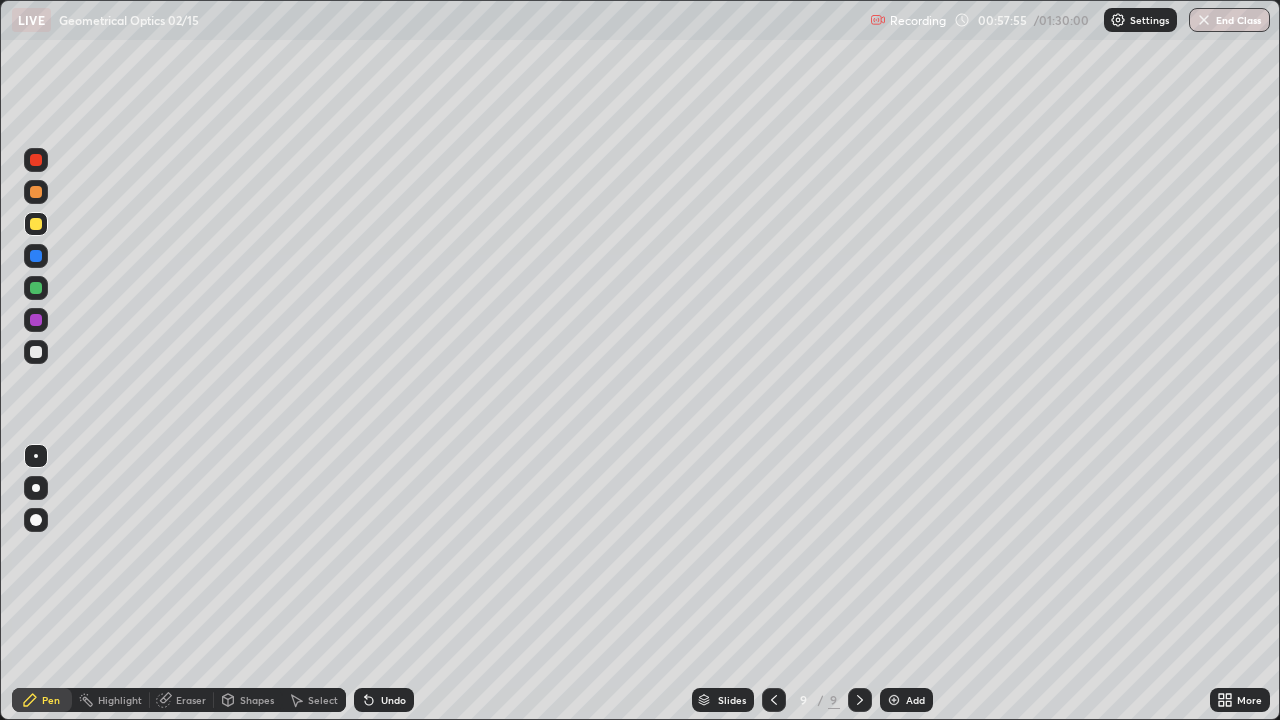 click 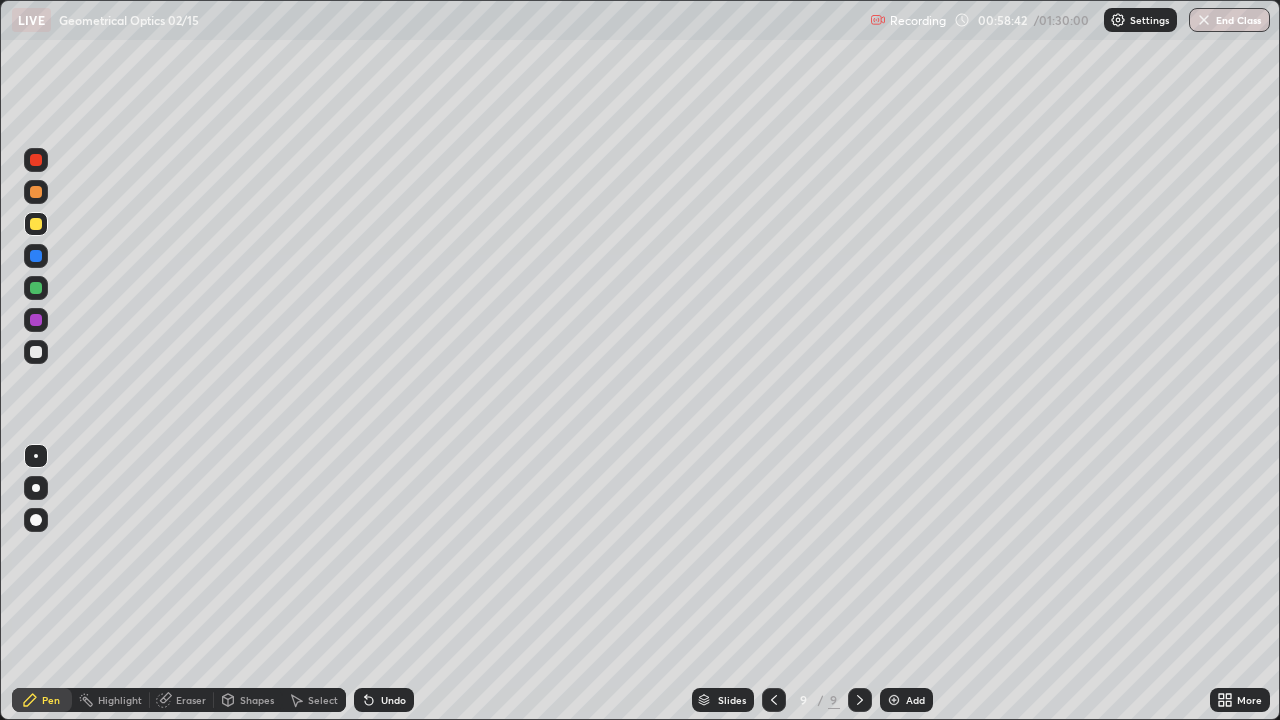 click on "Undo" at bounding box center (393, 700) 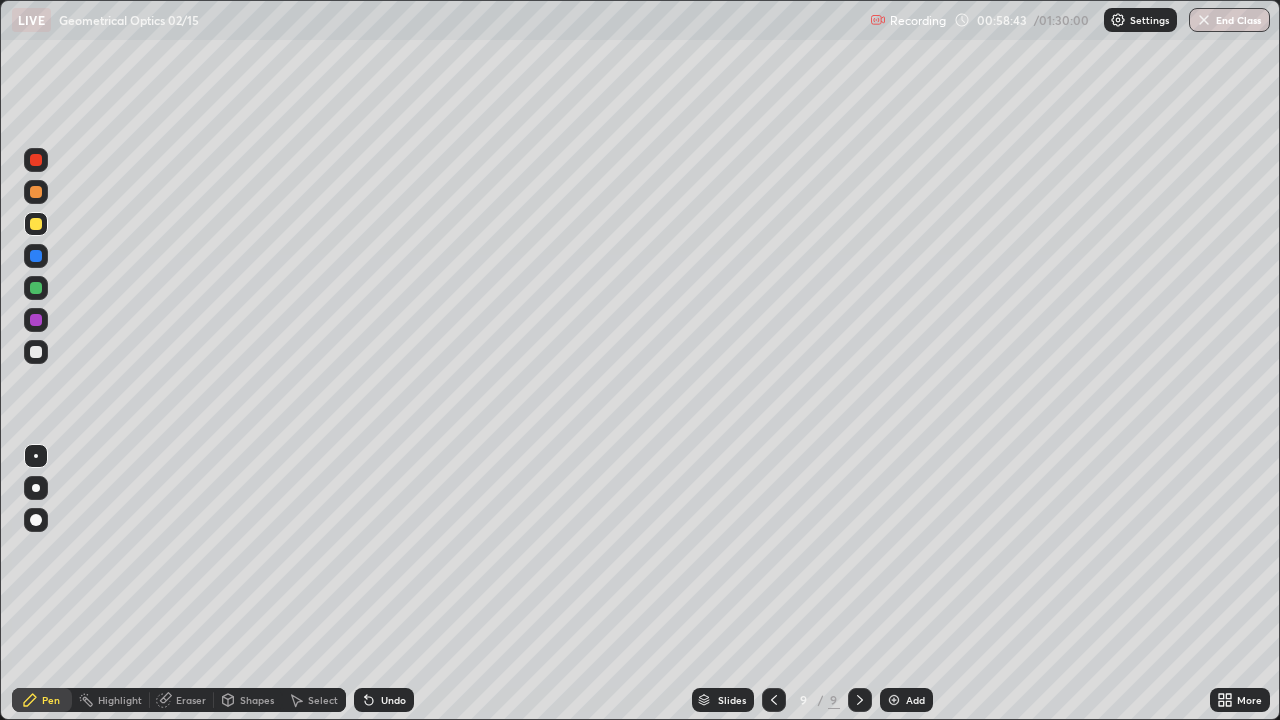 click on "Undo" at bounding box center (393, 700) 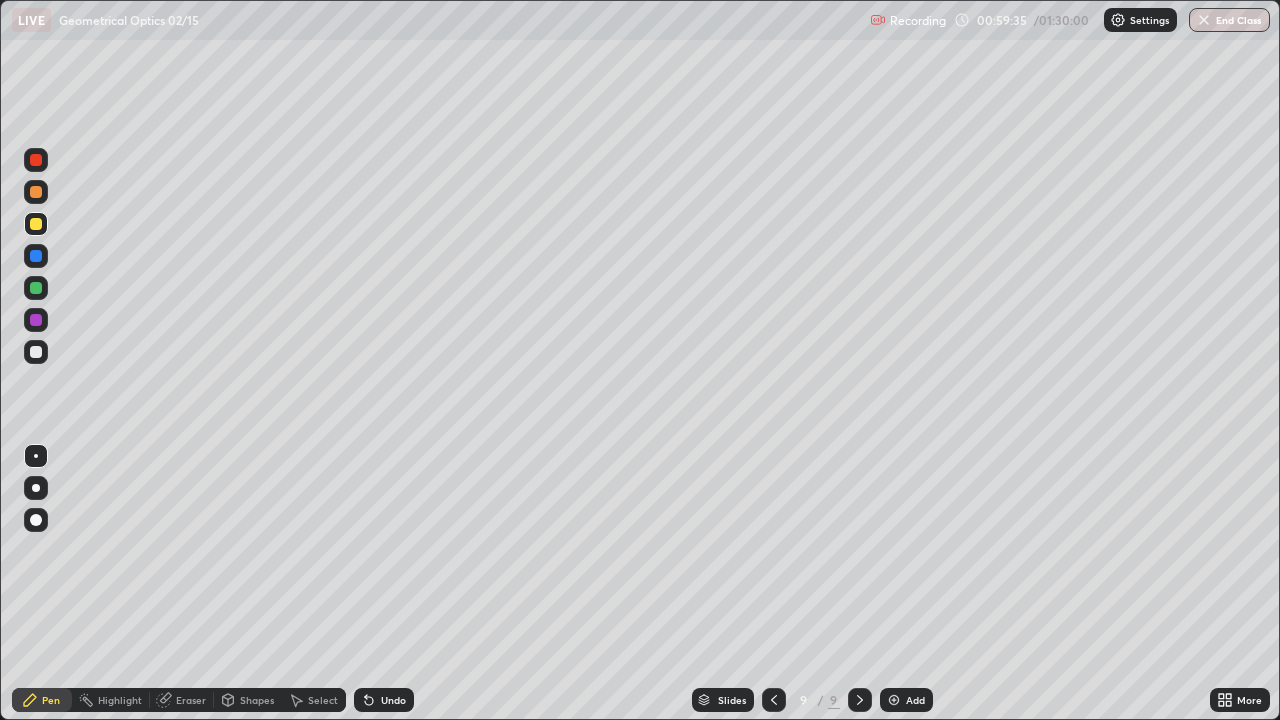 click at bounding box center [36, 352] 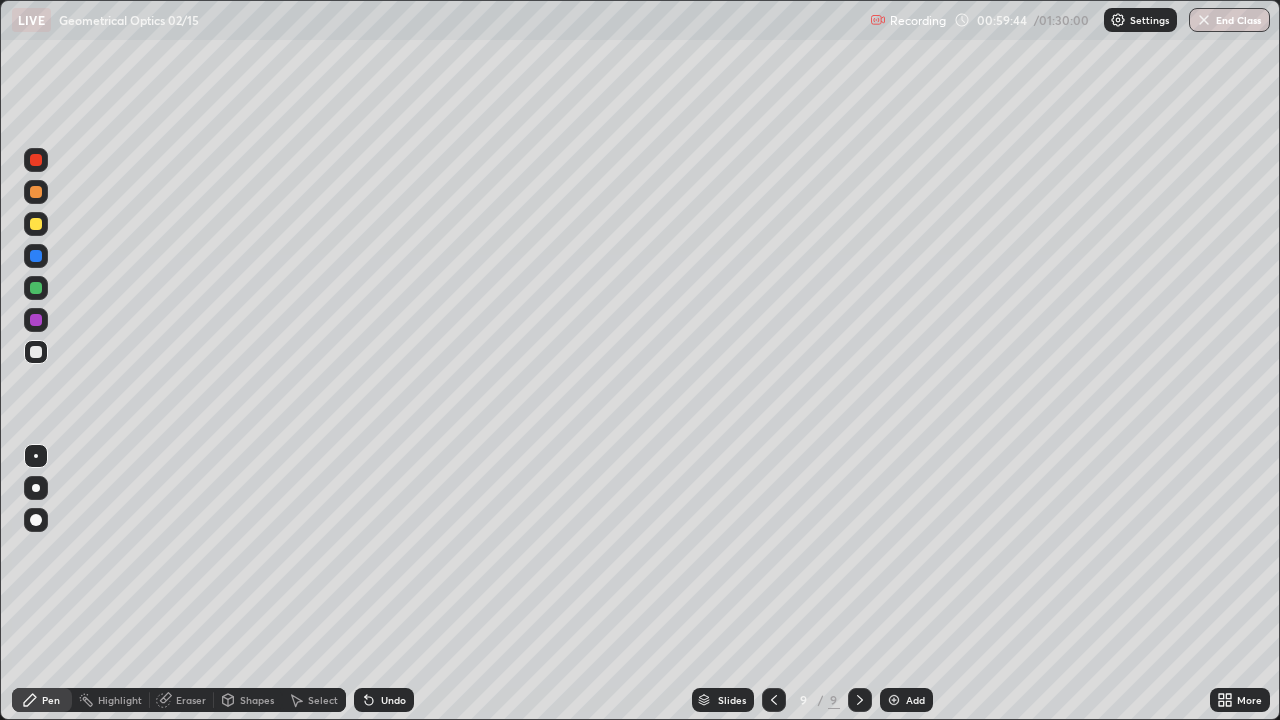 click at bounding box center [36, 224] 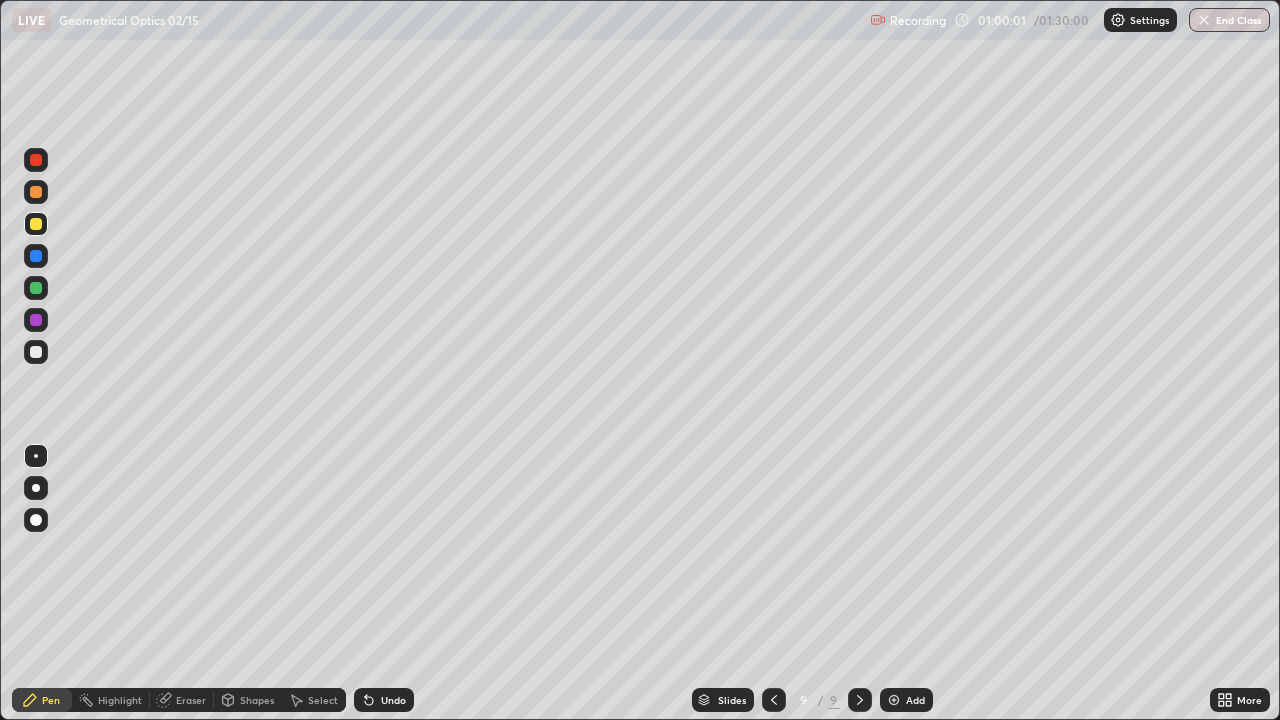 click at bounding box center [860, 700] 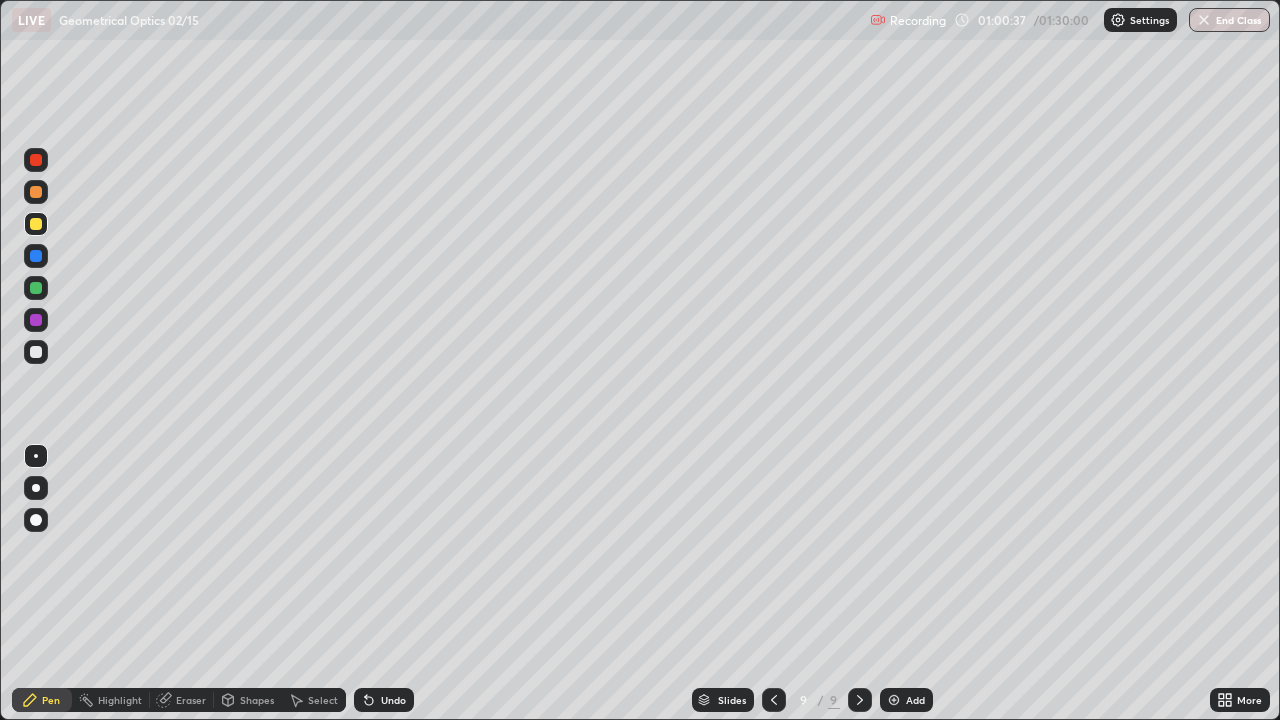 click 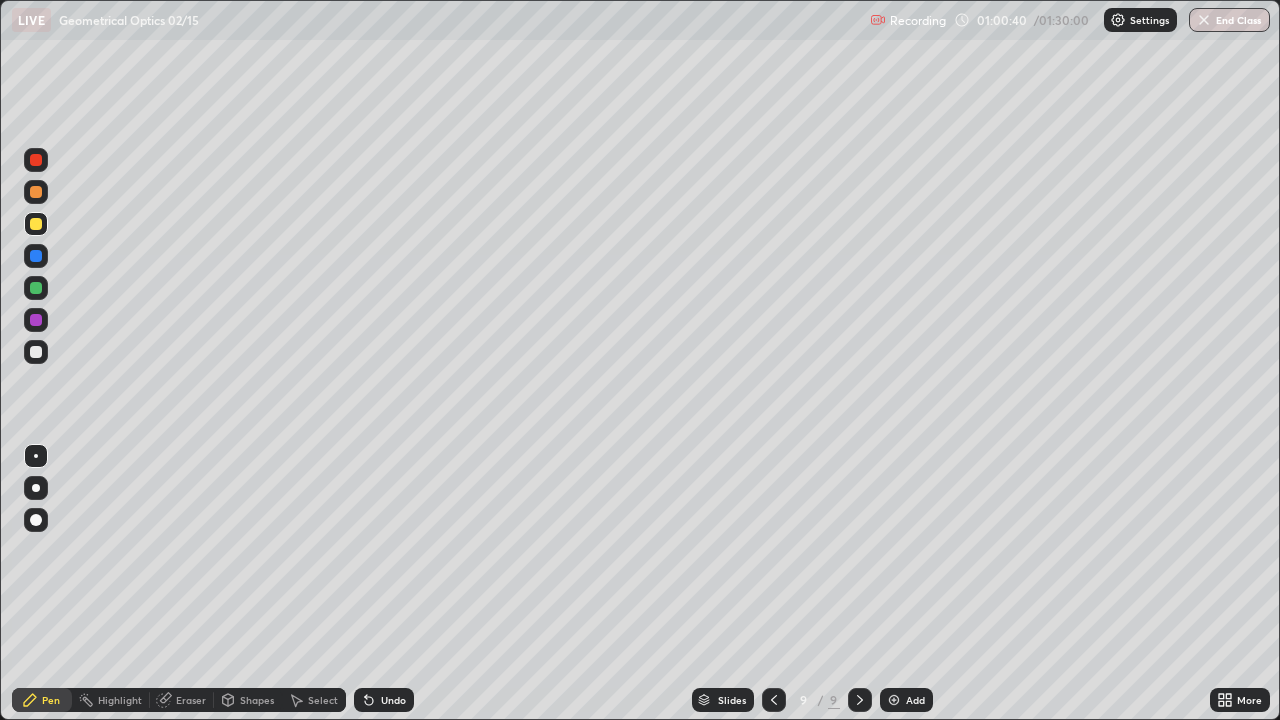 click on "Add" at bounding box center (906, 700) 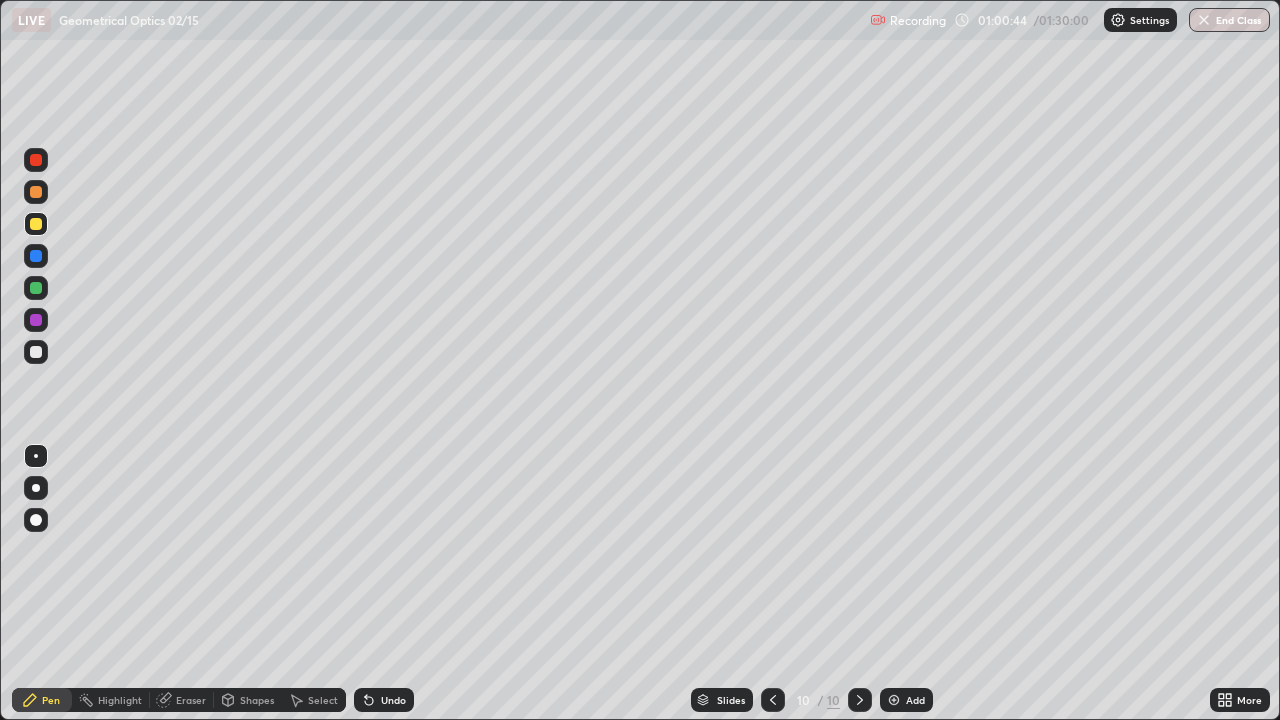 click at bounding box center (773, 700) 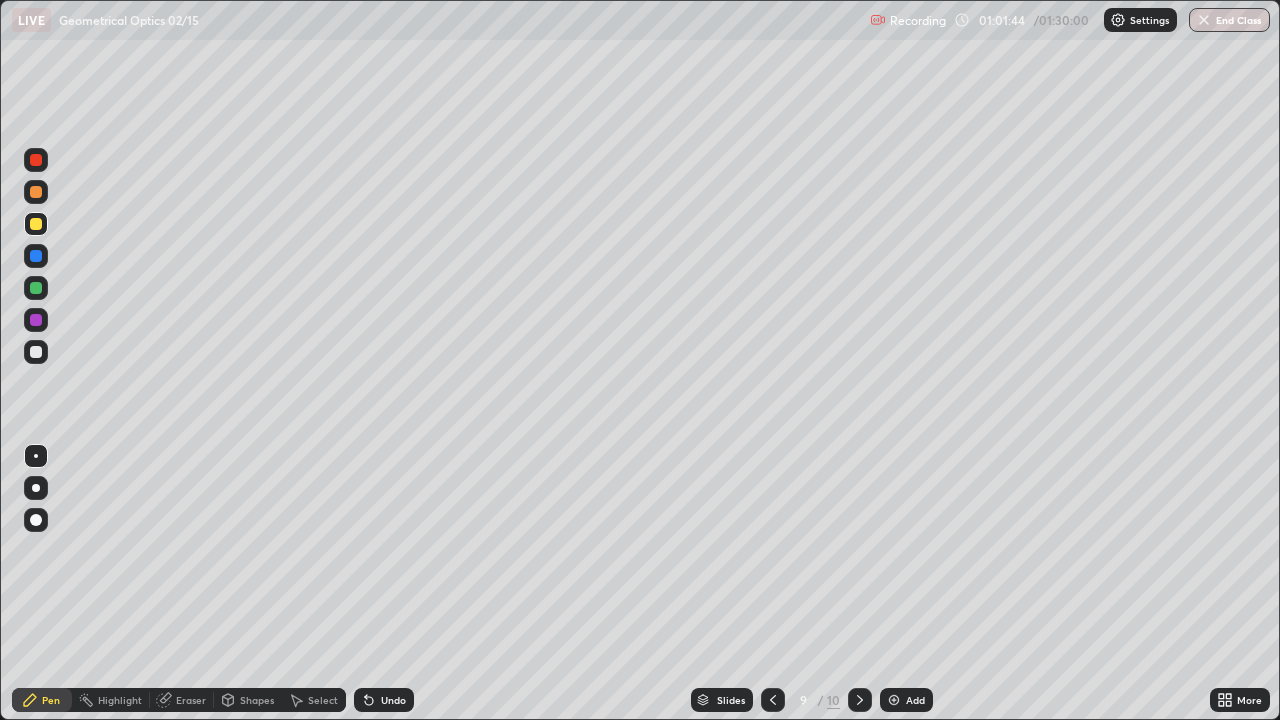 click 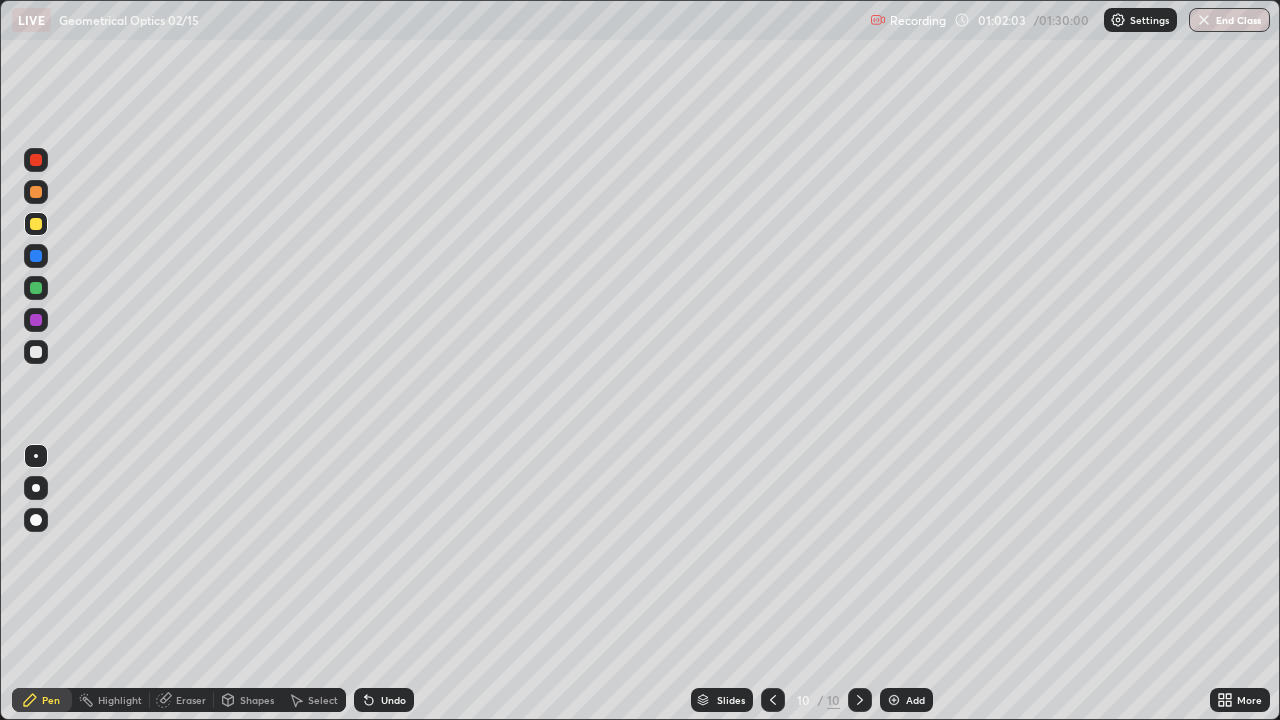 click 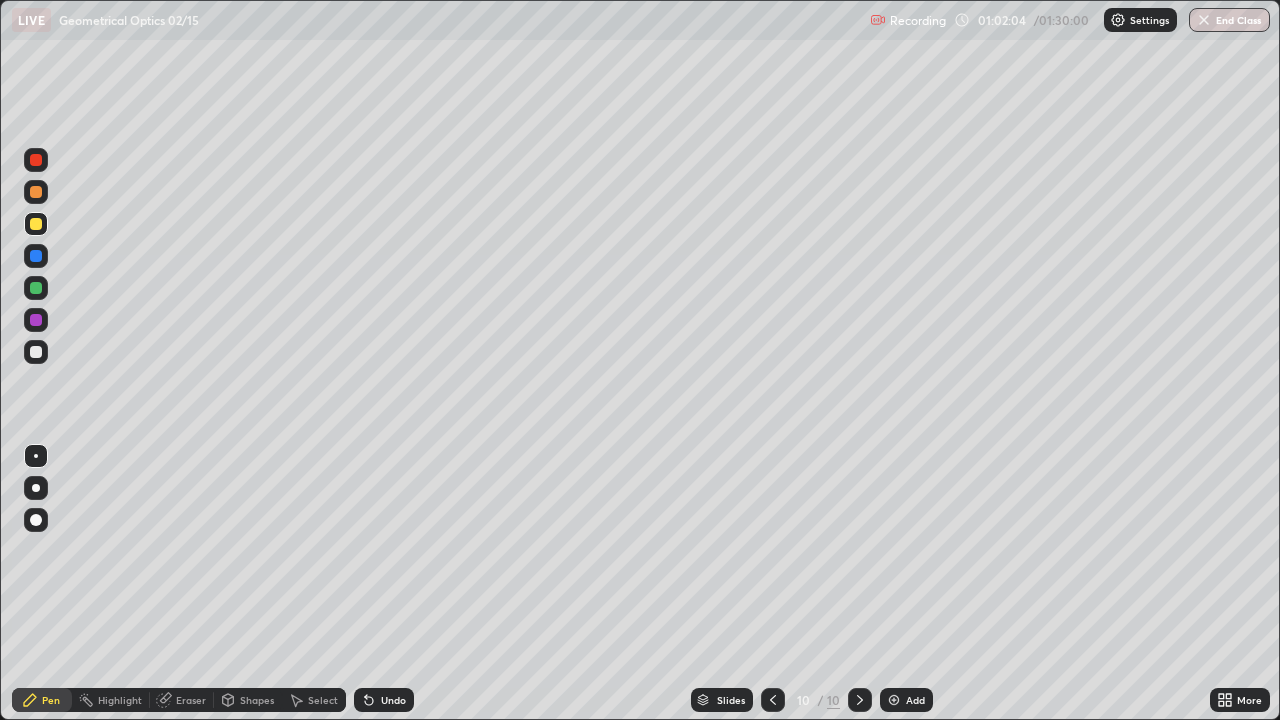 click 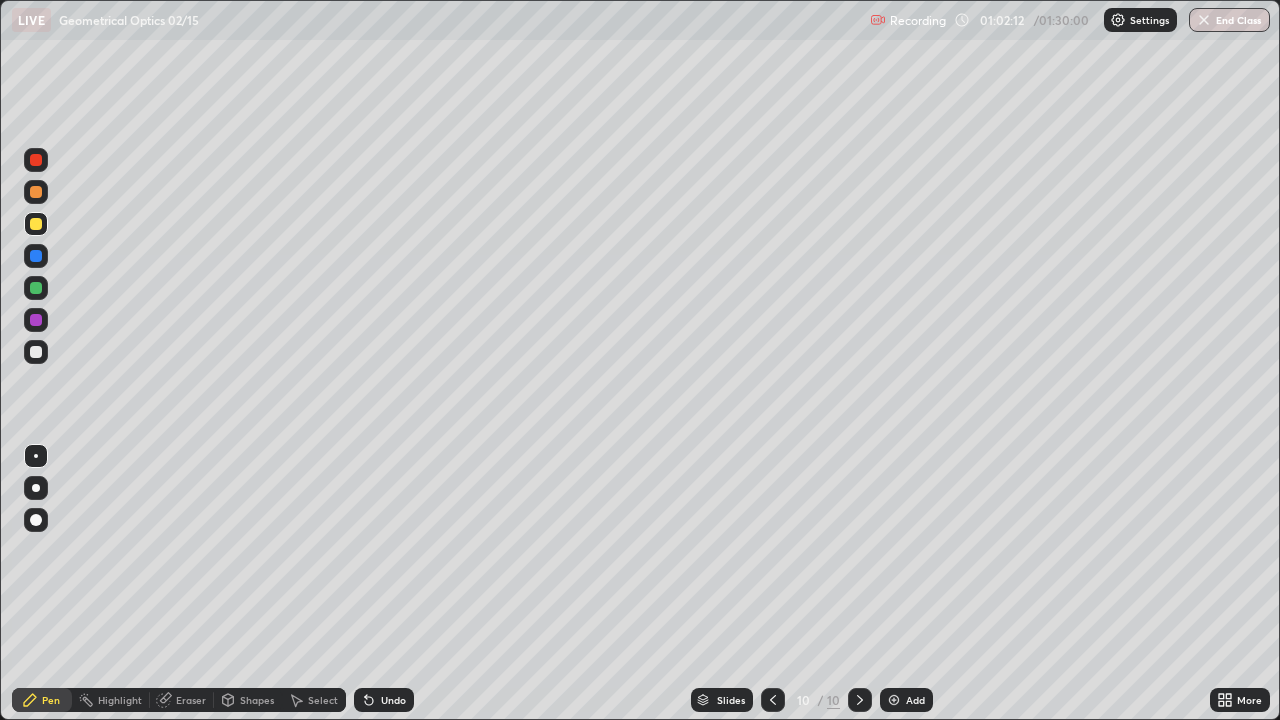 click at bounding box center [36, 352] 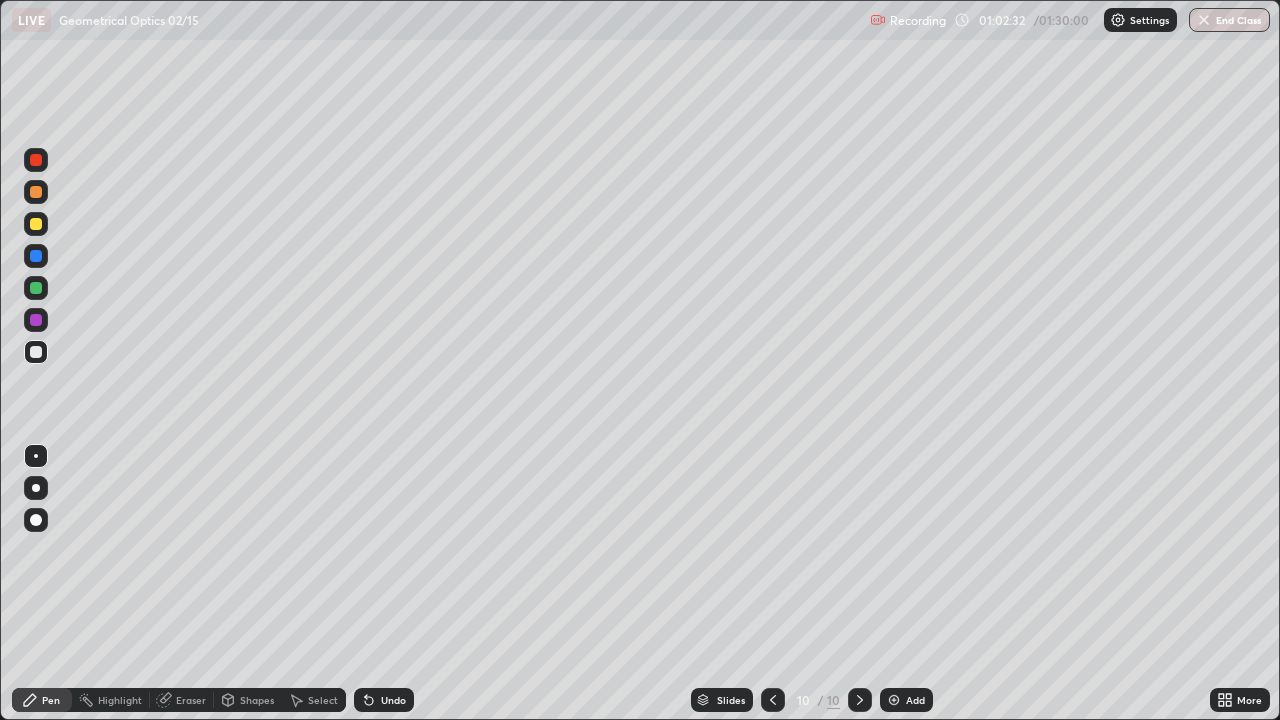 click at bounding box center [36, 224] 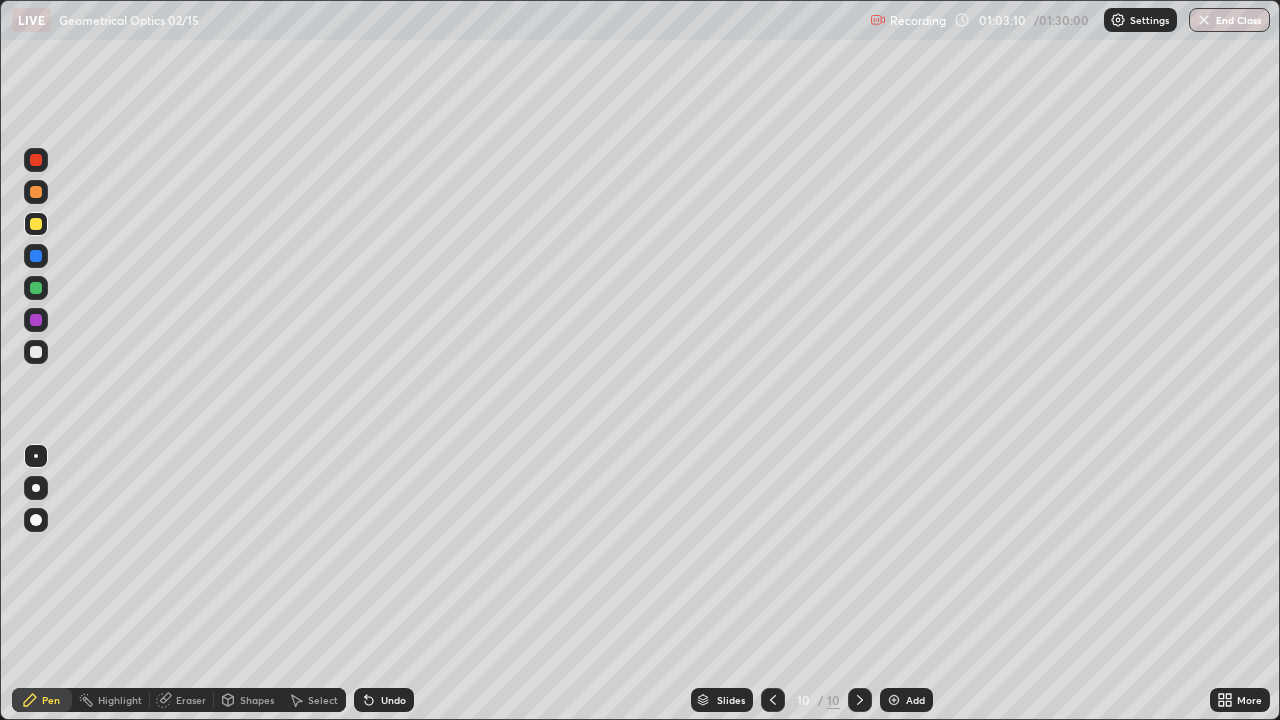 click on "Undo" at bounding box center (384, 700) 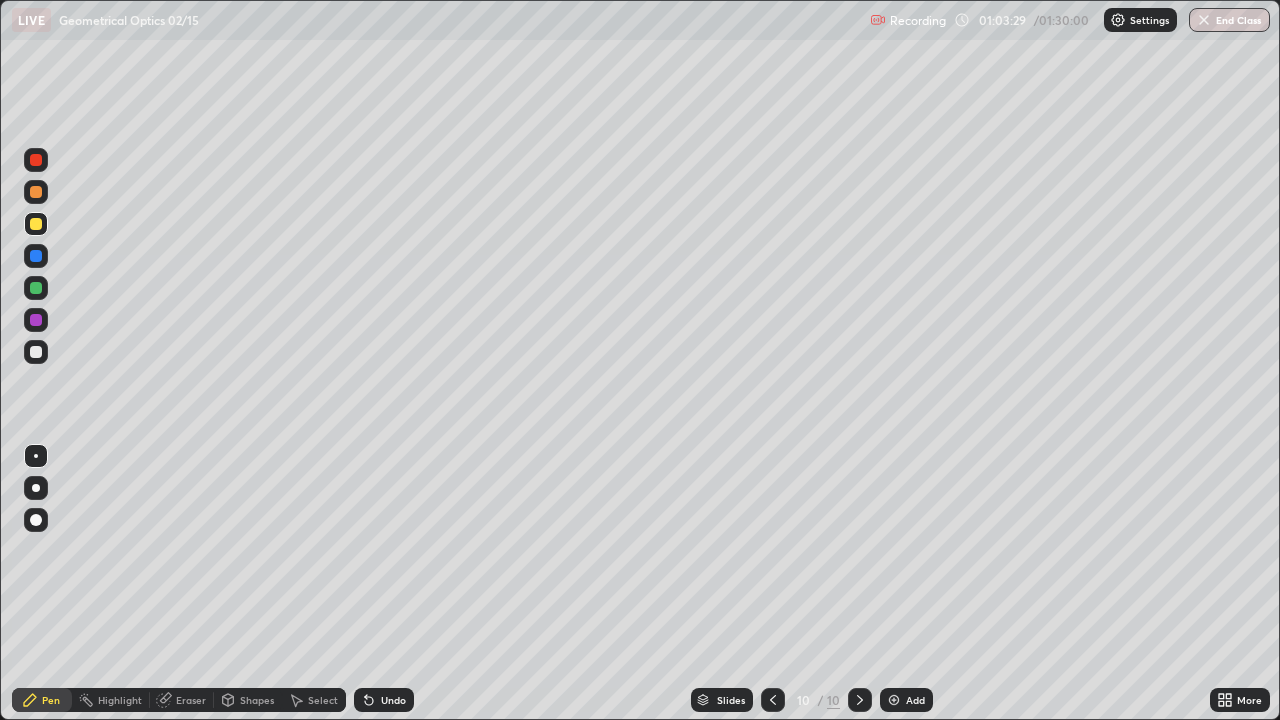 click on "Undo" at bounding box center [393, 700] 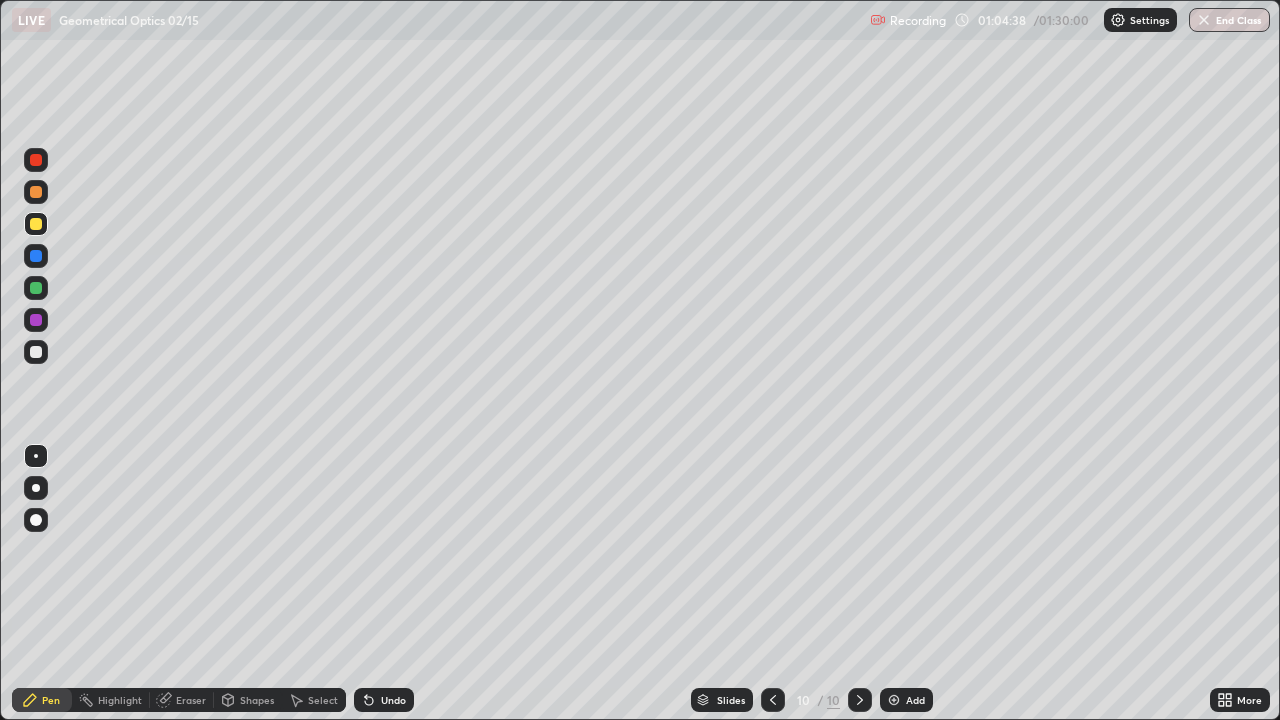 click at bounding box center (36, 352) 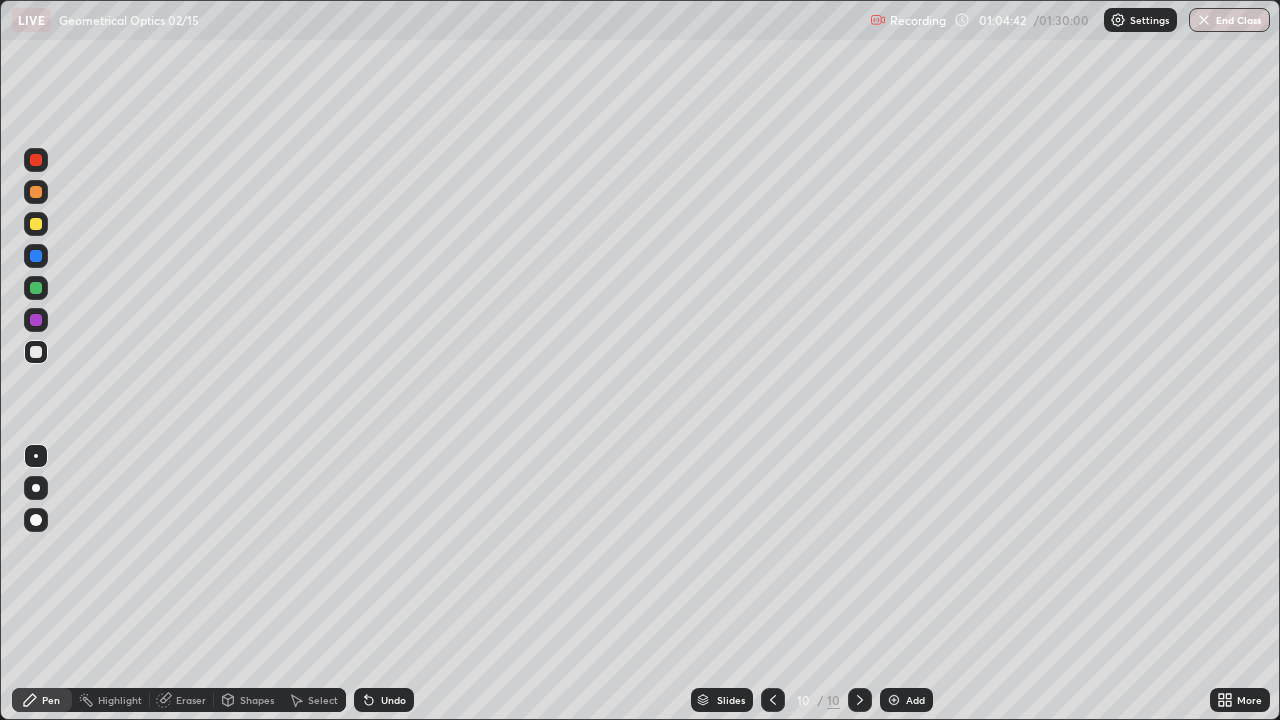 click on "Undo" at bounding box center [393, 700] 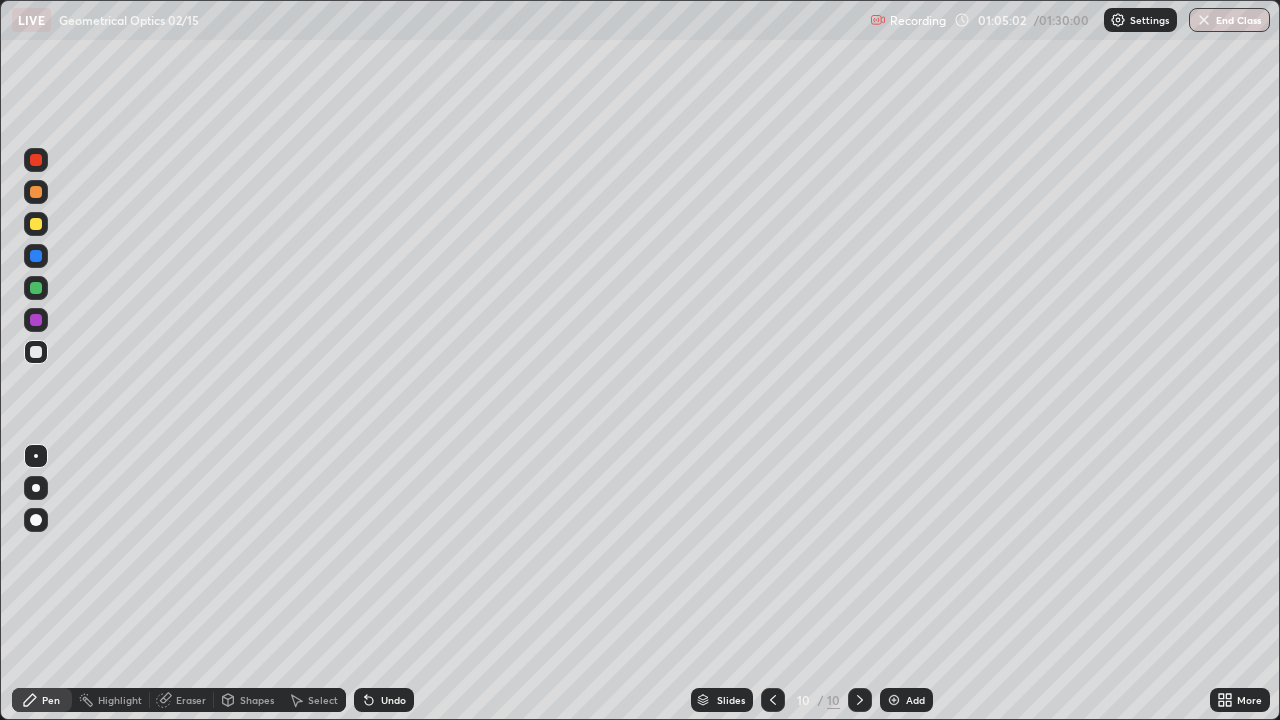 click on "Undo" at bounding box center (393, 700) 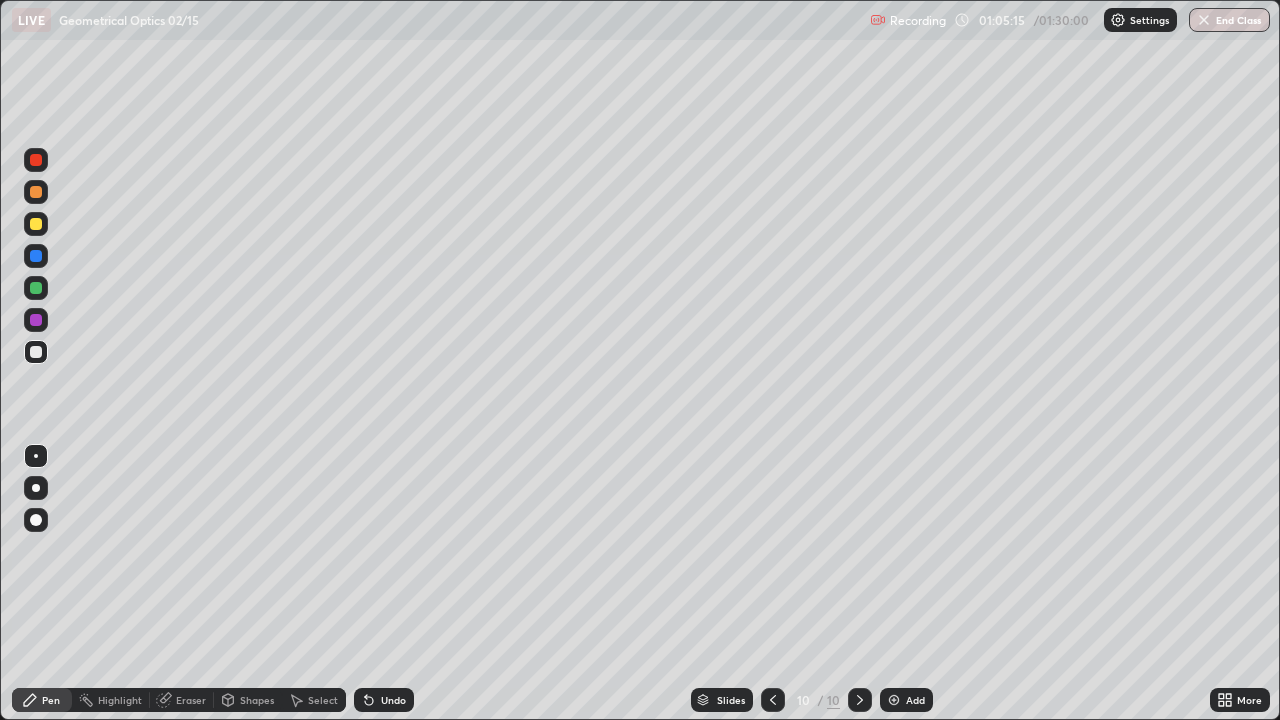 click on "Undo" at bounding box center [393, 700] 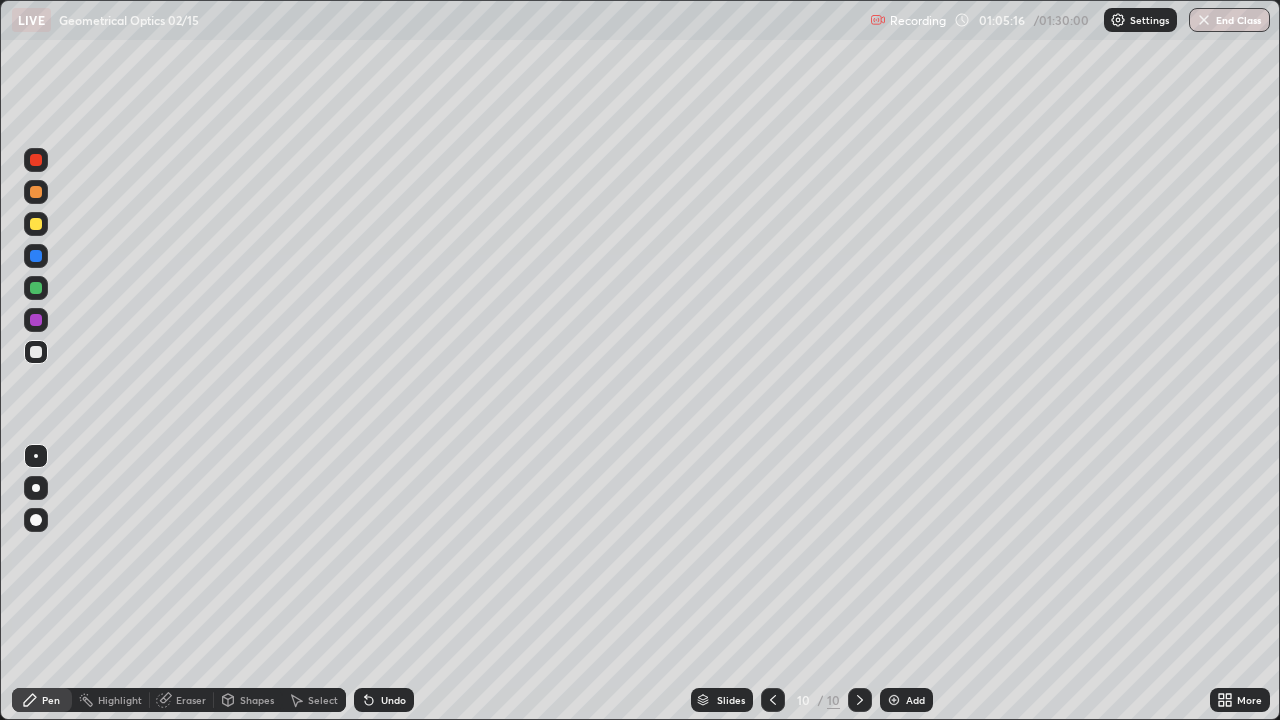 click on "Undo" at bounding box center (384, 700) 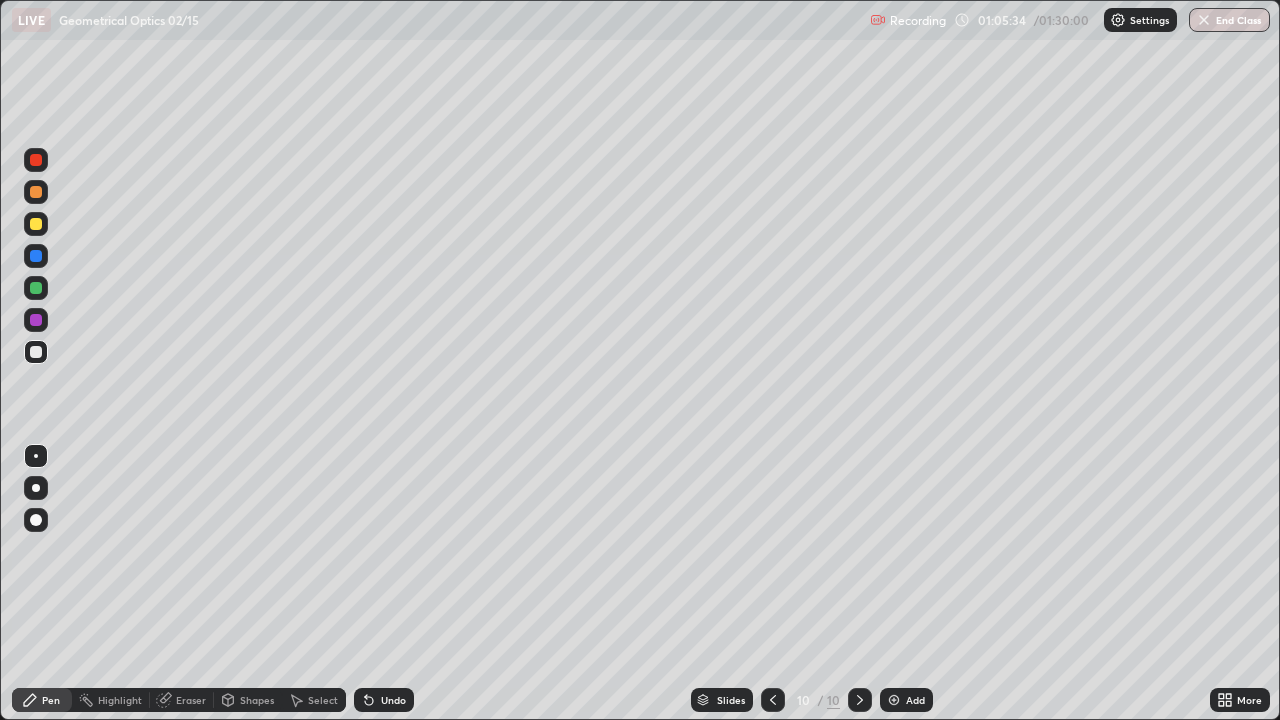 click 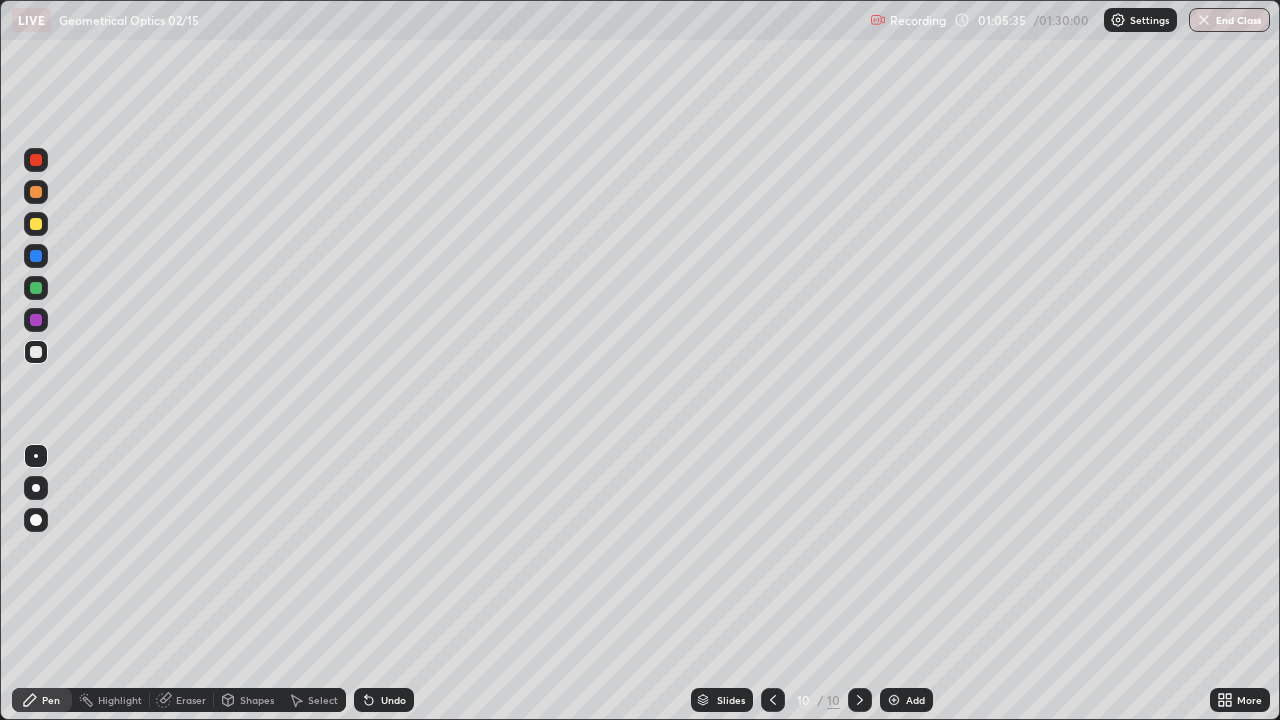 click 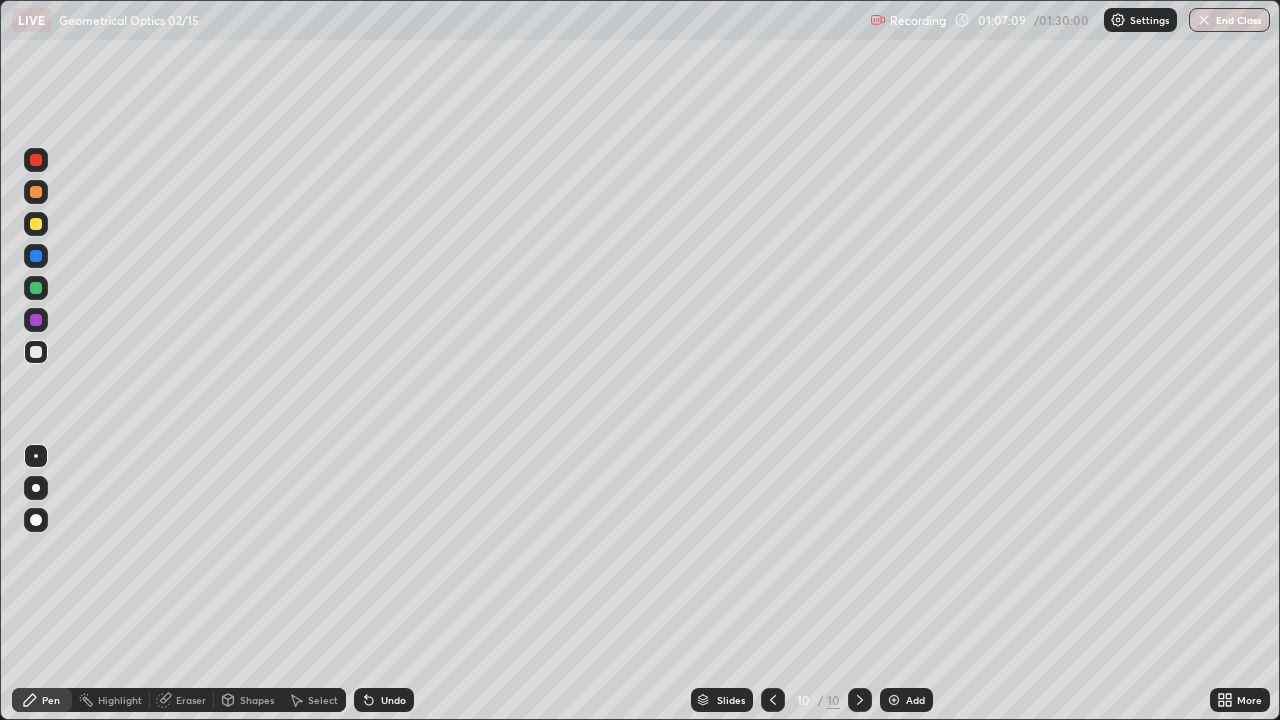click on "Undo" at bounding box center [393, 700] 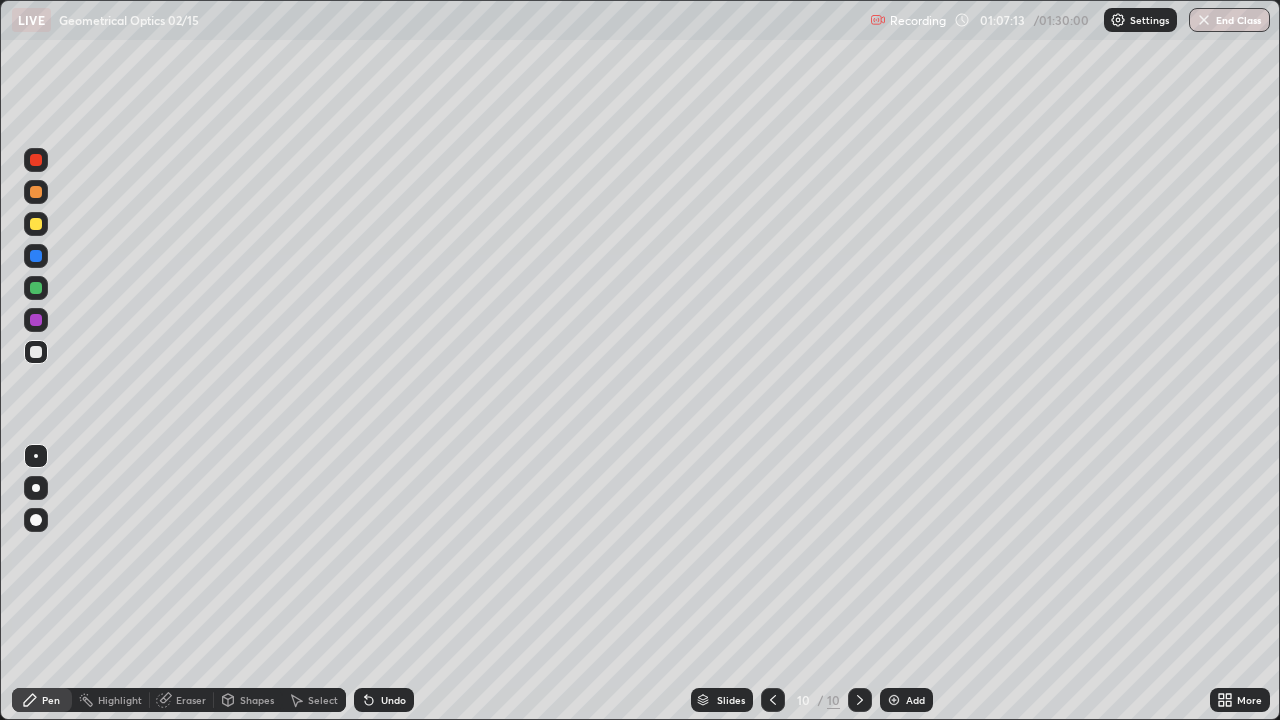click on "Eraser" at bounding box center (191, 700) 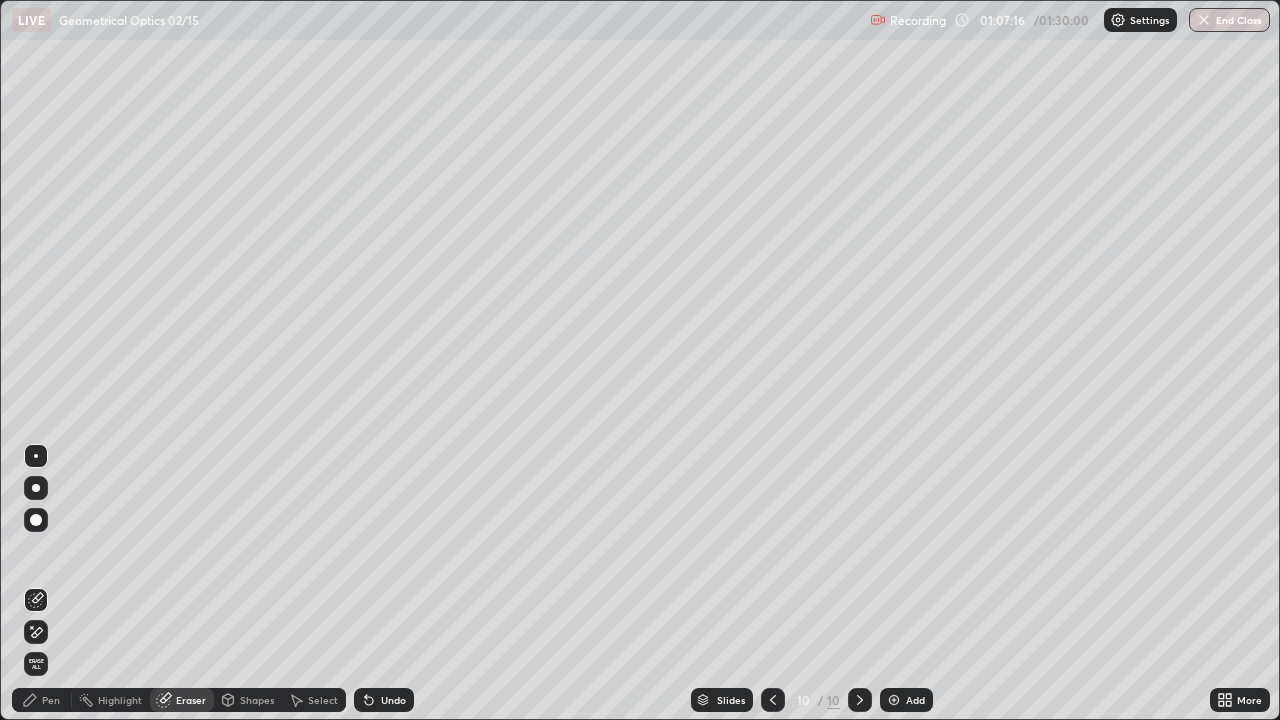 click on "Pen" at bounding box center (51, 700) 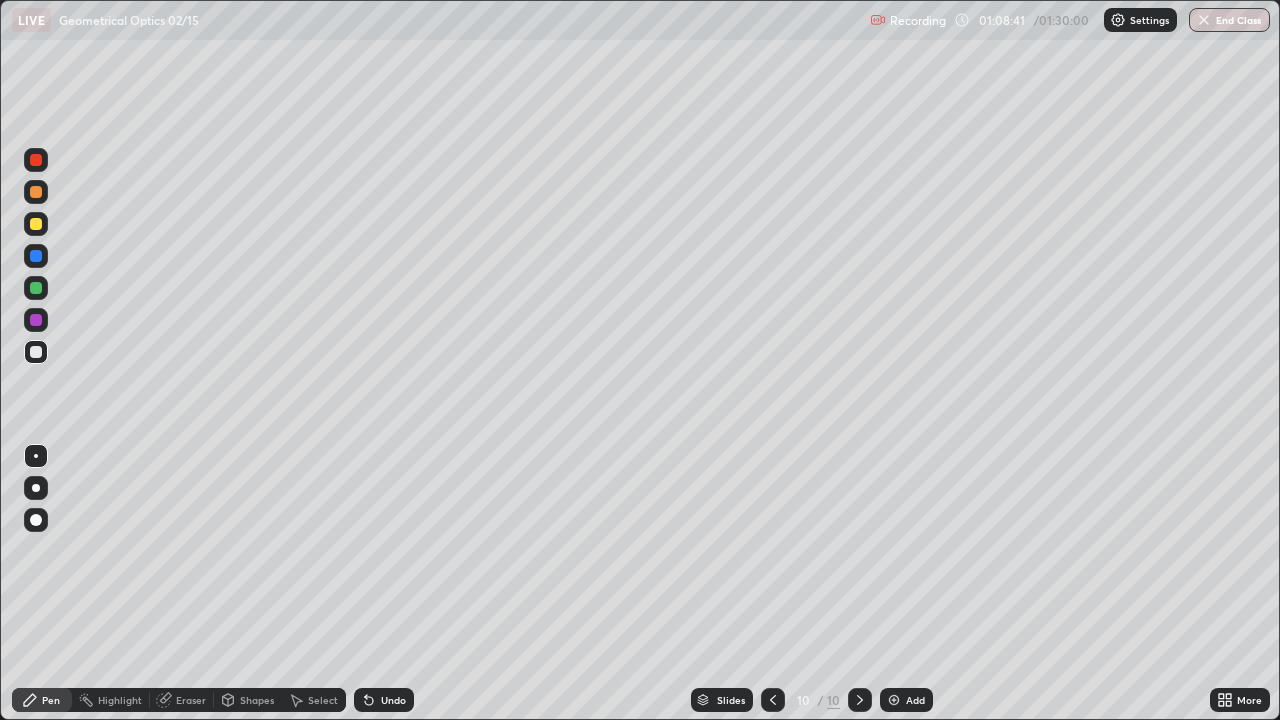 click on "Undo" at bounding box center [384, 700] 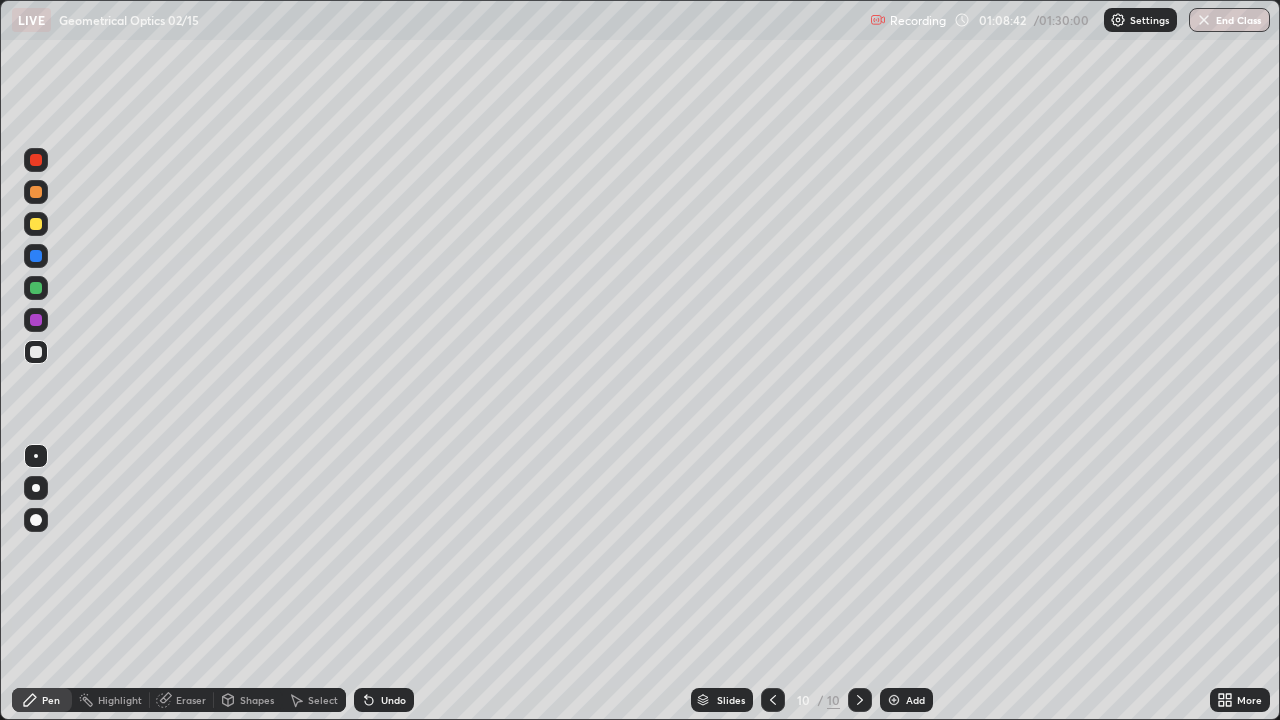 click on "Undo" at bounding box center (393, 700) 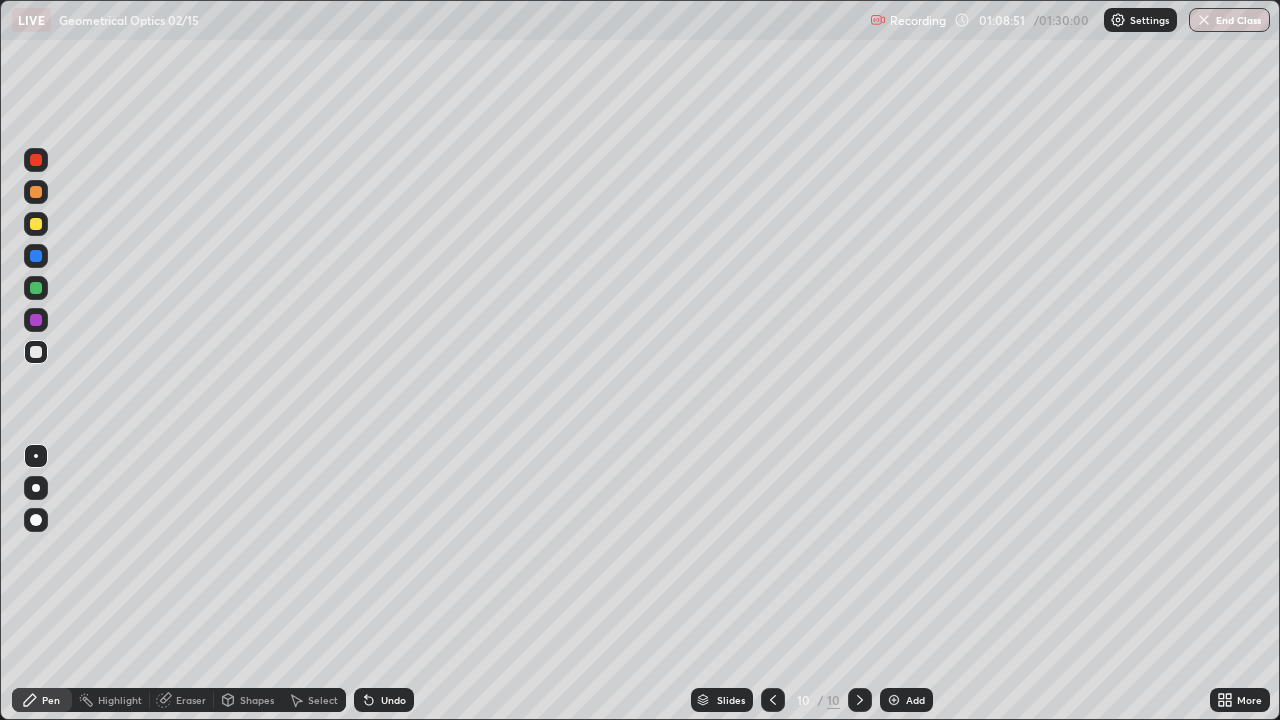 click on "Undo" at bounding box center (393, 700) 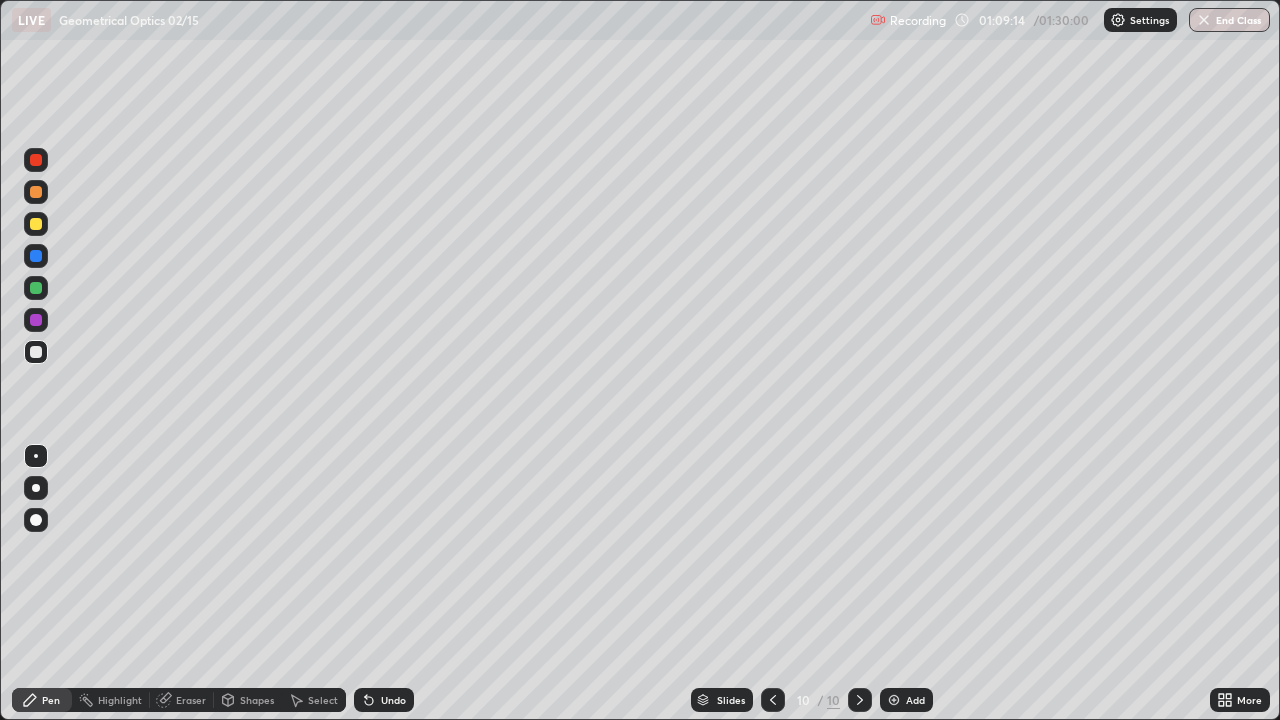 click at bounding box center (36, 224) 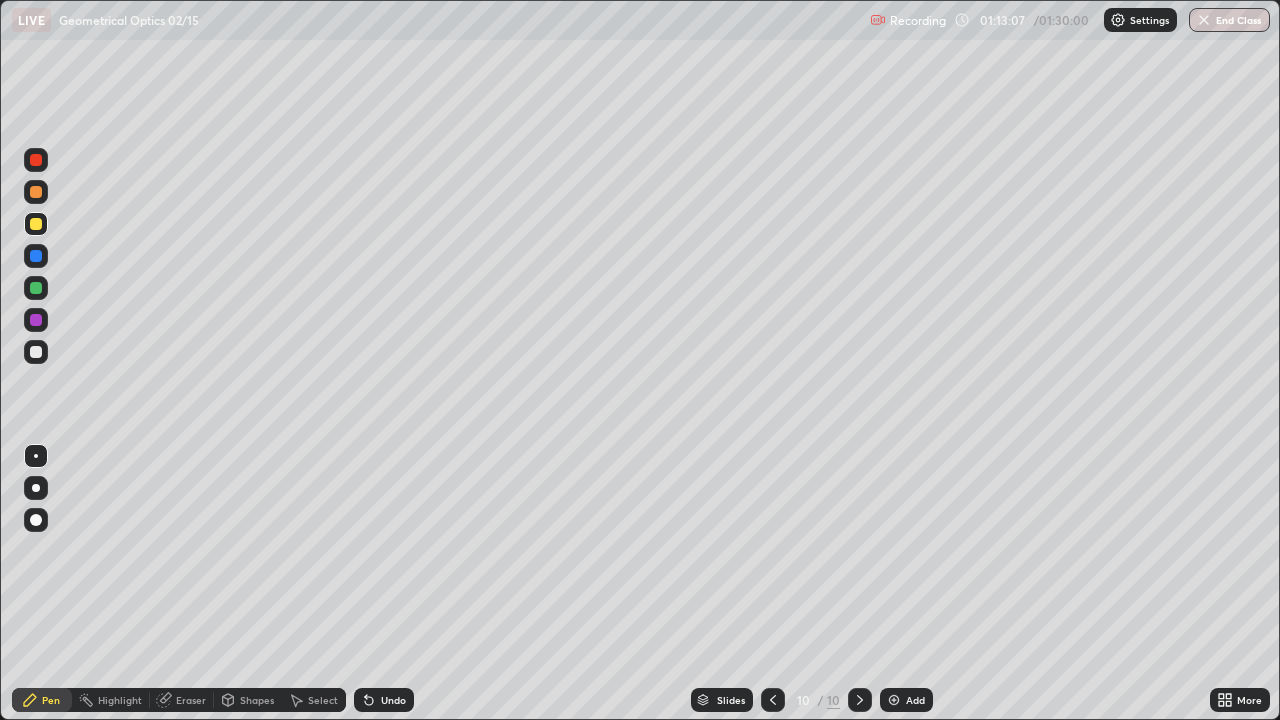 click at bounding box center (36, 352) 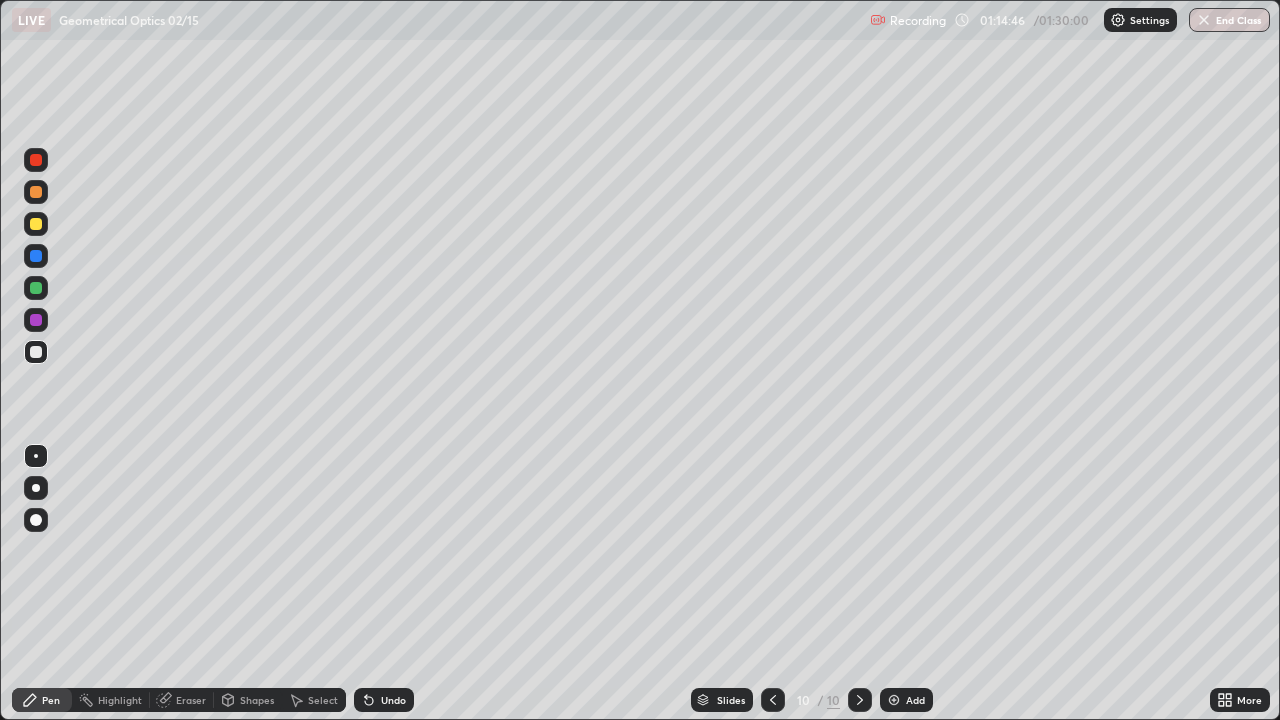 click at bounding box center [36, 224] 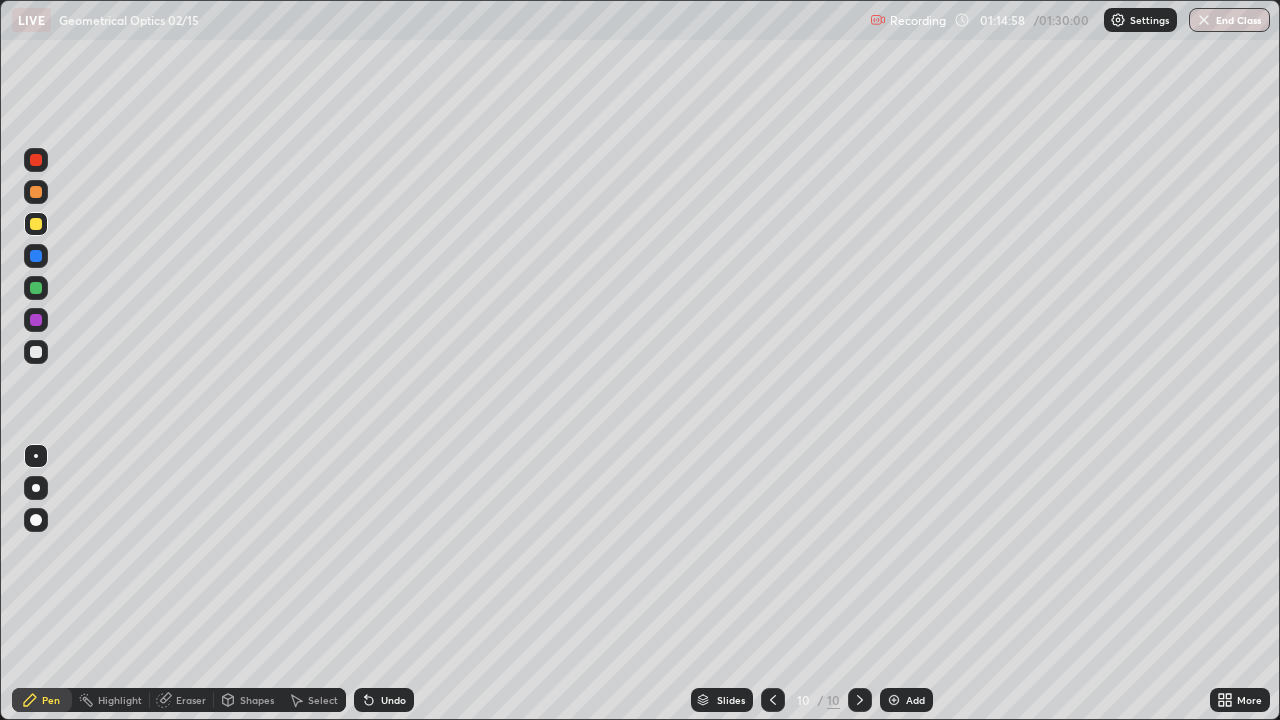 click 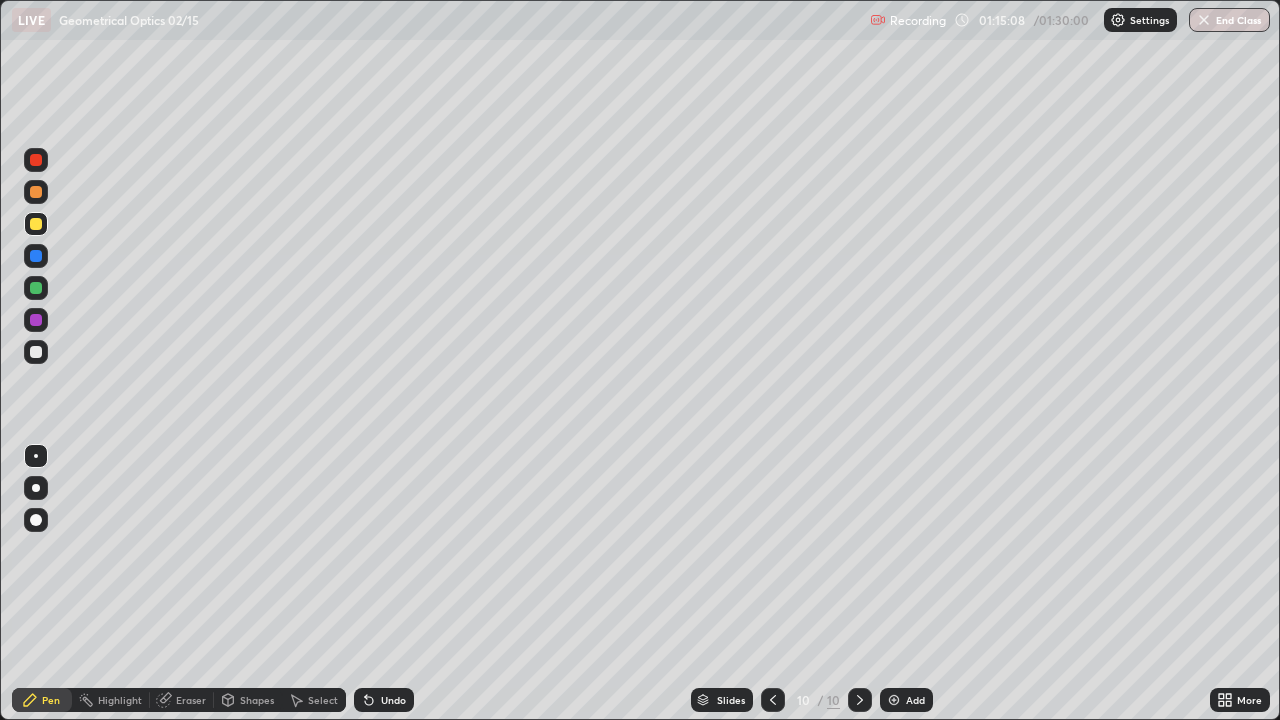 click 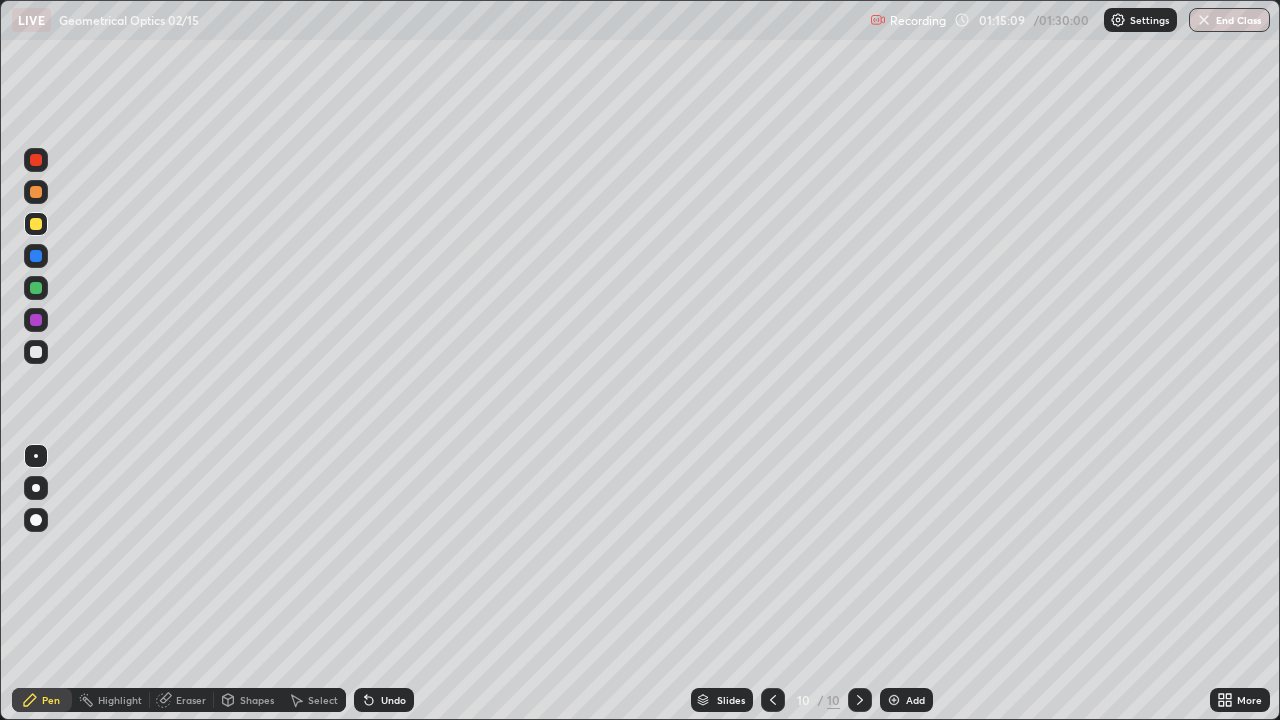 click at bounding box center [894, 700] 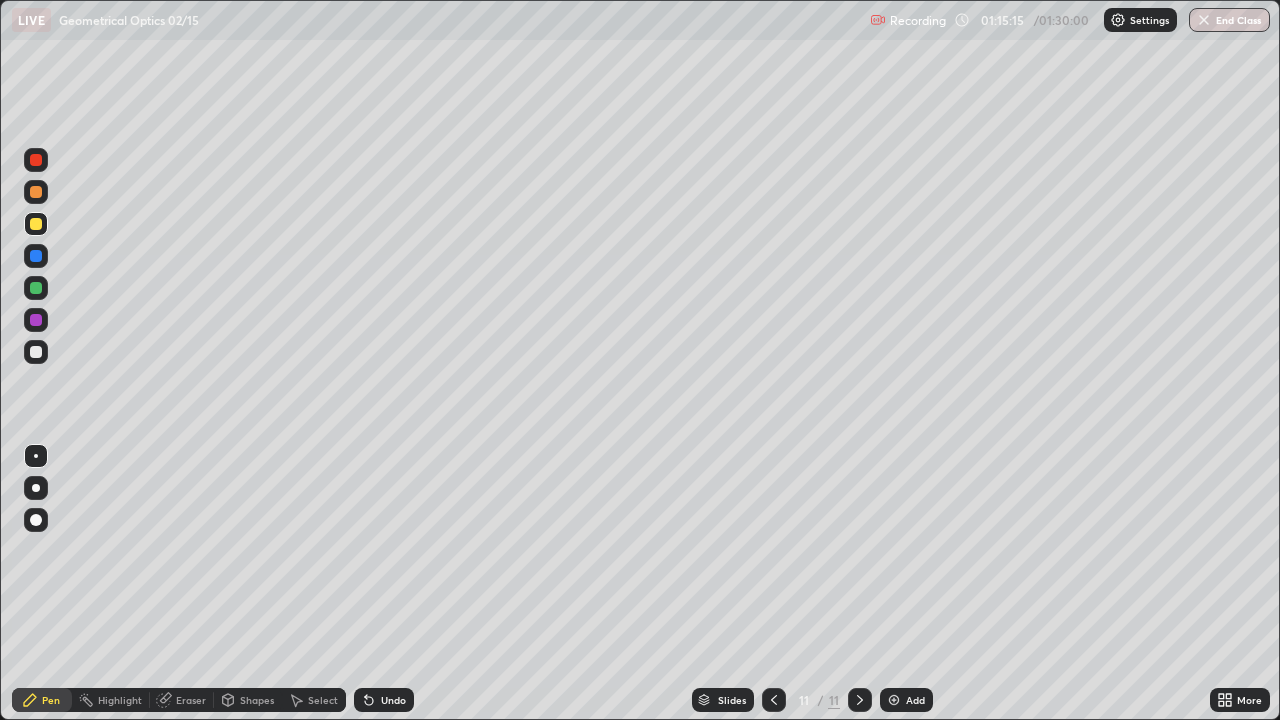 click 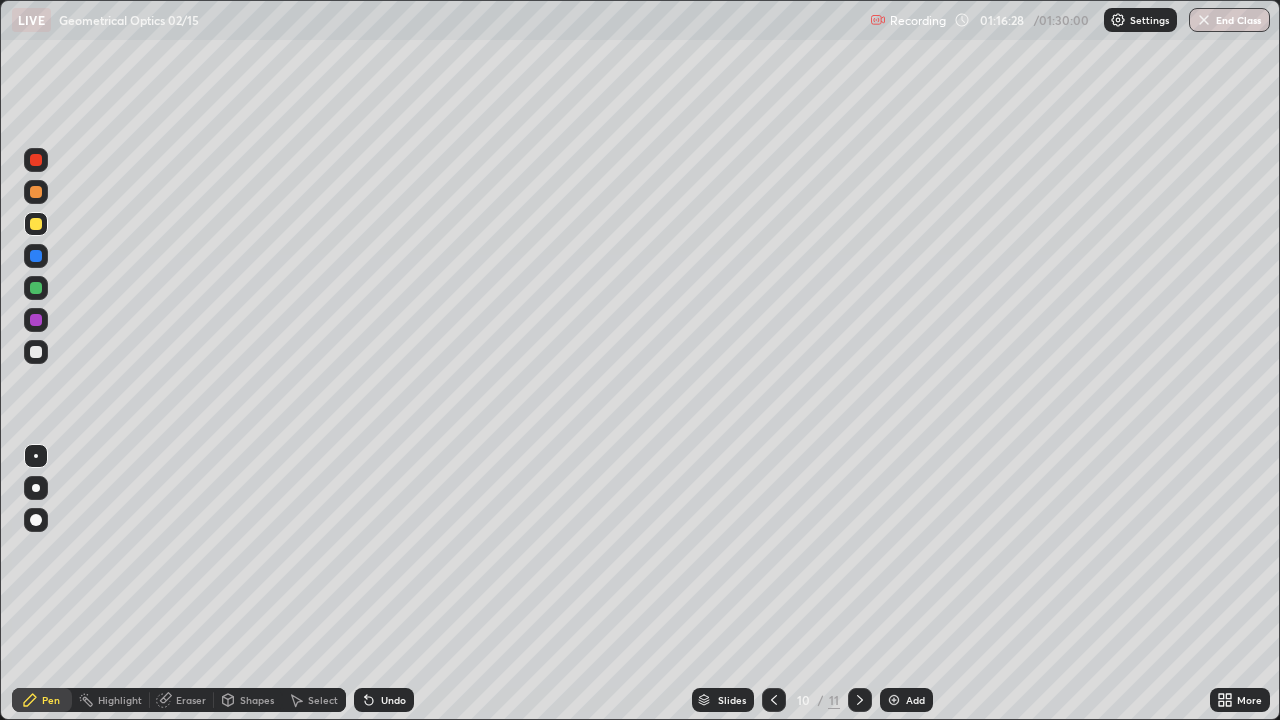 click 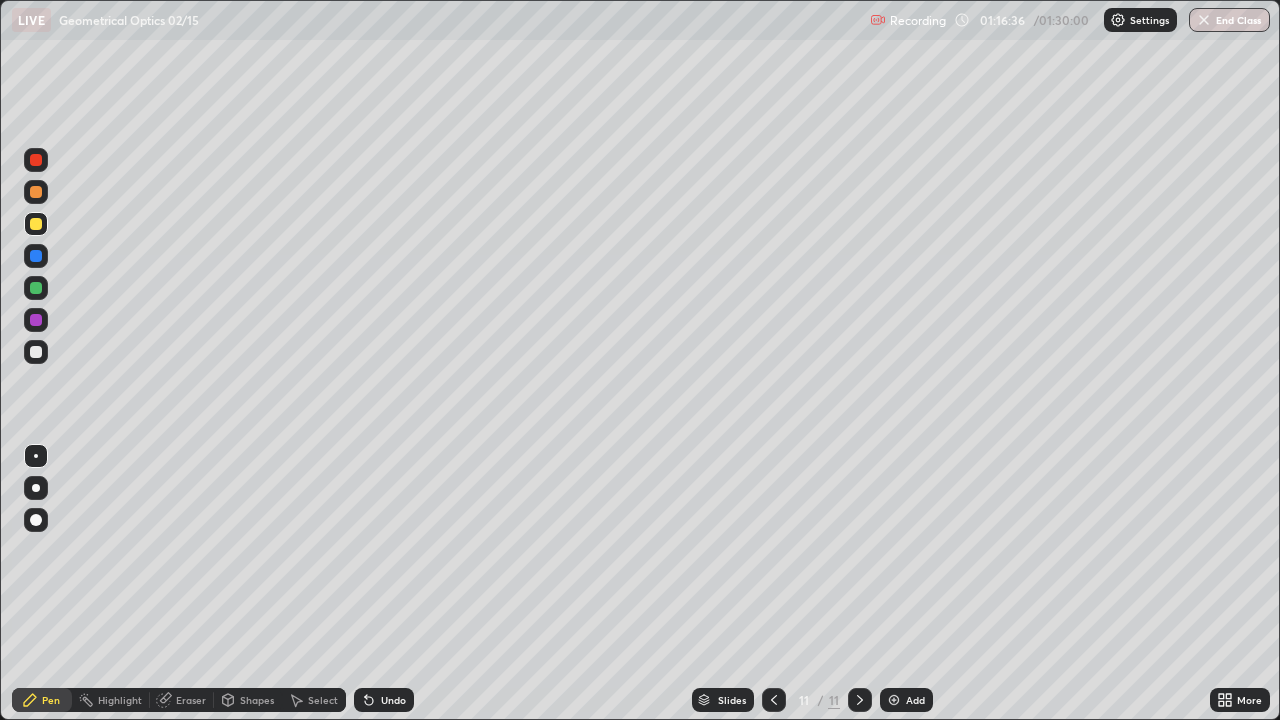 click at bounding box center (36, 352) 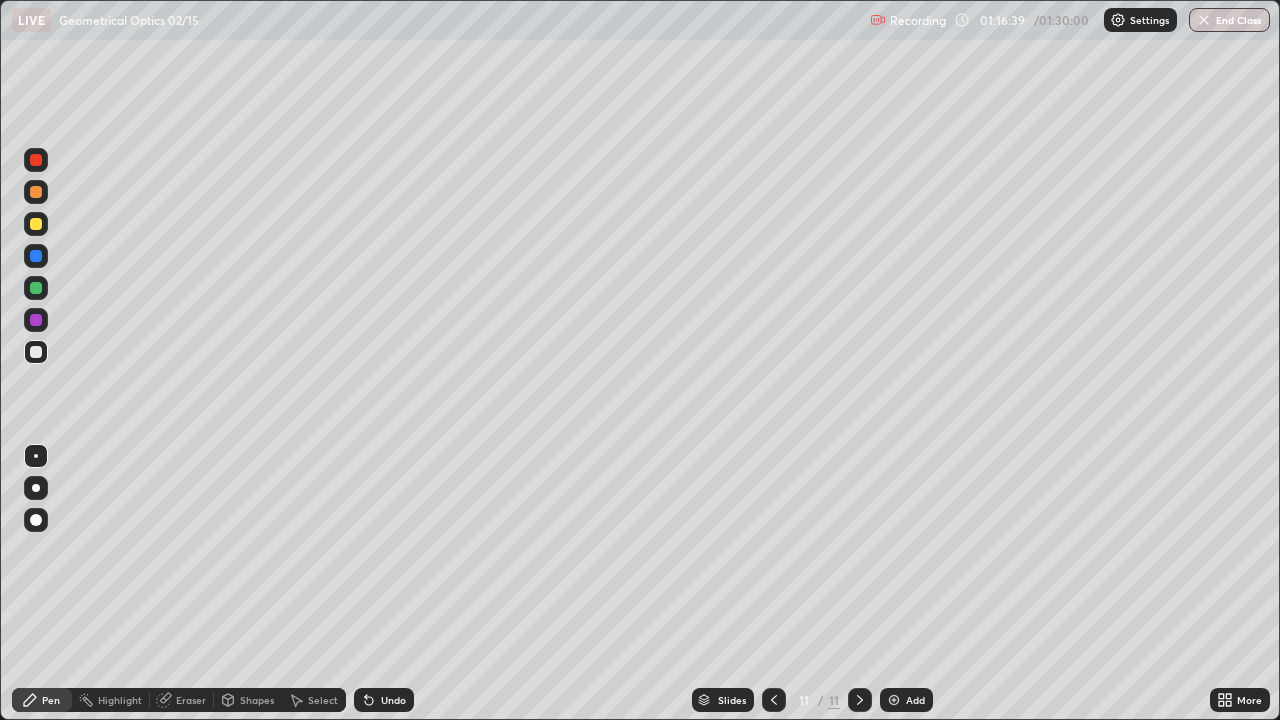 click on "Undo" at bounding box center [393, 700] 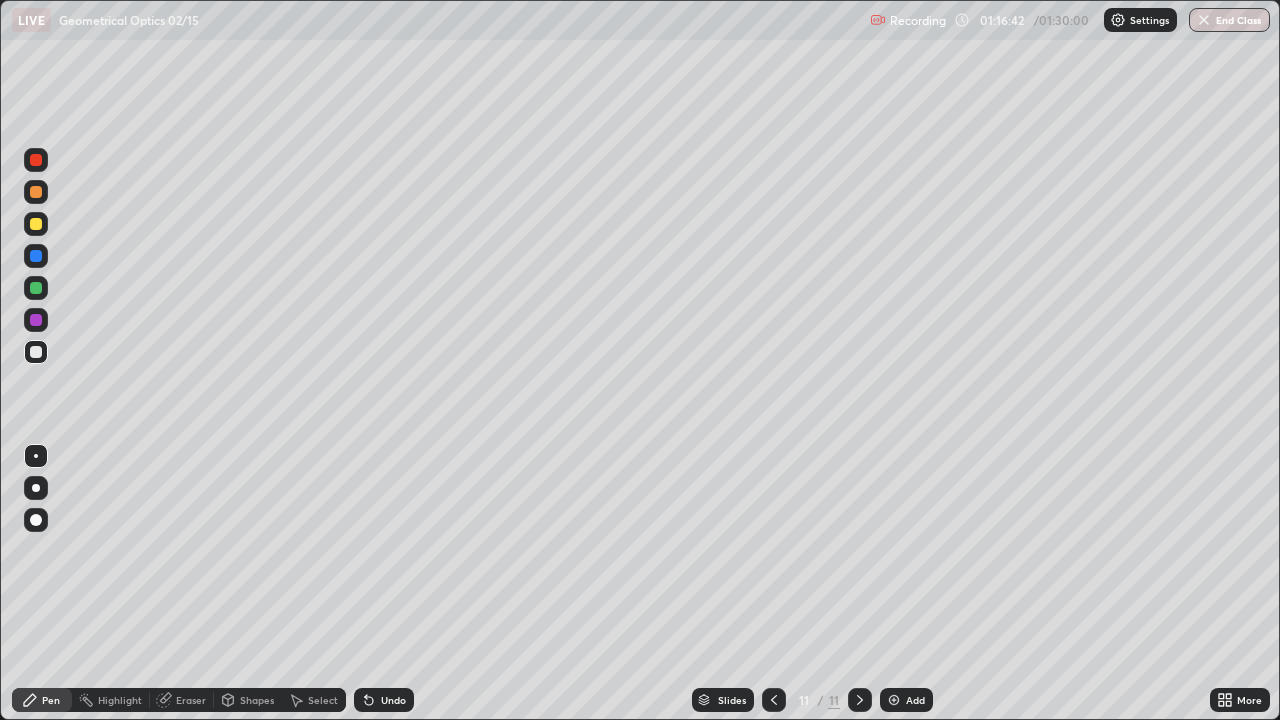 click on "Undo" at bounding box center [384, 700] 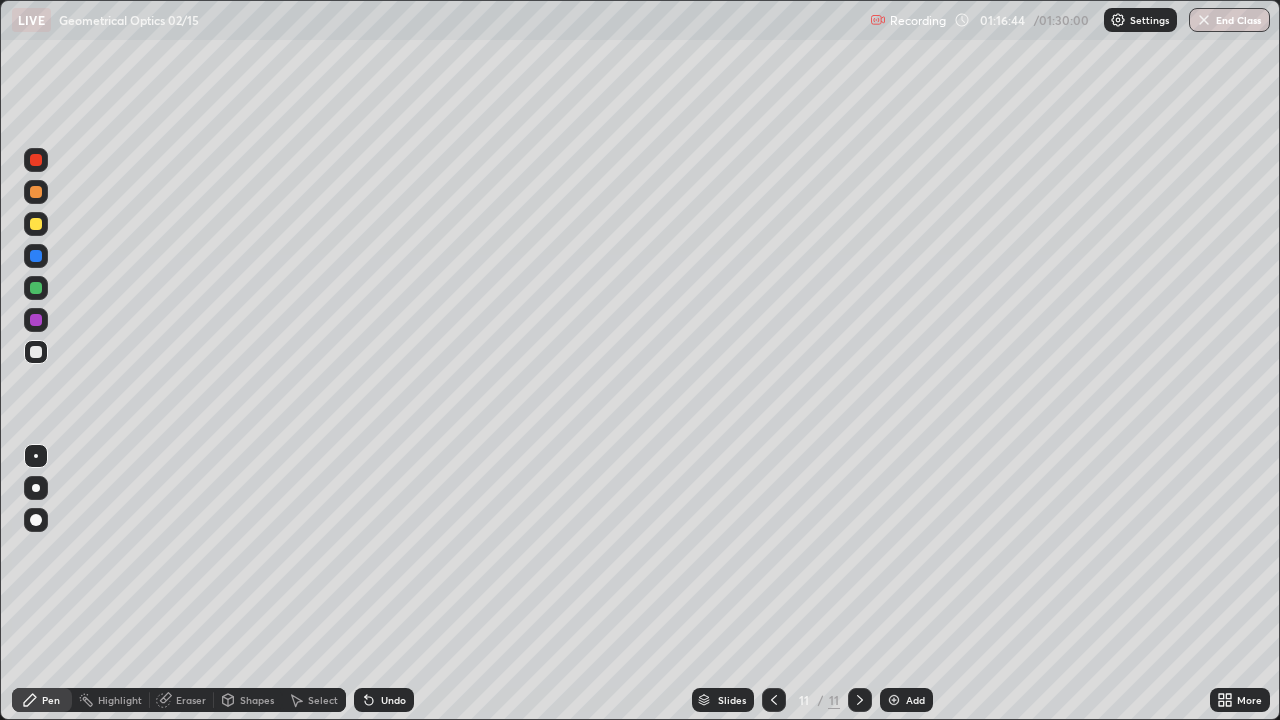 click on "Undo" at bounding box center (384, 700) 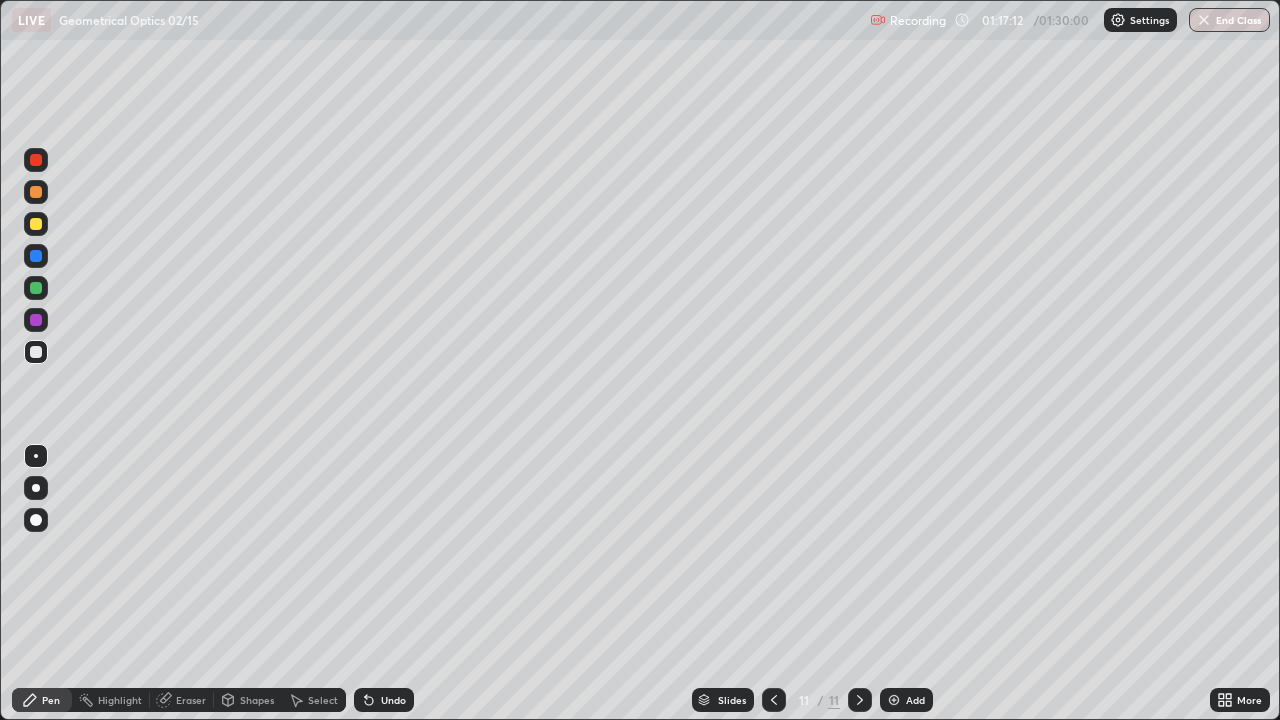 click on "Undo" at bounding box center [384, 700] 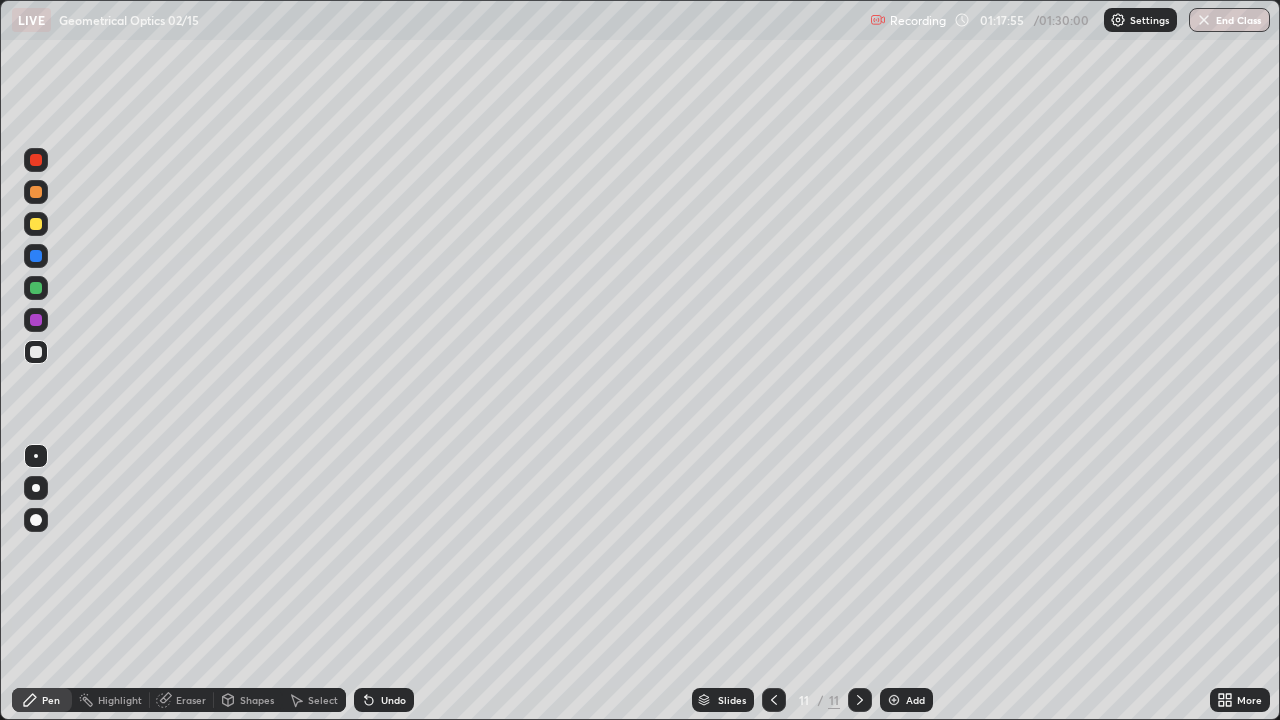click at bounding box center [36, 224] 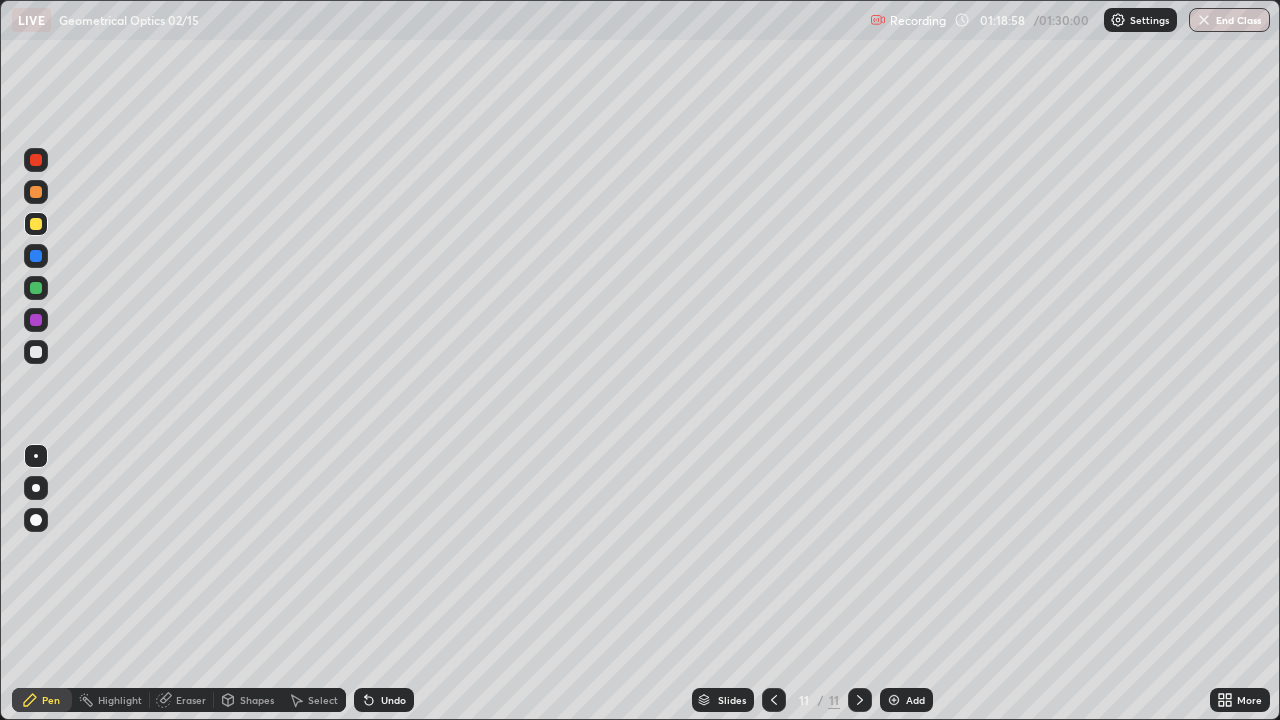click 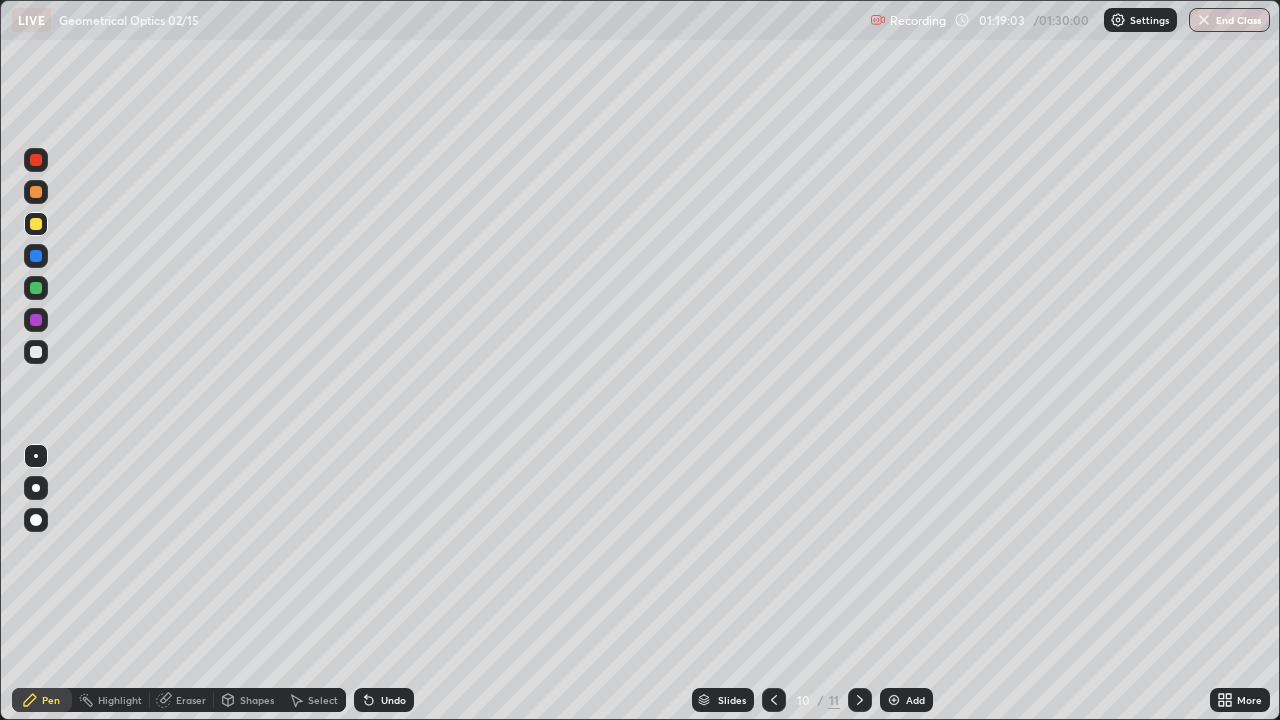 click 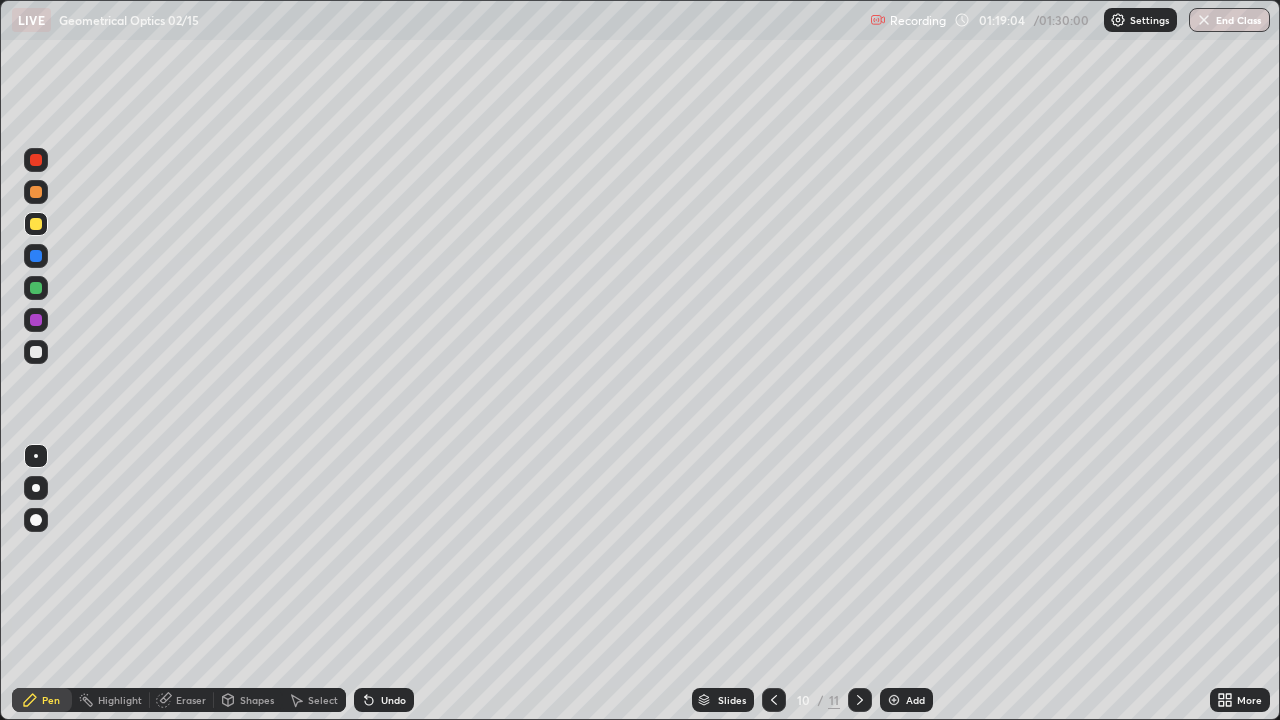 click 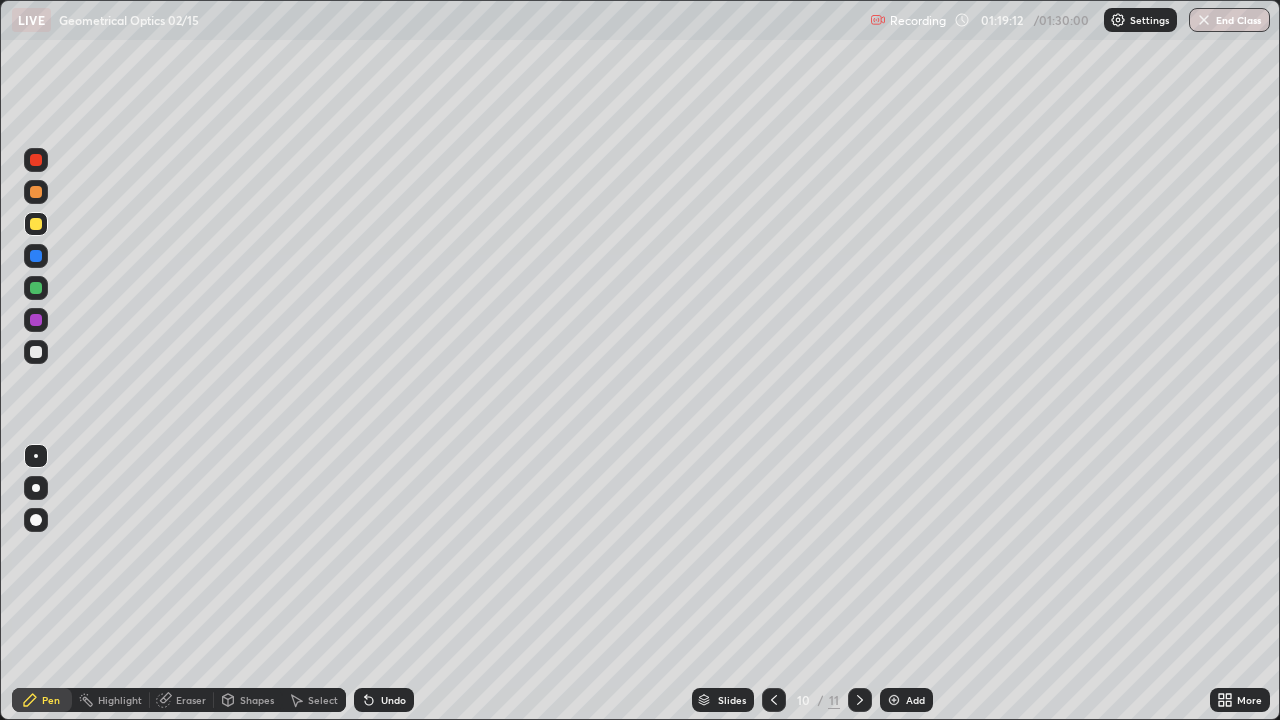 click at bounding box center (860, 700) 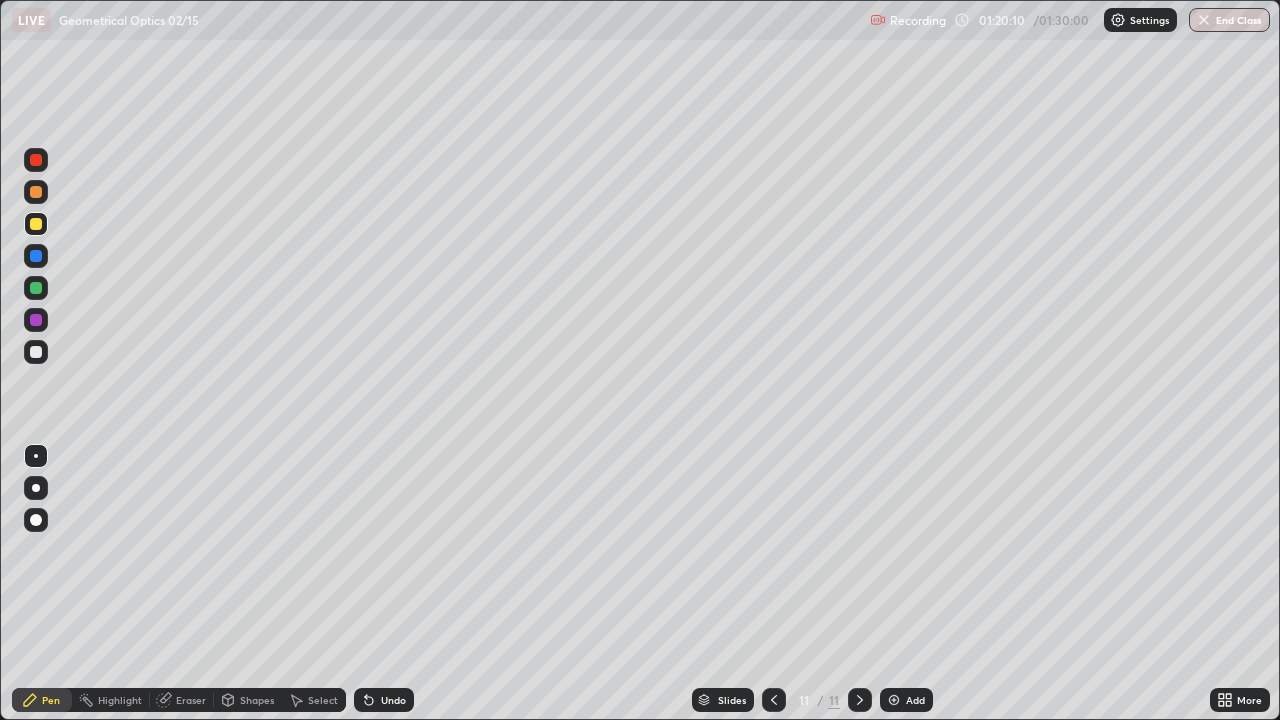 click on "Undo" at bounding box center [393, 700] 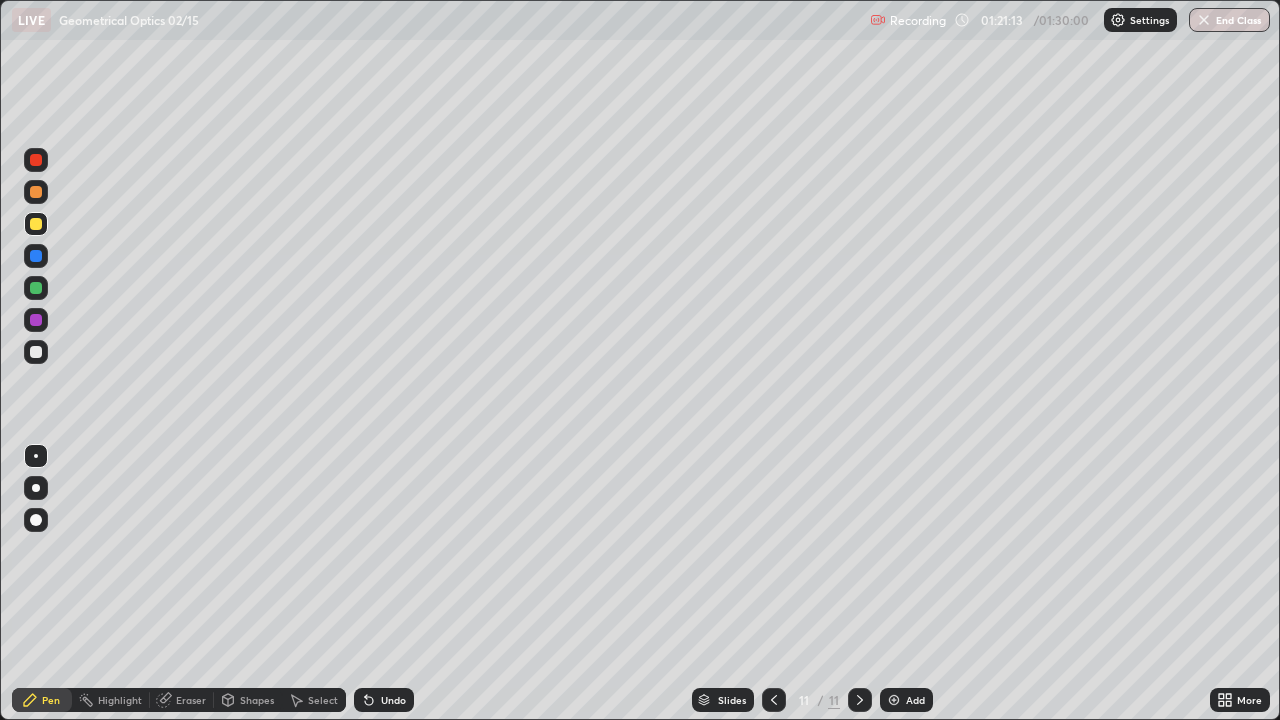 click on "Undo" at bounding box center (393, 700) 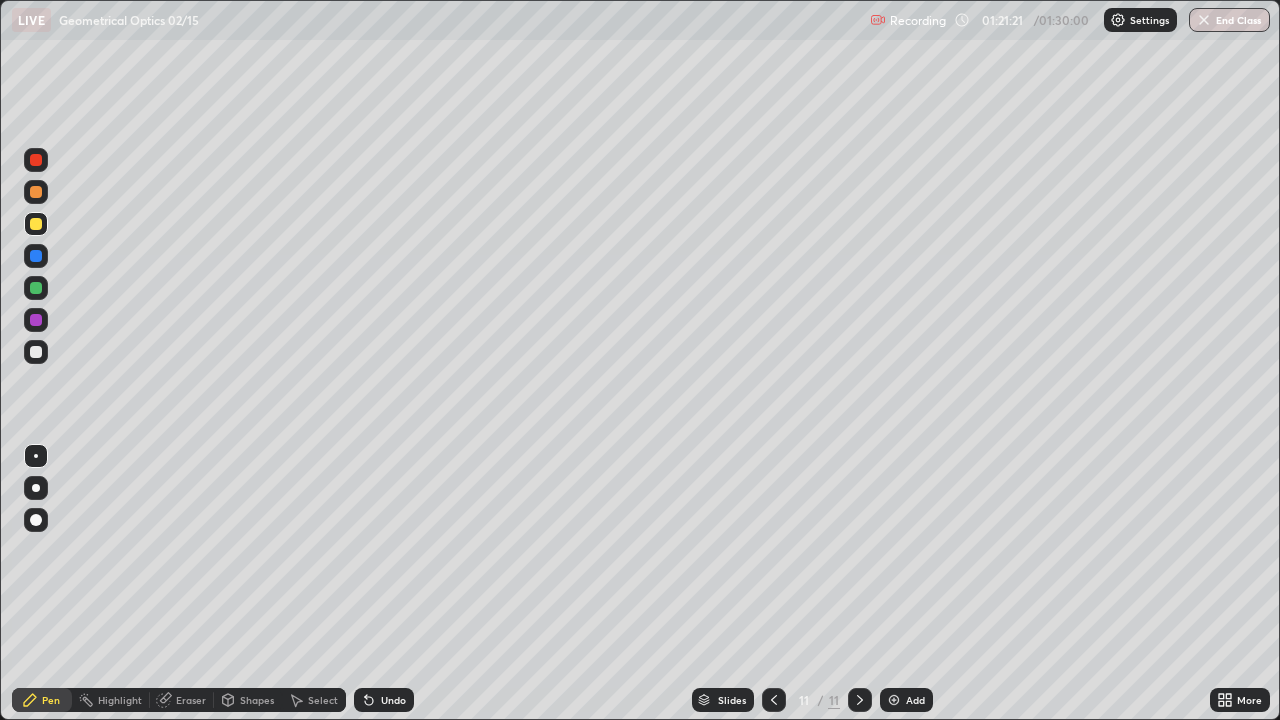 click at bounding box center (36, 352) 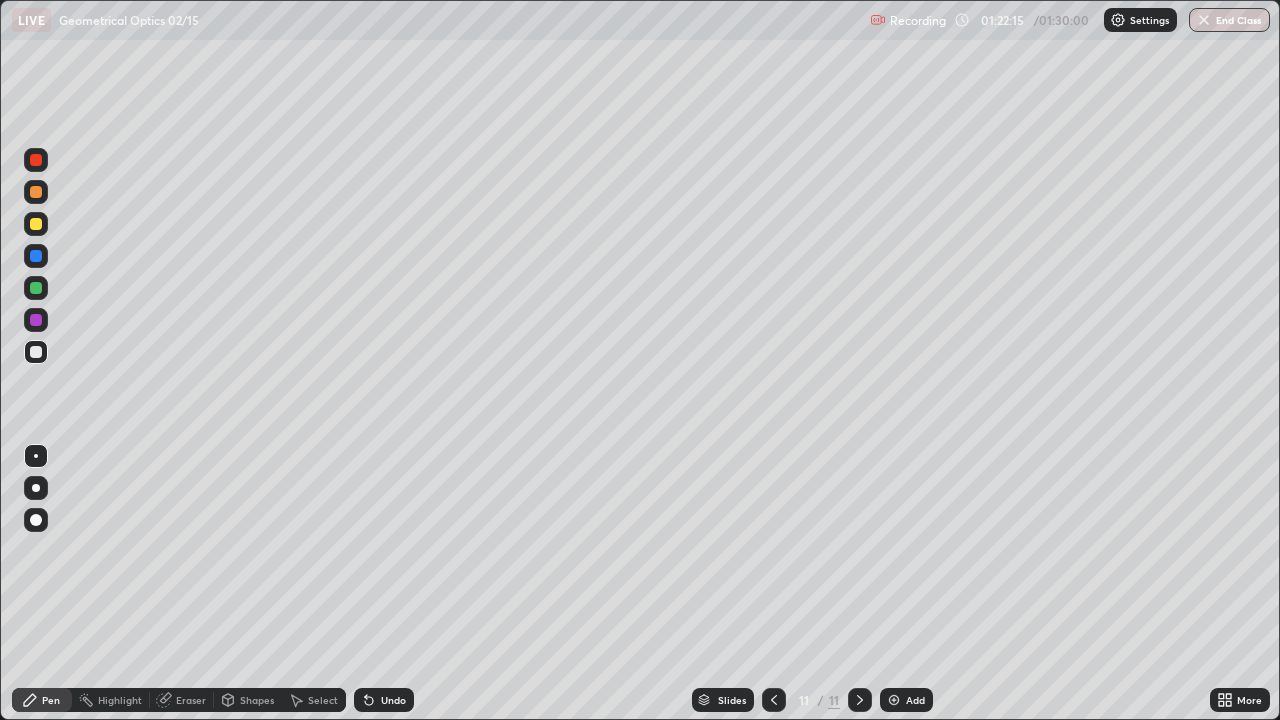 click at bounding box center [36, 224] 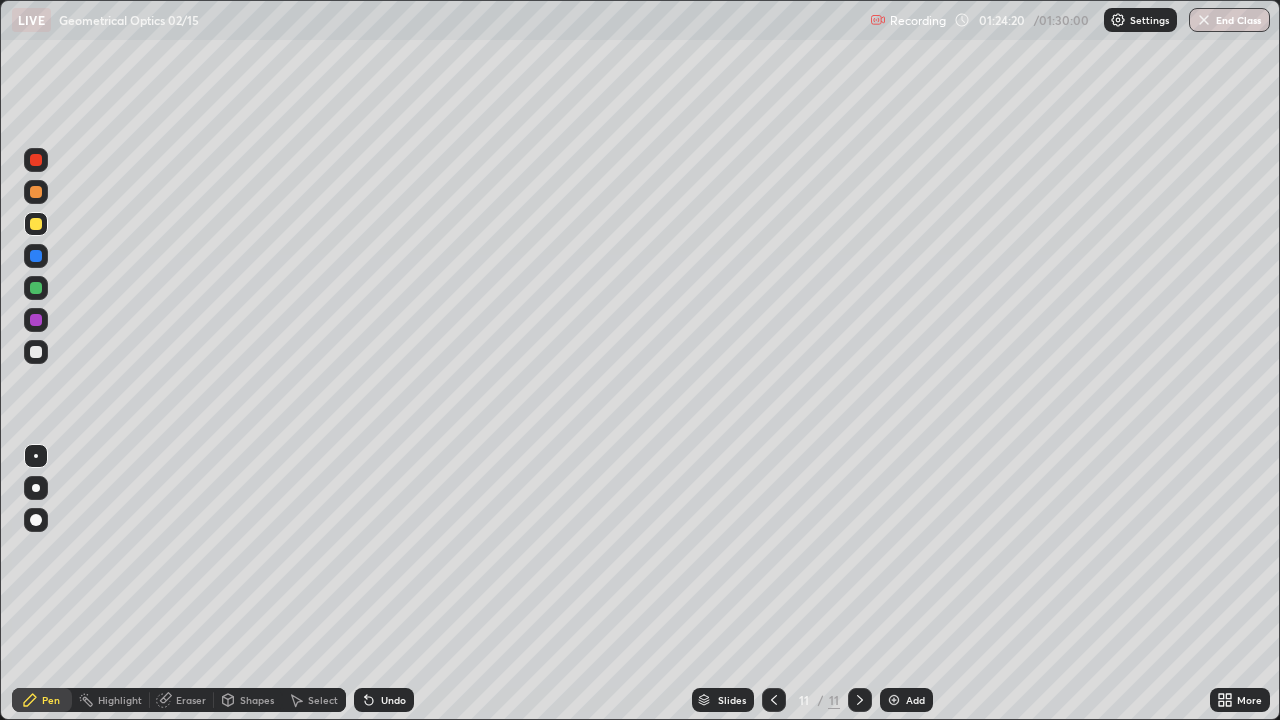 click 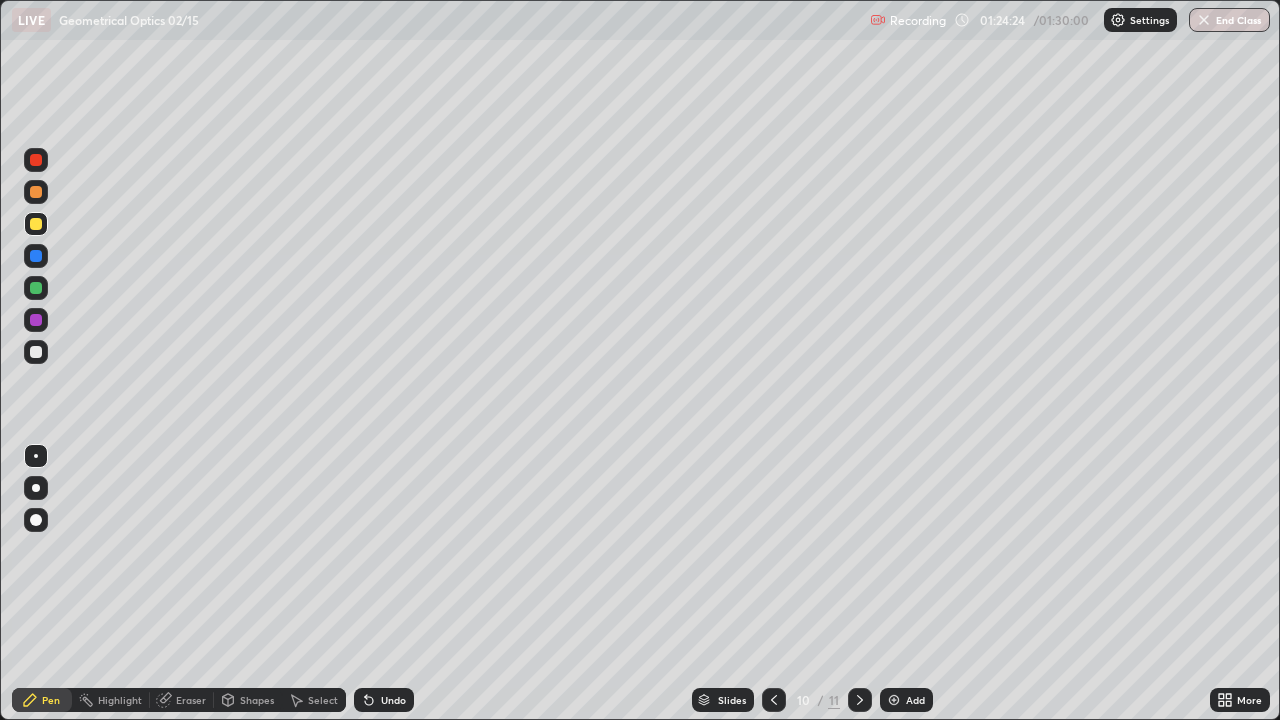 click 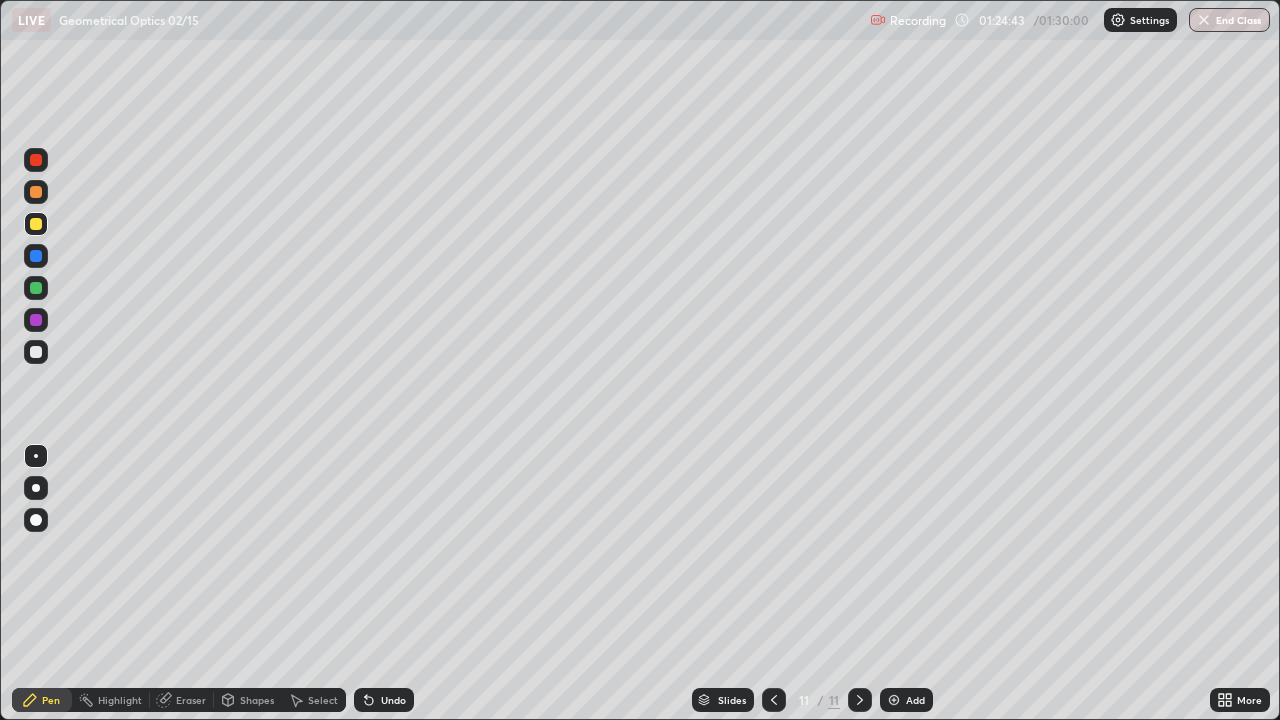 click at bounding box center (860, 700) 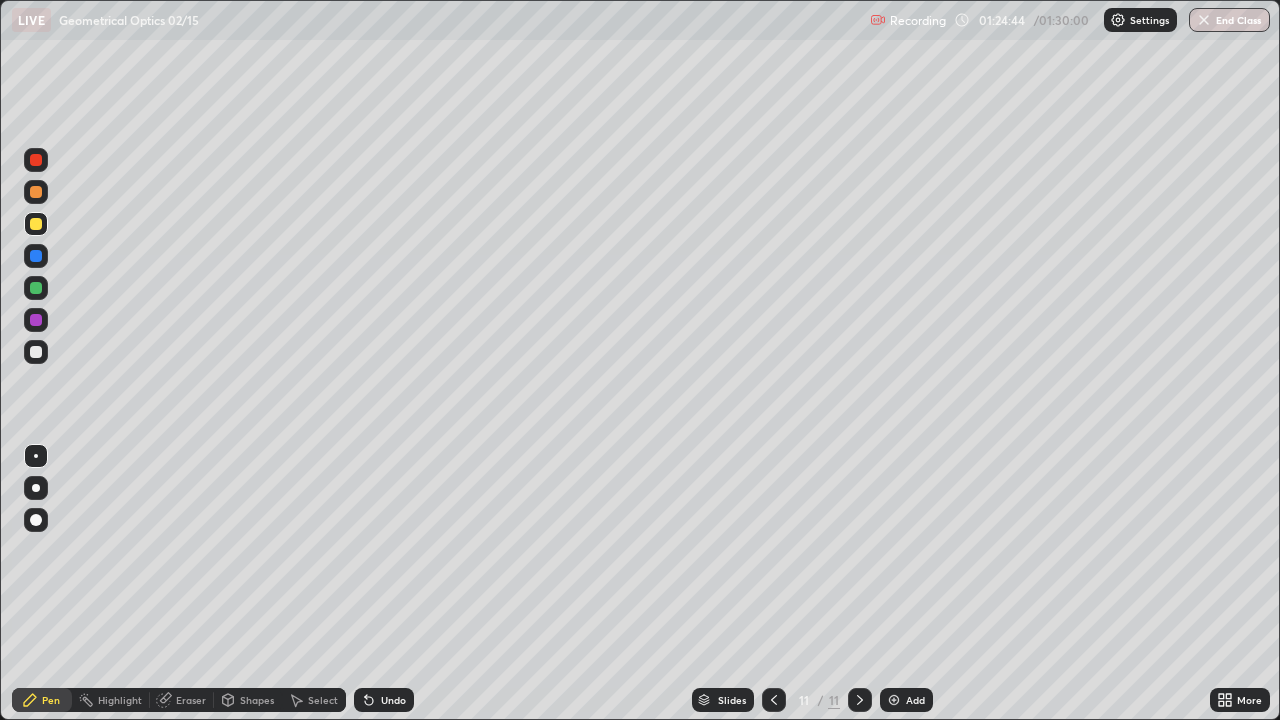 click on "Add" at bounding box center (915, 700) 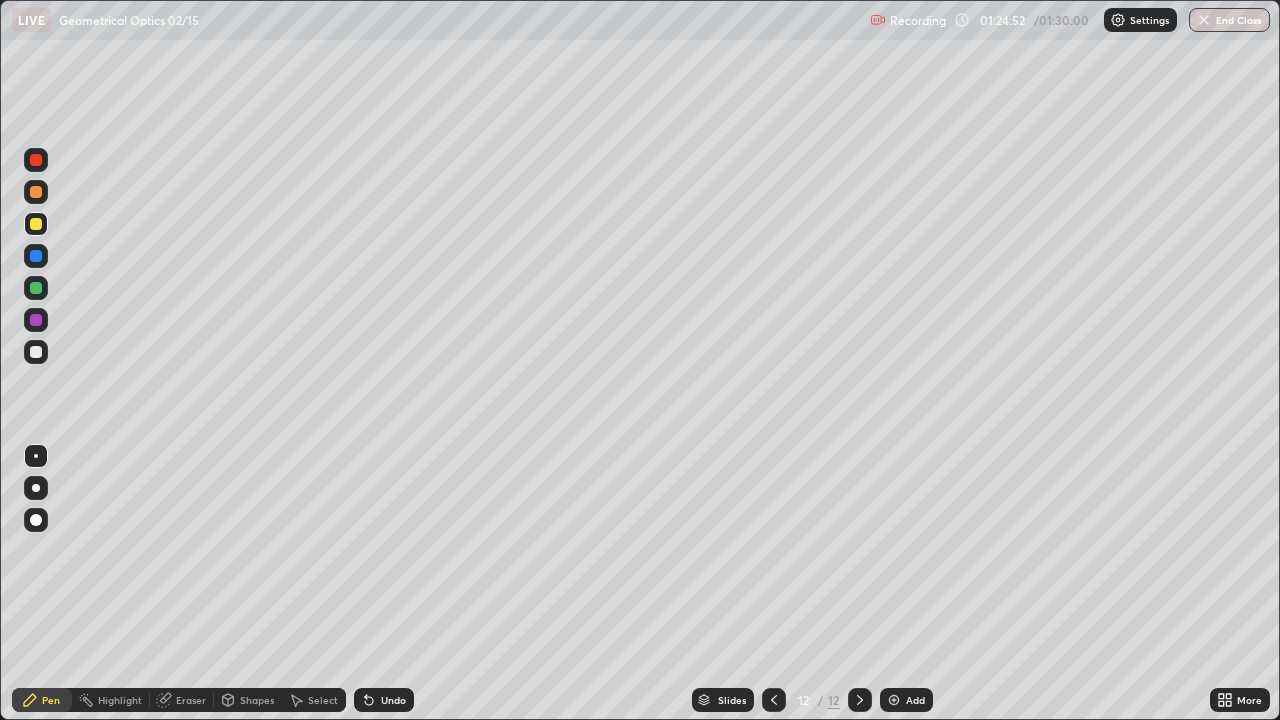 click at bounding box center [36, 352] 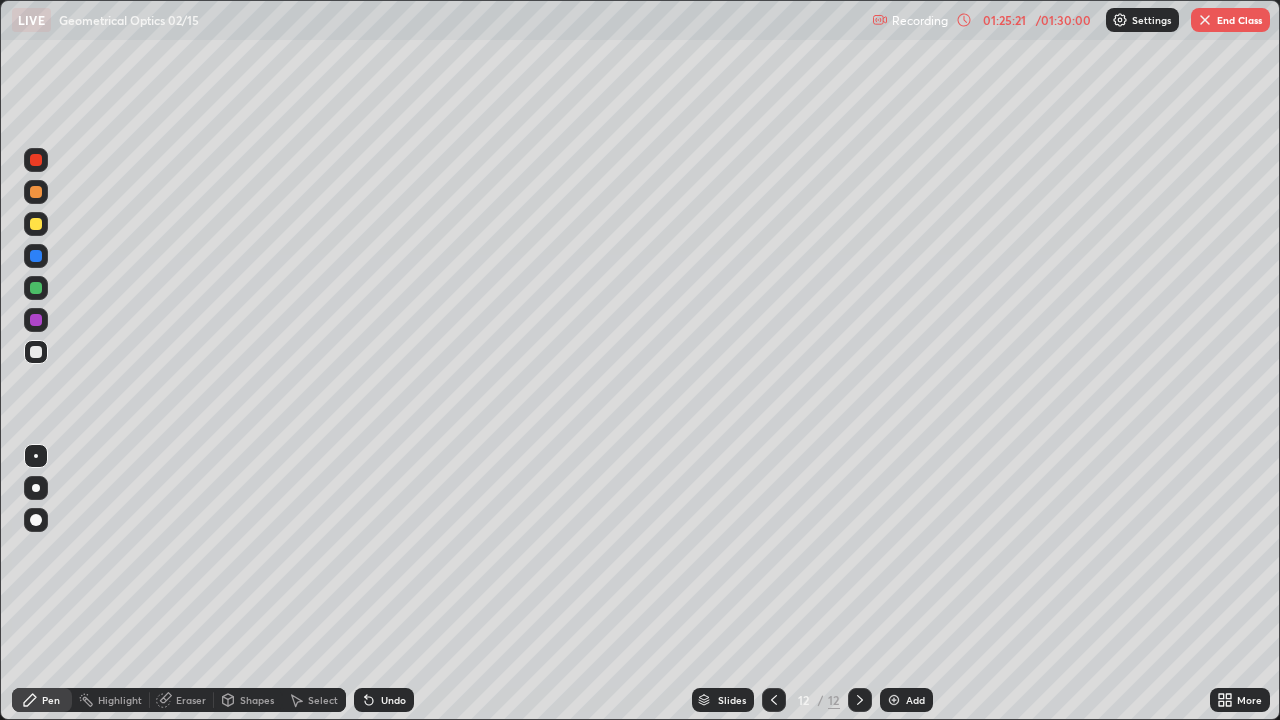click at bounding box center (36, 224) 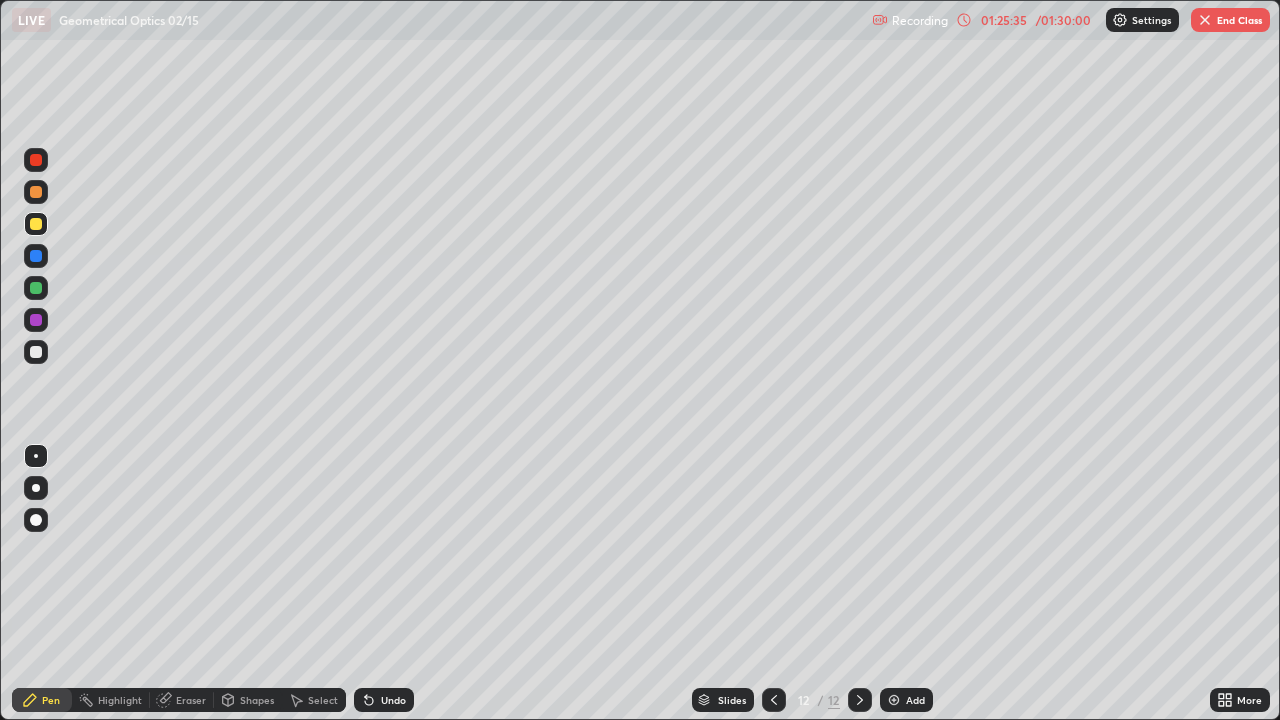 click on "Undo" at bounding box center (393, 700) 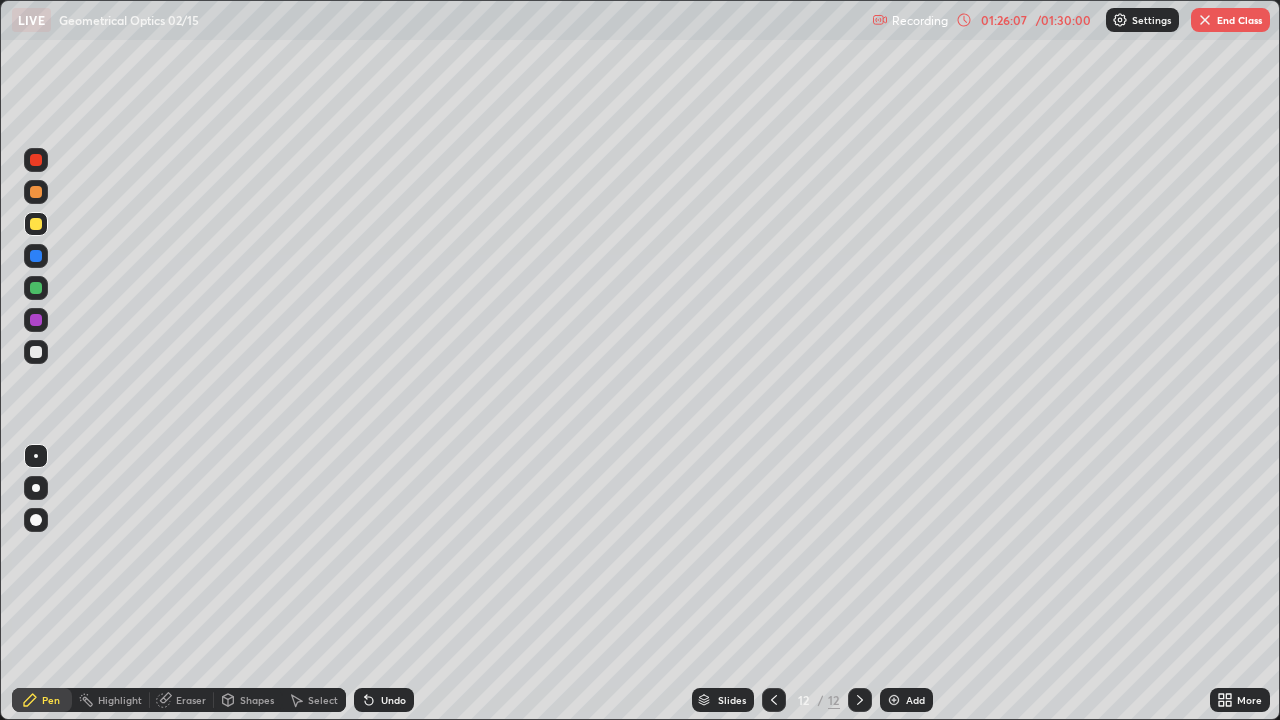 click at bounding box center [36, 352] 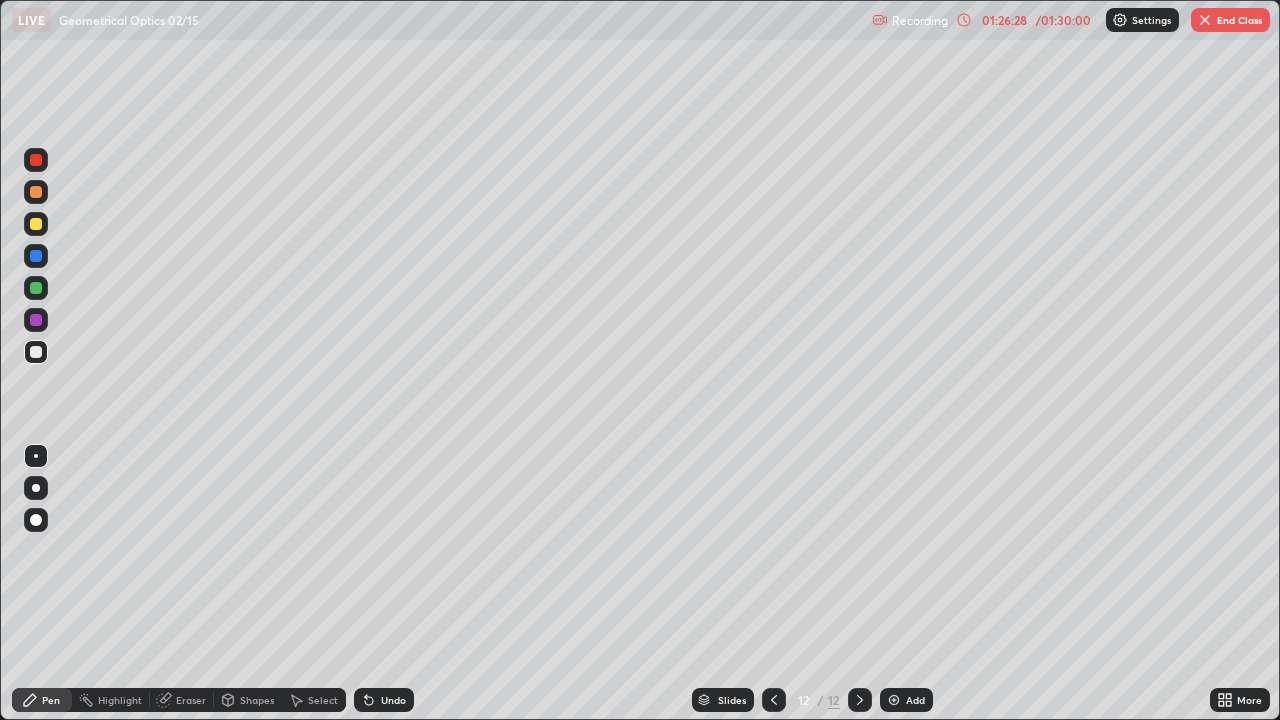 click on "Undo" at bounding box center (384, 700) 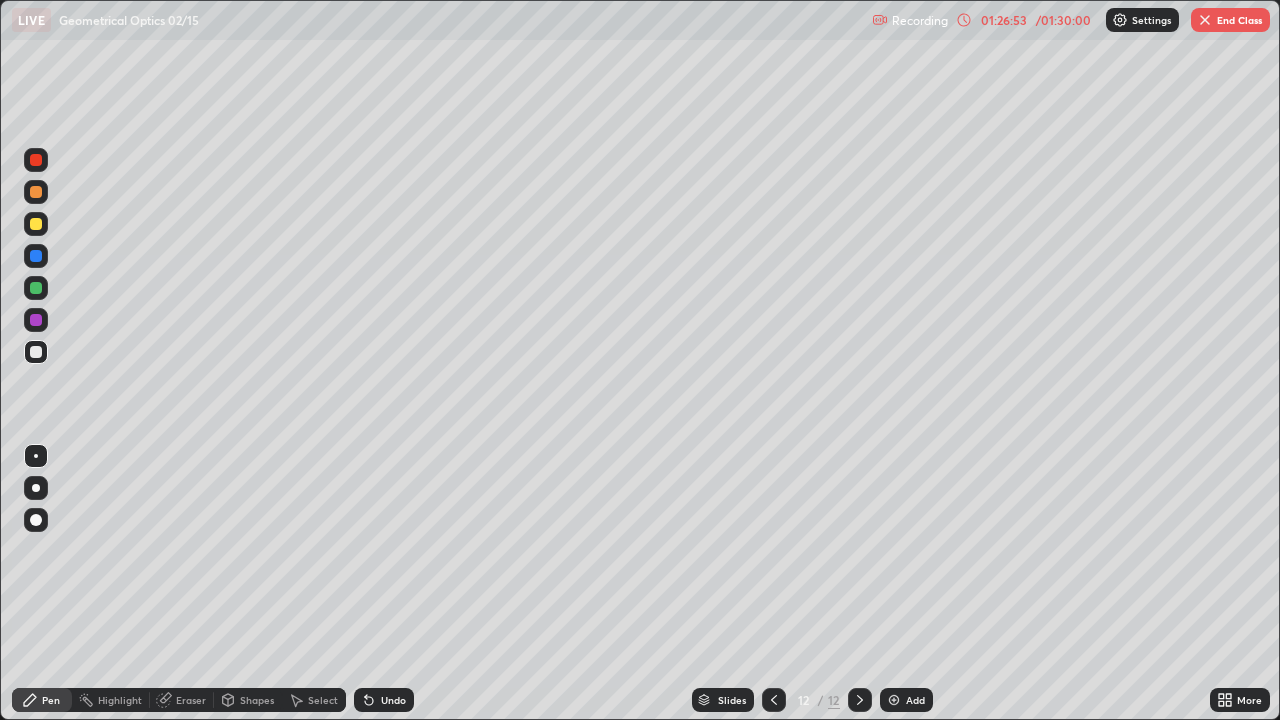click on "Undo" at bounding box center (393, 700) 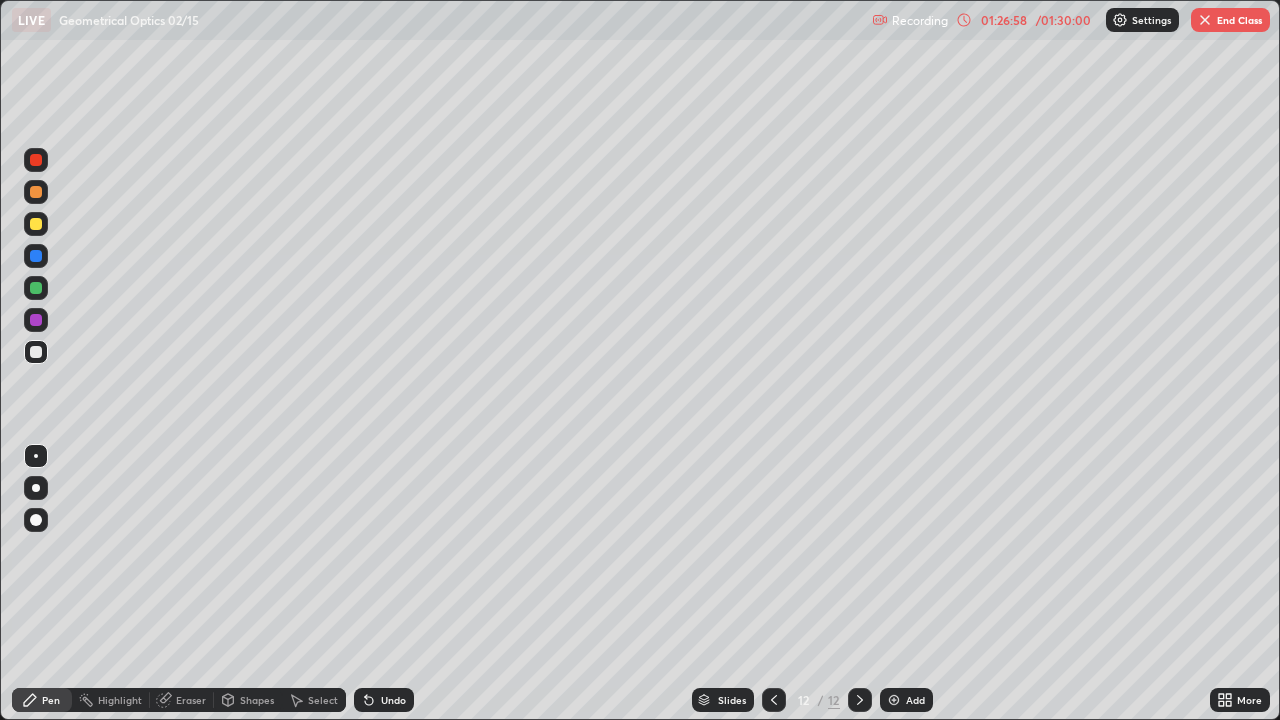 click on "Undo" at bounding box center (384, 700) 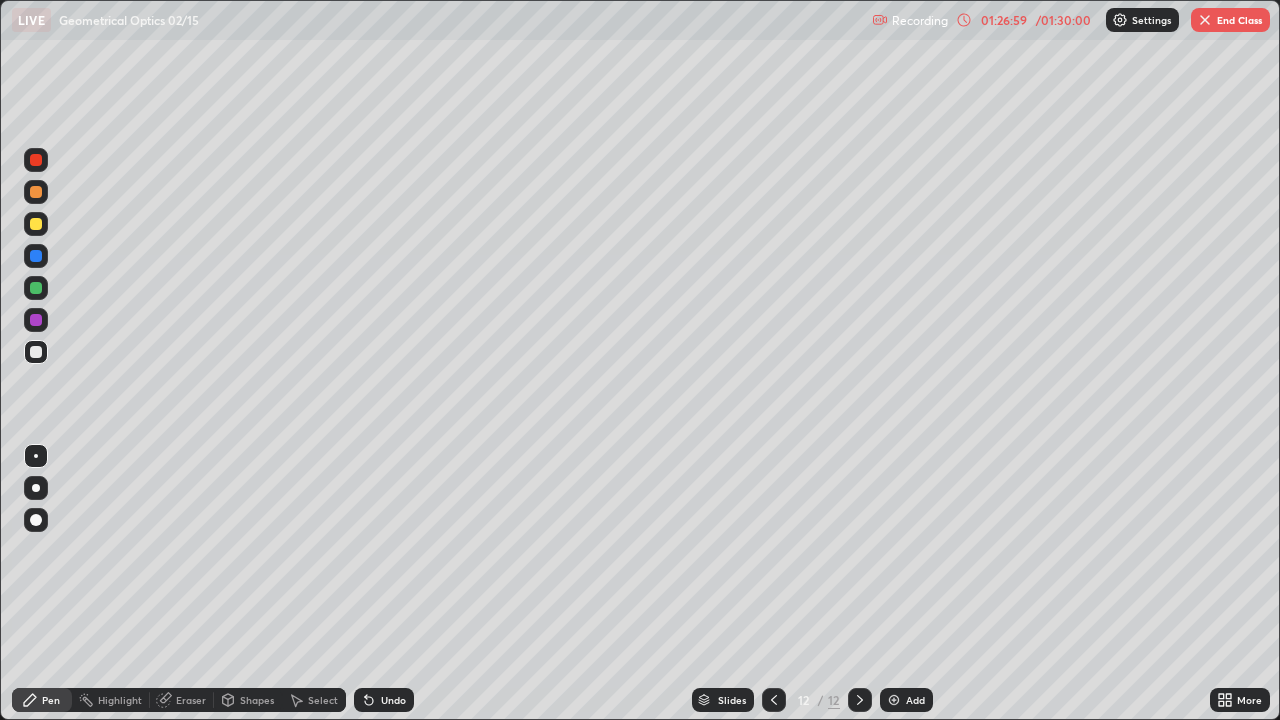 click on "Undo" at bounding box center (393, 700) 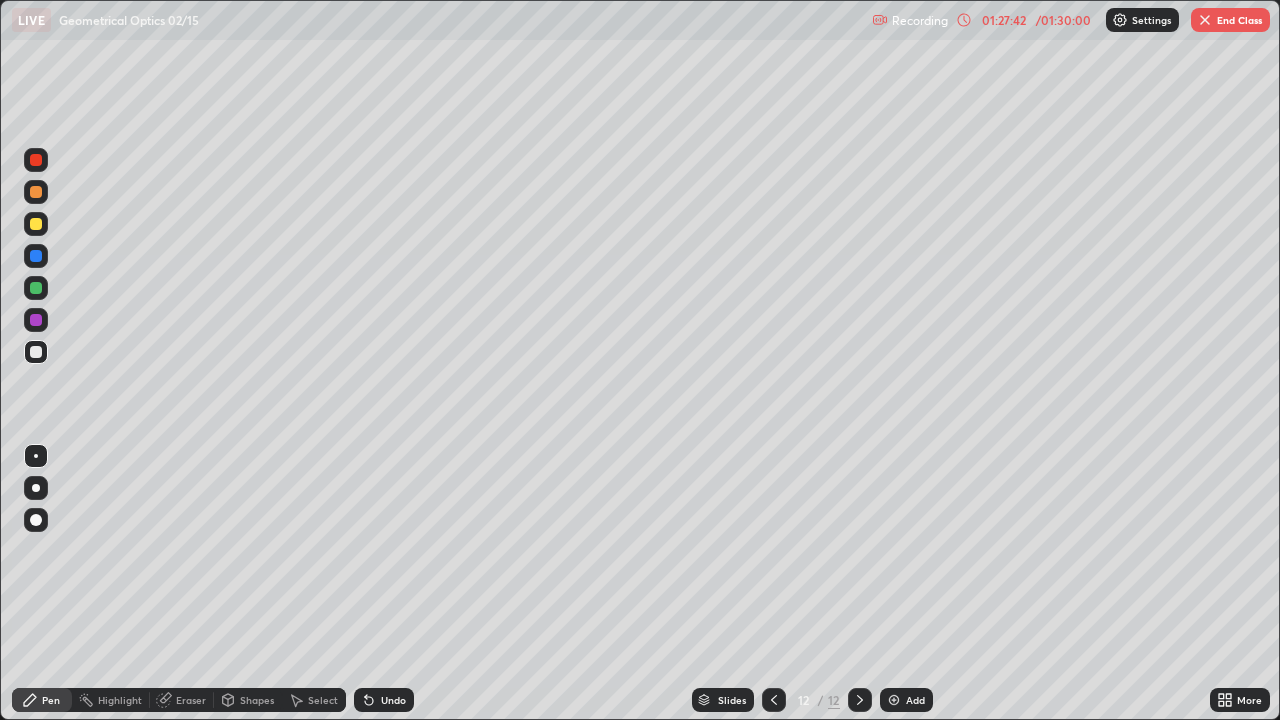 click on "Eraser" at bounding box center [182, 700] 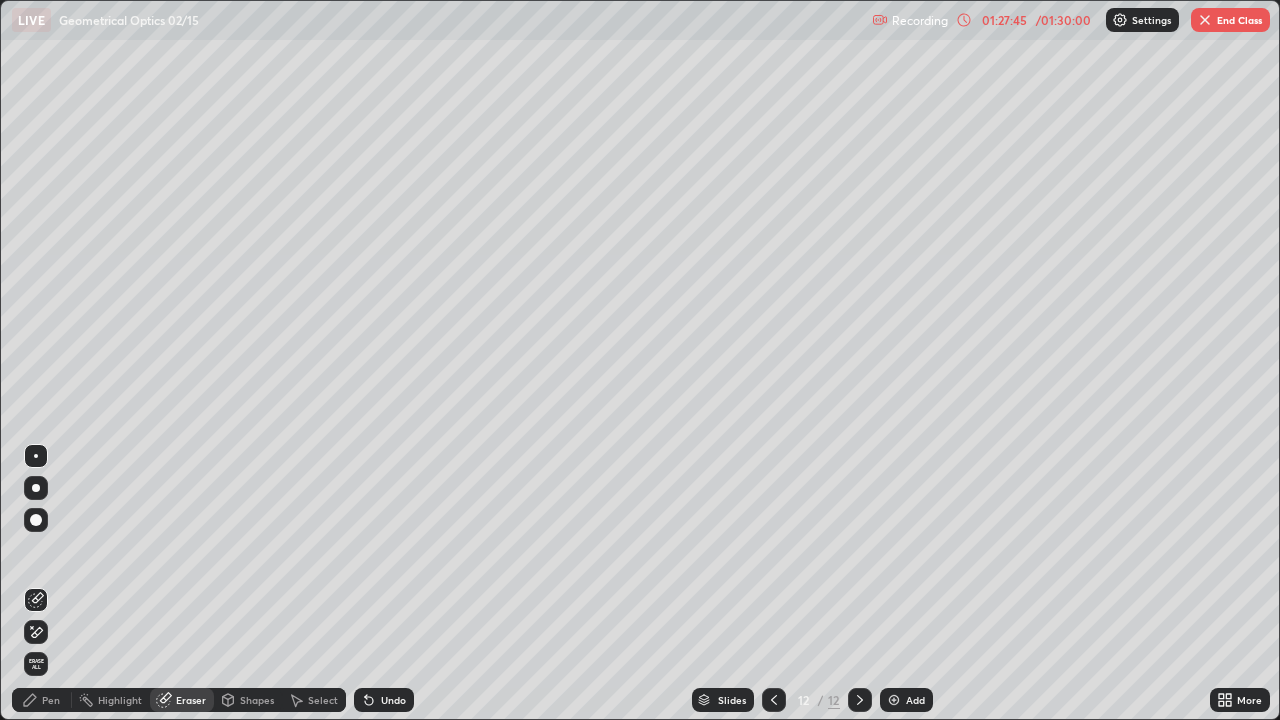 click 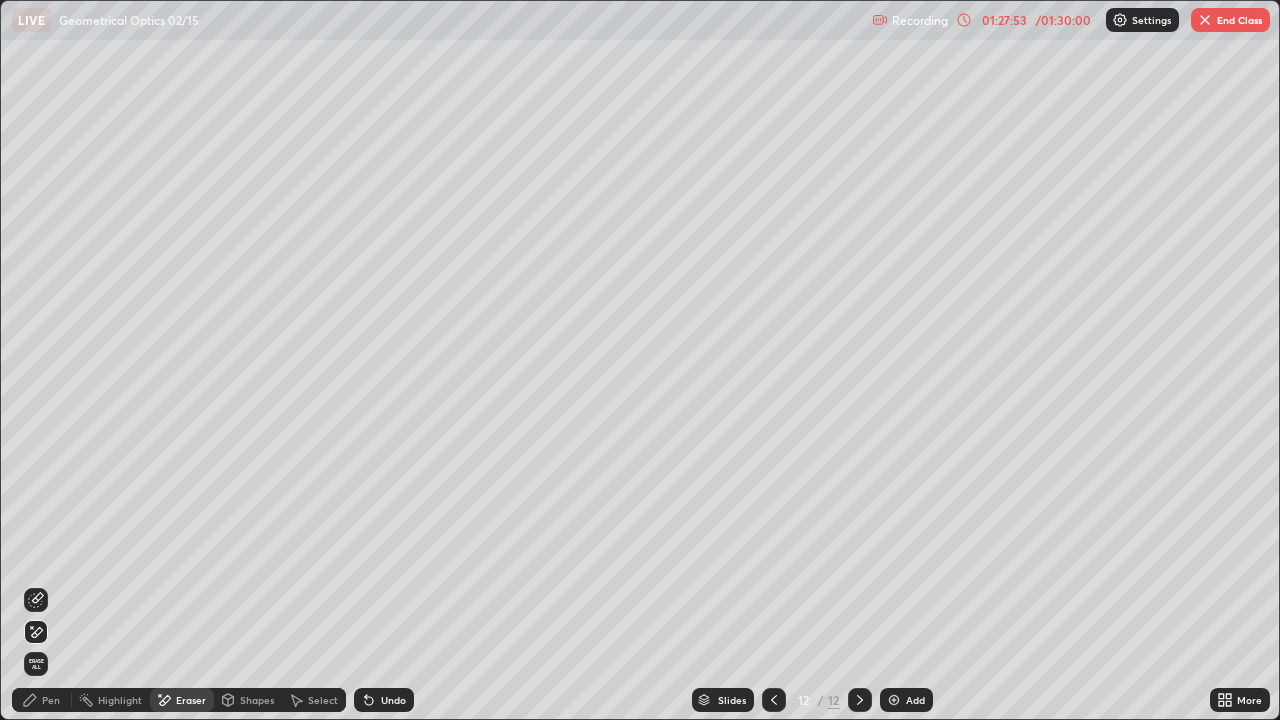 click 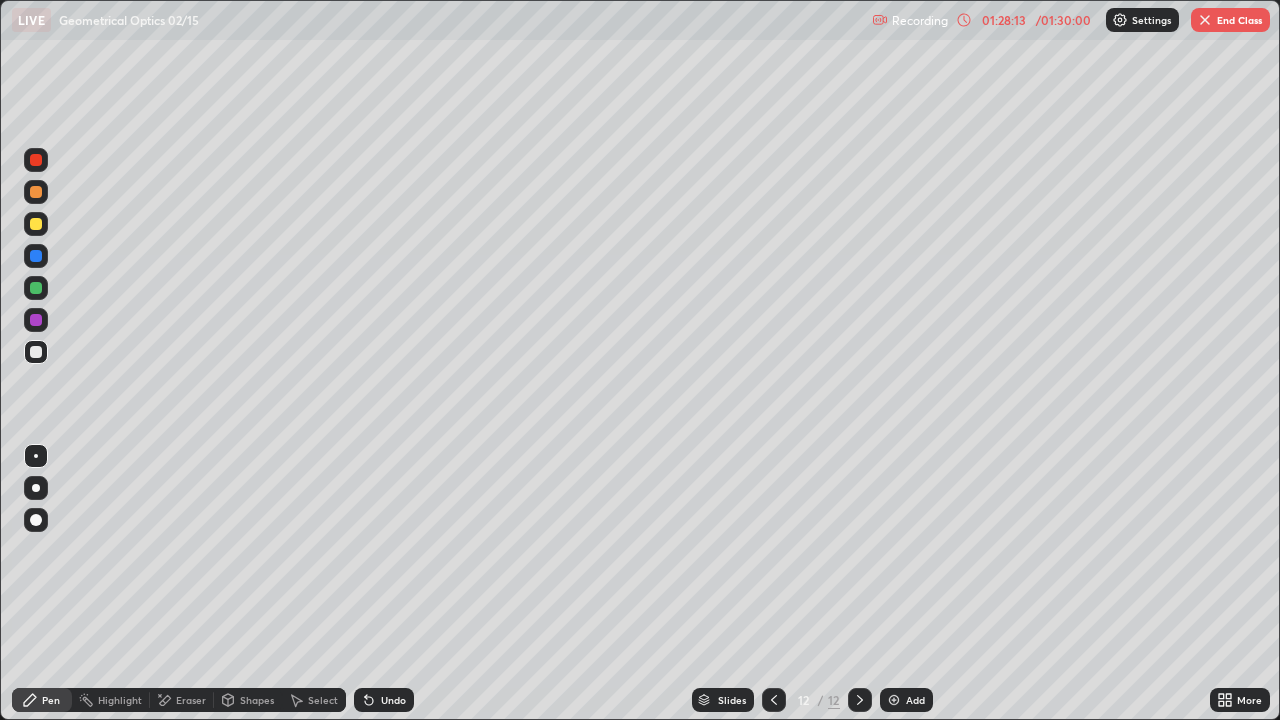 click on "Undo" at bounding box center (393, 700) 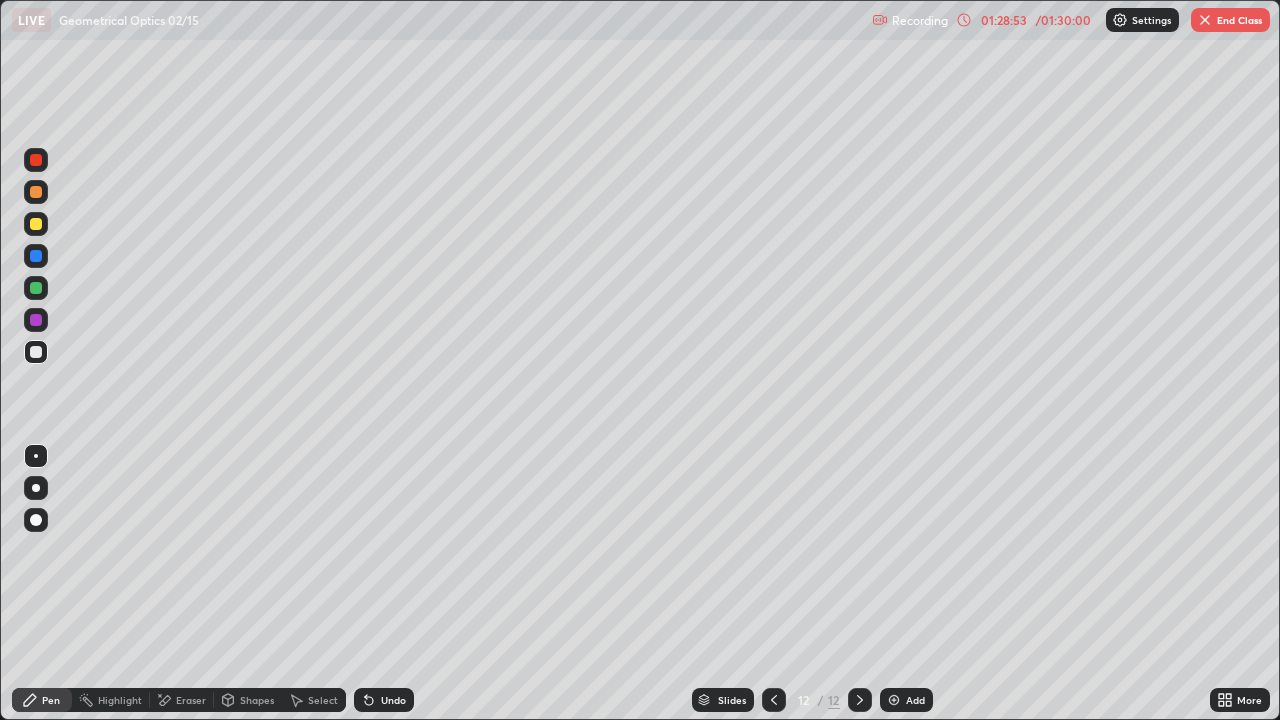 click on "Undo" at bounding box center (393, 700) 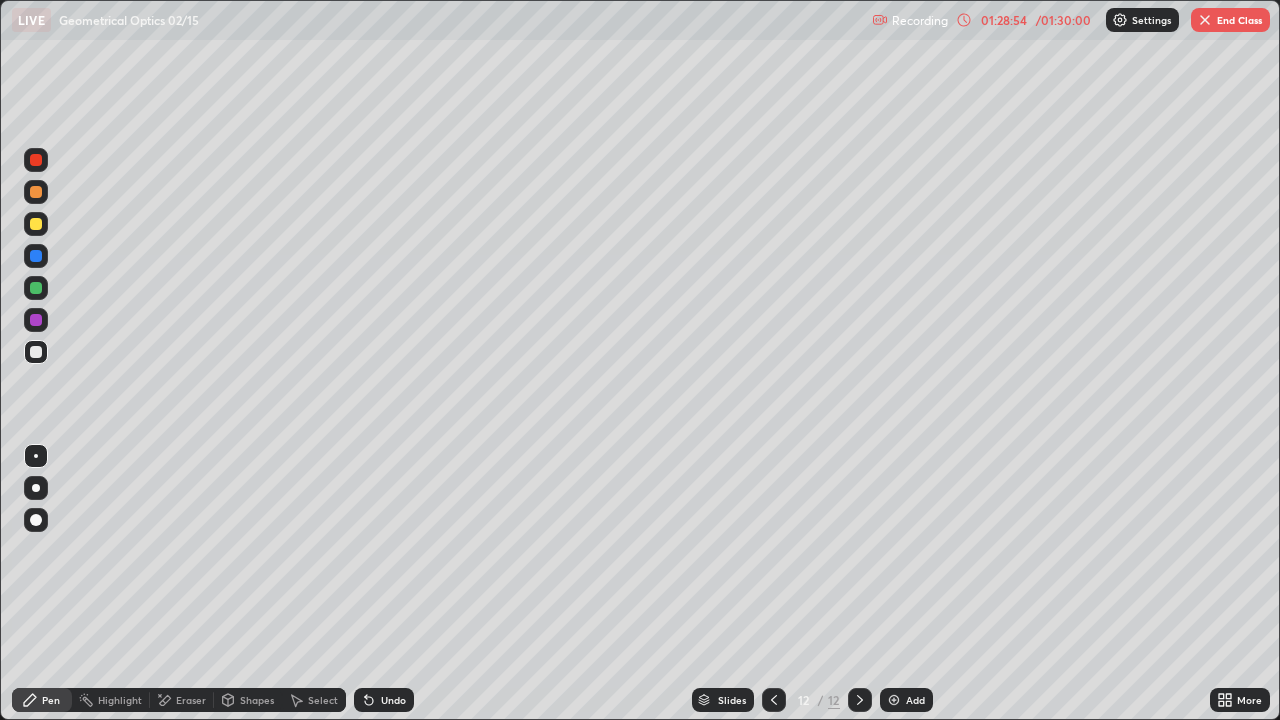 click on "Undo" at bounding box center (384, 700) 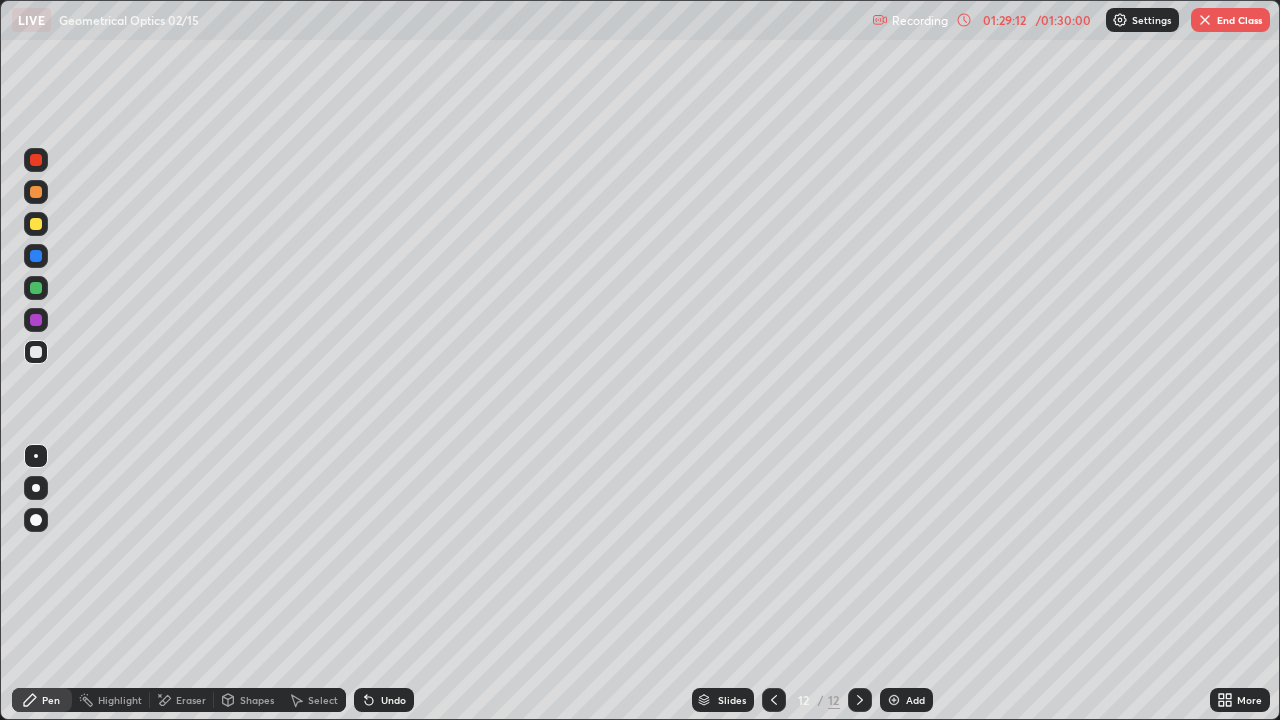 click on "Undo" at bounding box center [393, 700] 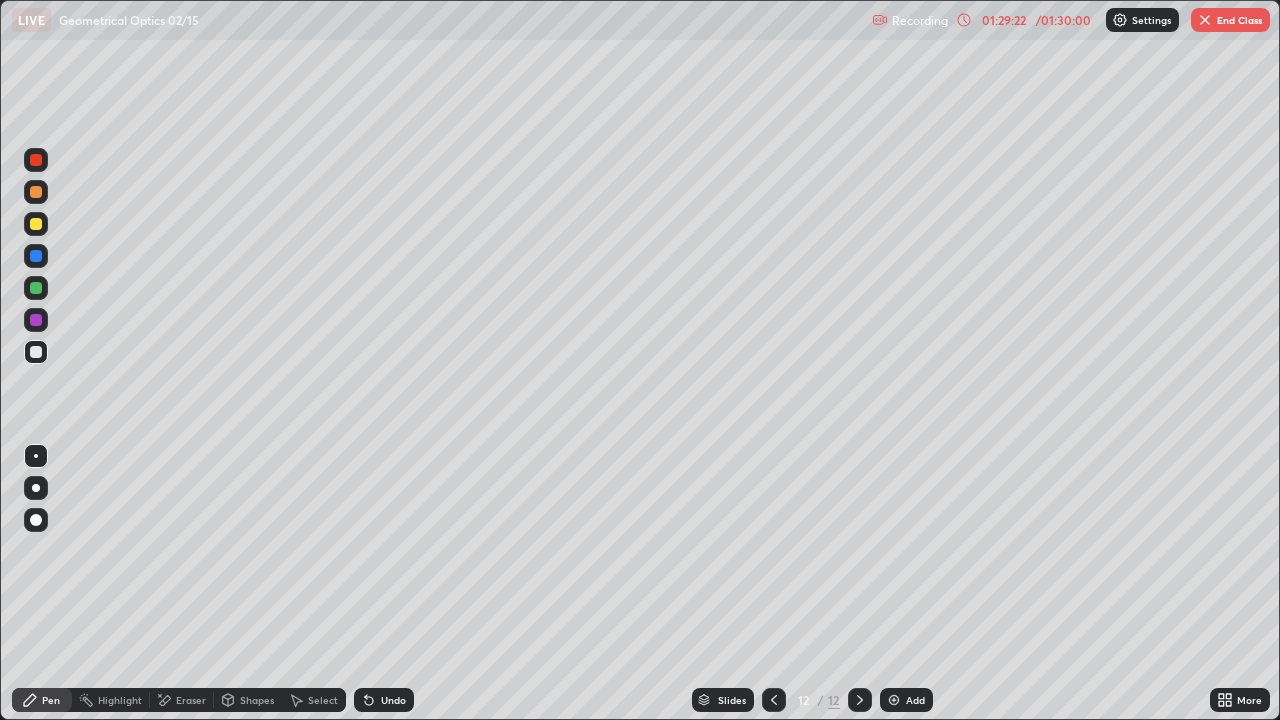 click on "Eraser" at bounding box center (182, 700) 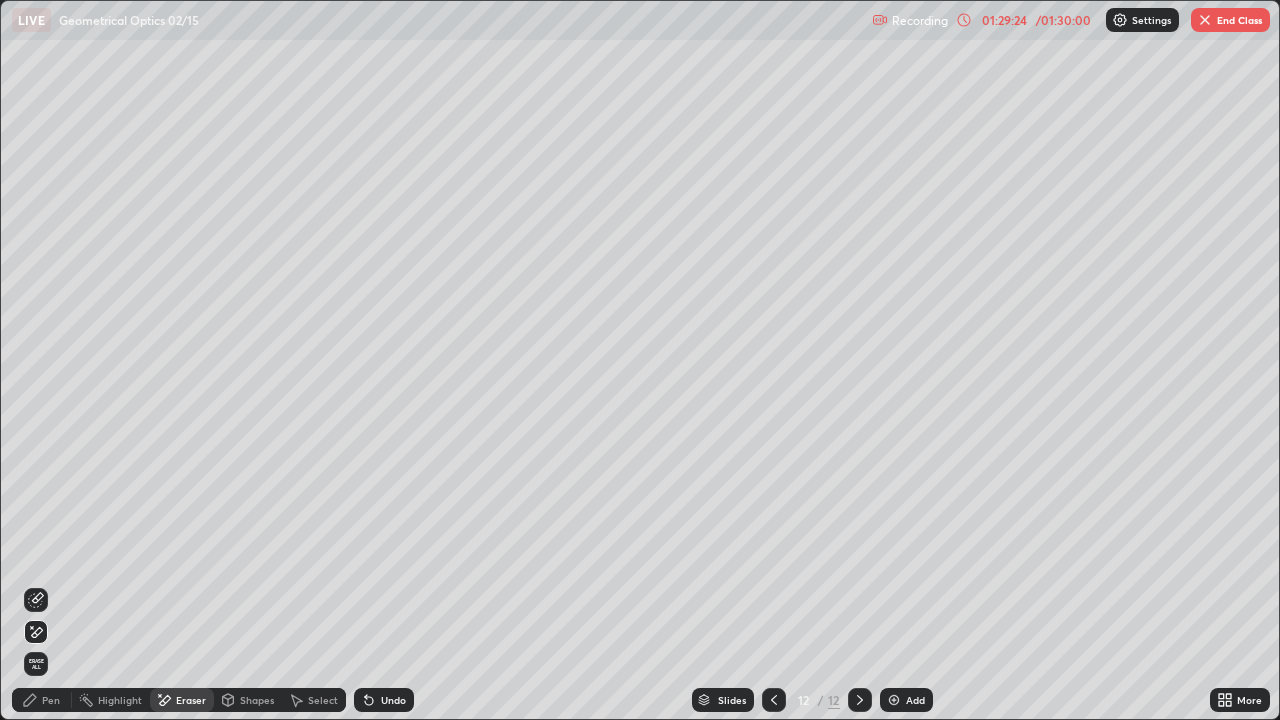 click on "Pen" at bounding box center [51, 700] 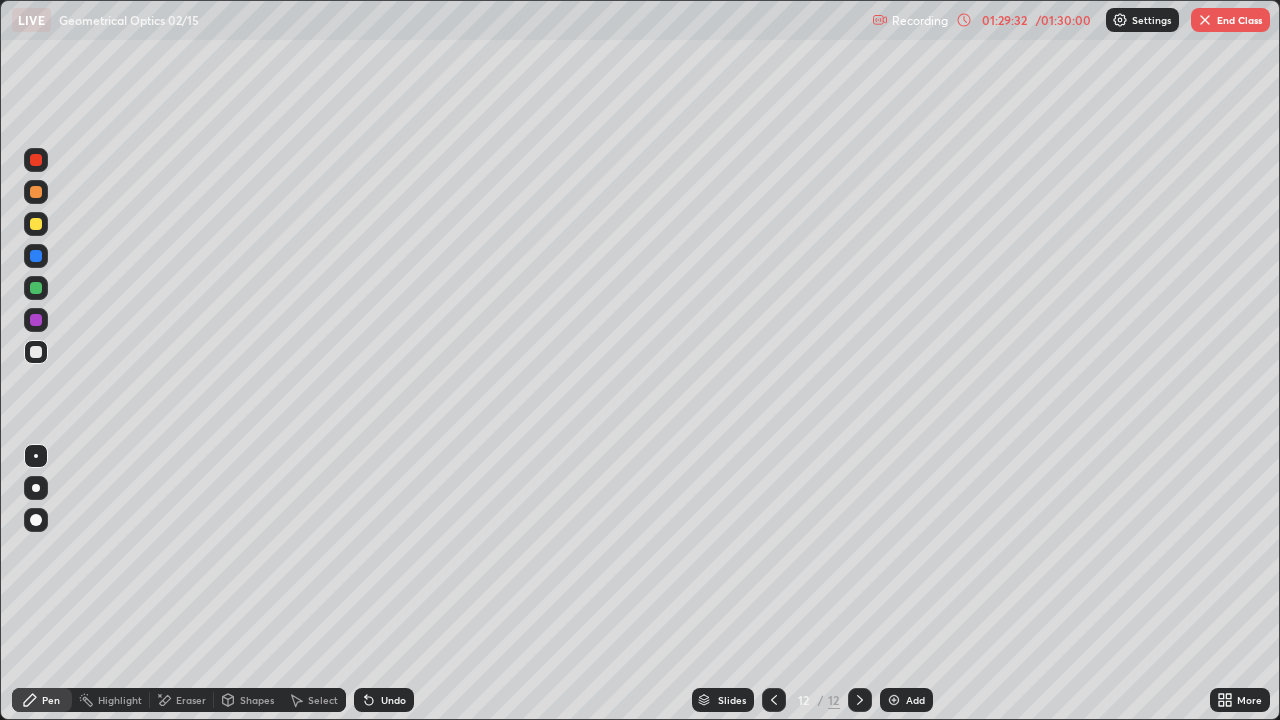click on "Undo" at bounding box center [384, 700] 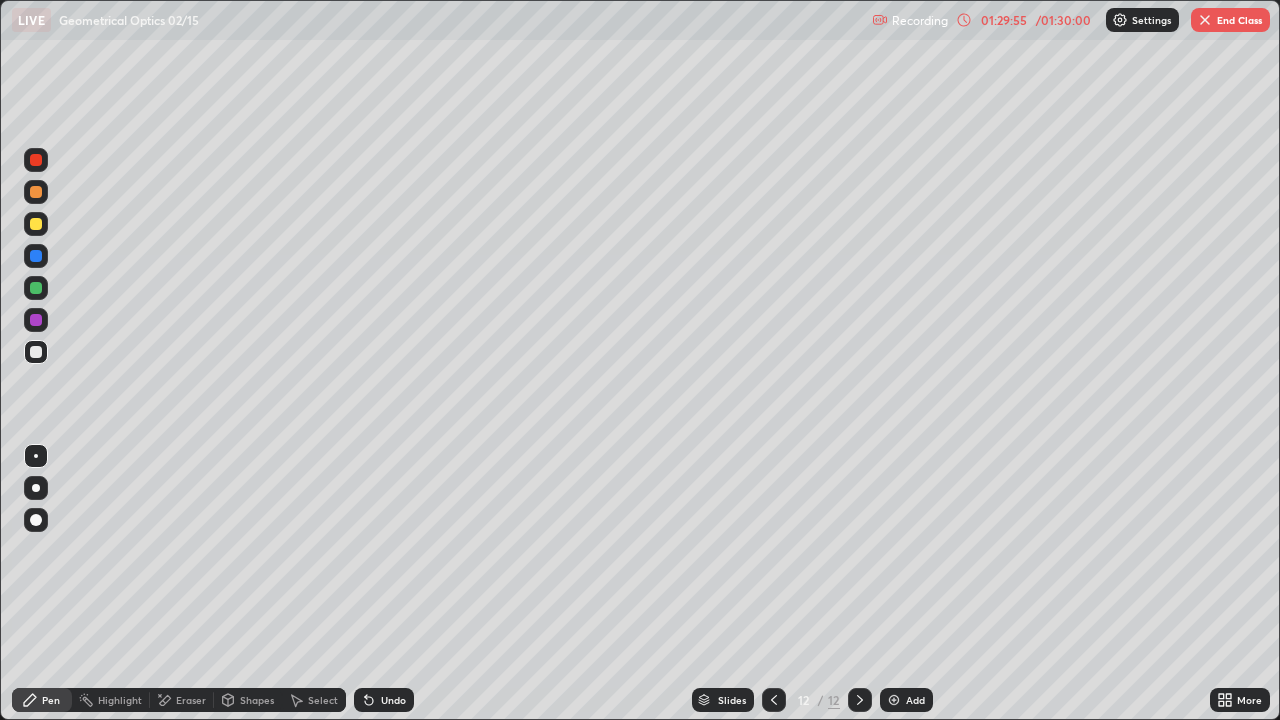 click on "Eraser" at bounding box center [191, 700] 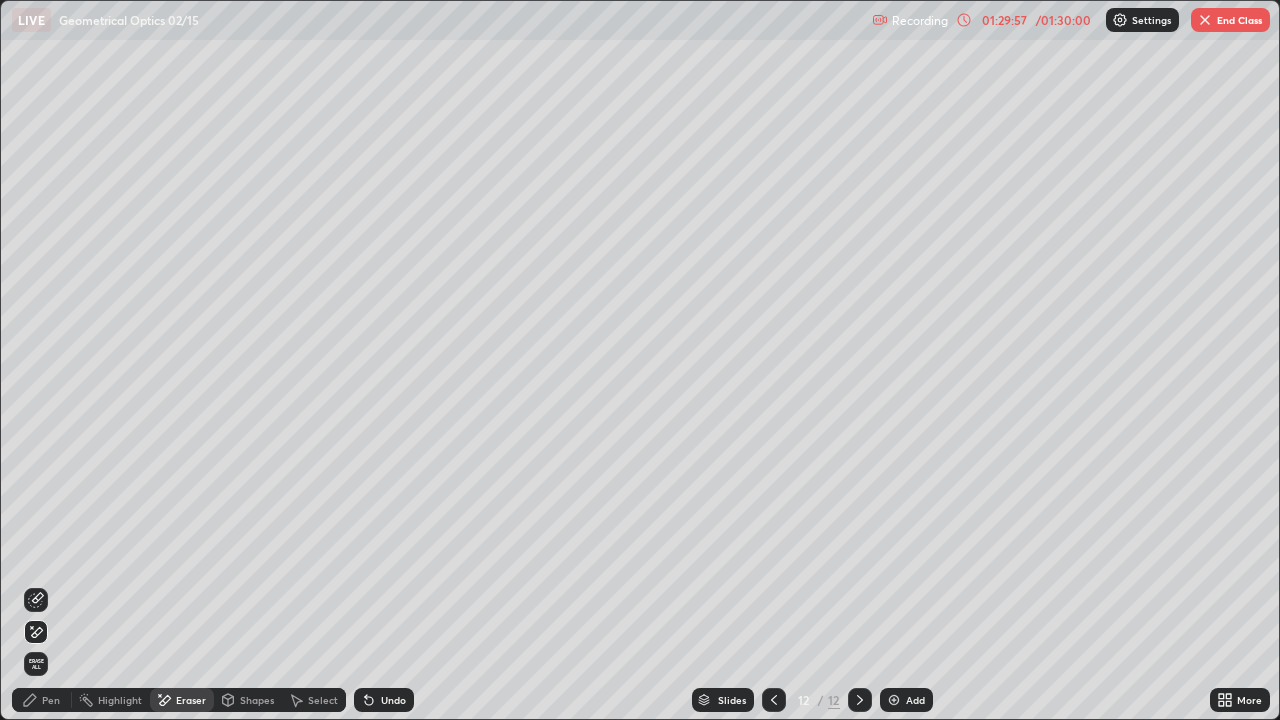 click on "Pen" at bounding box center [51, 700] 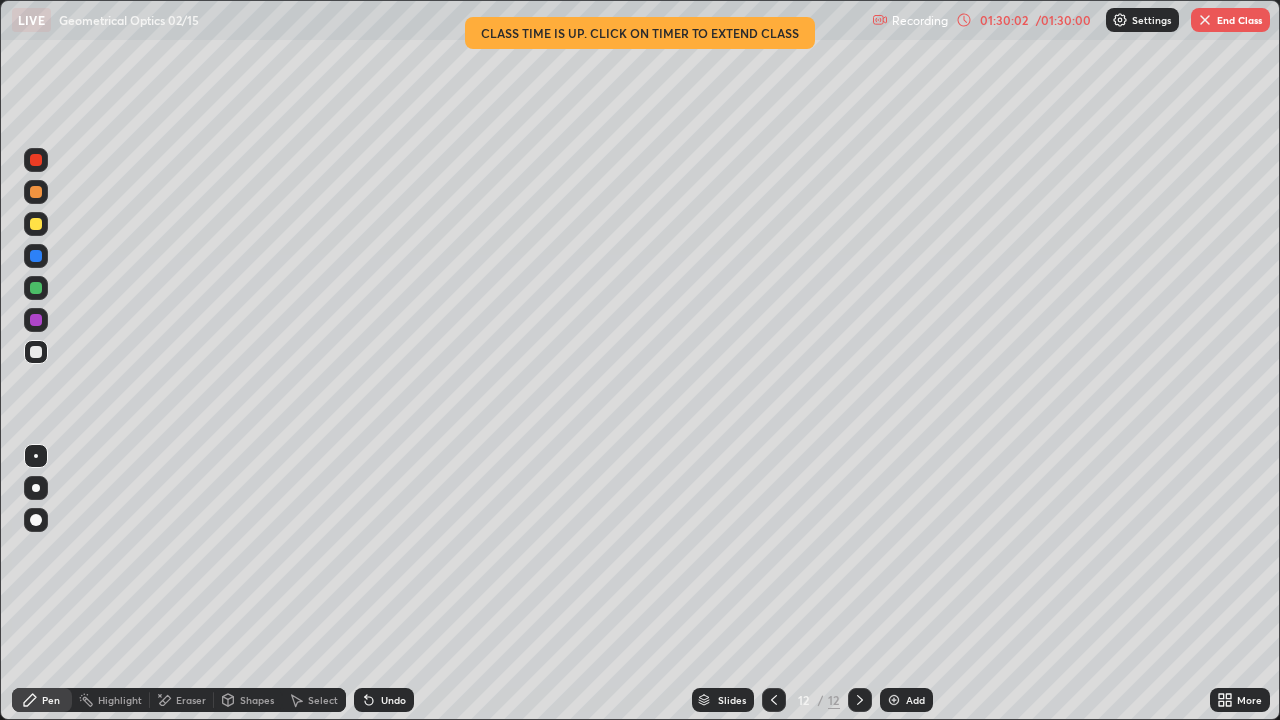 click on "Undo" at bounding box center [393, 700] 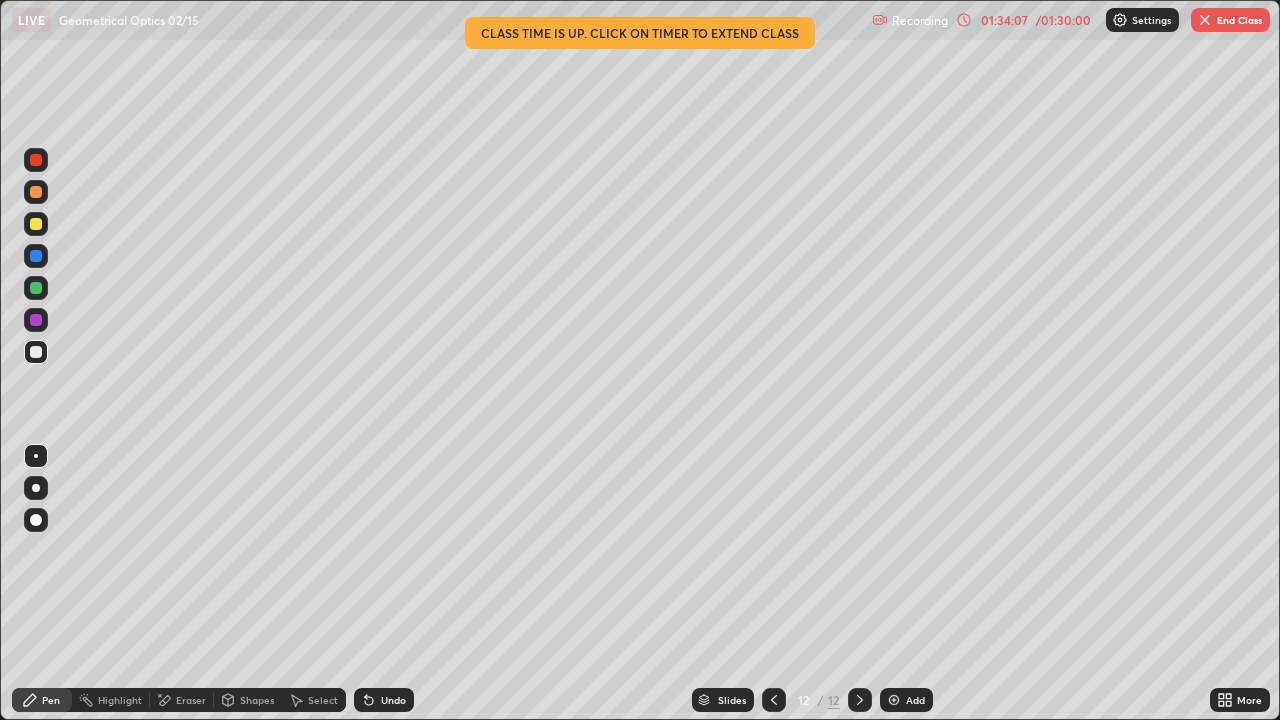 click on "End Class" at bounding box center (1230, 20) 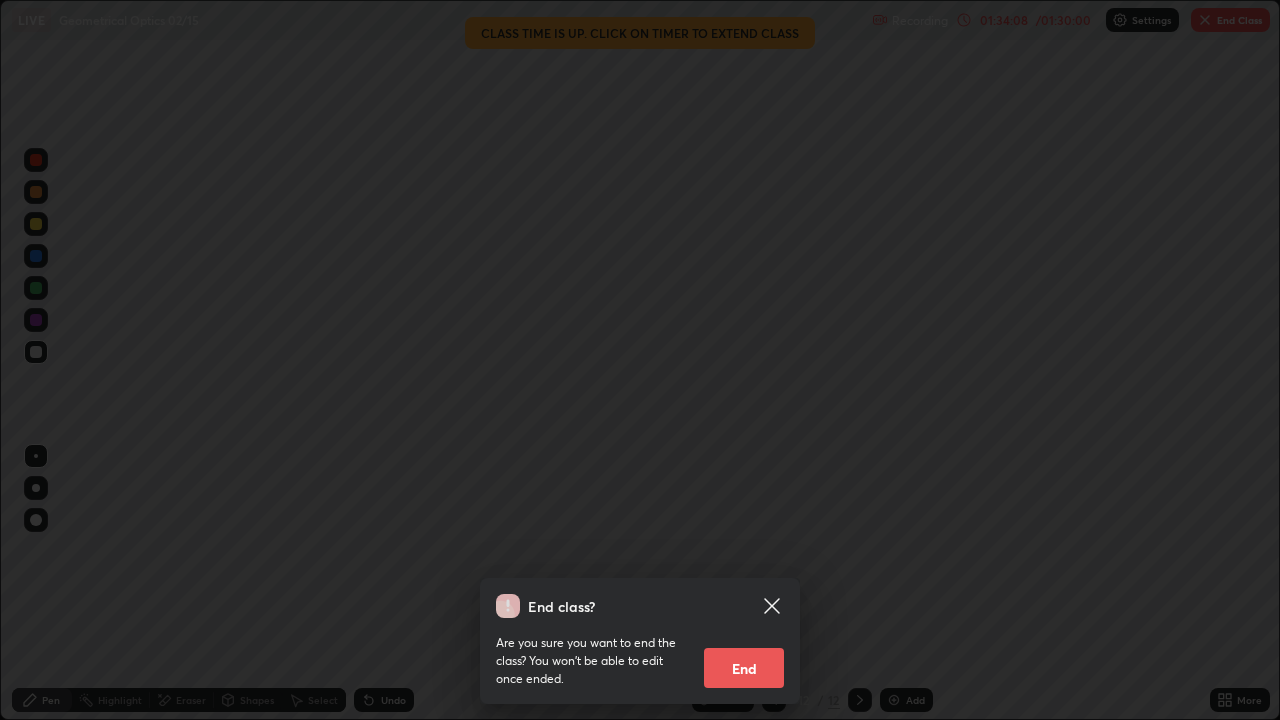 click on "End" at bounding box center [744, 668] 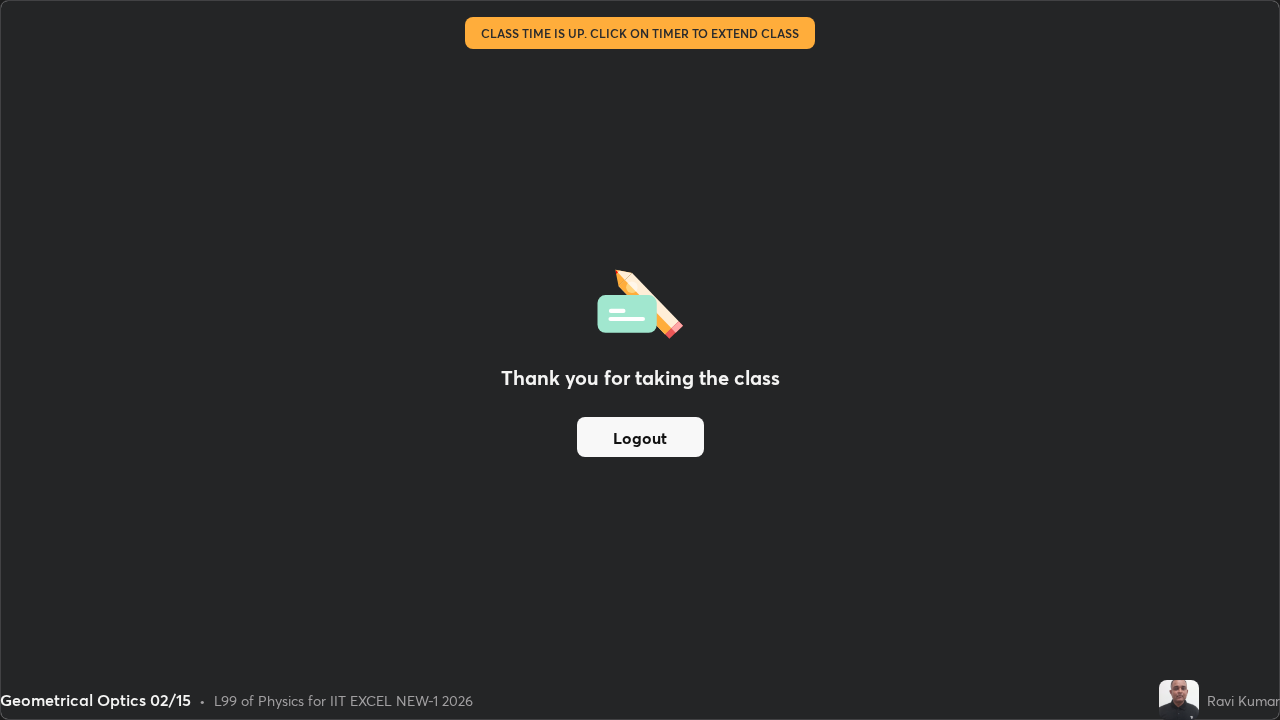 click on "Logout" at bounding box center [640, 437] 